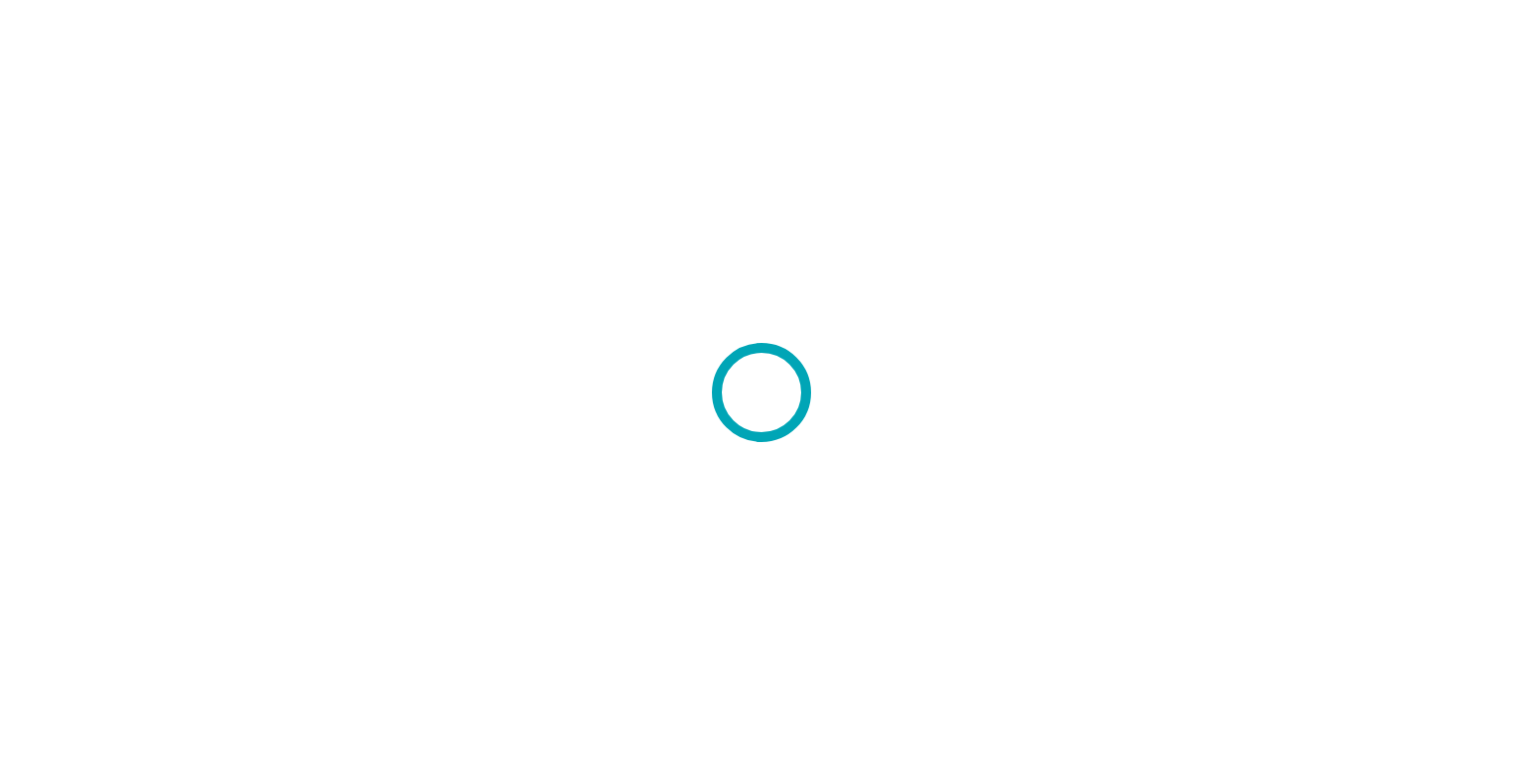 scroll, scrollTop: 0, scrollLeft: 0, axis: both 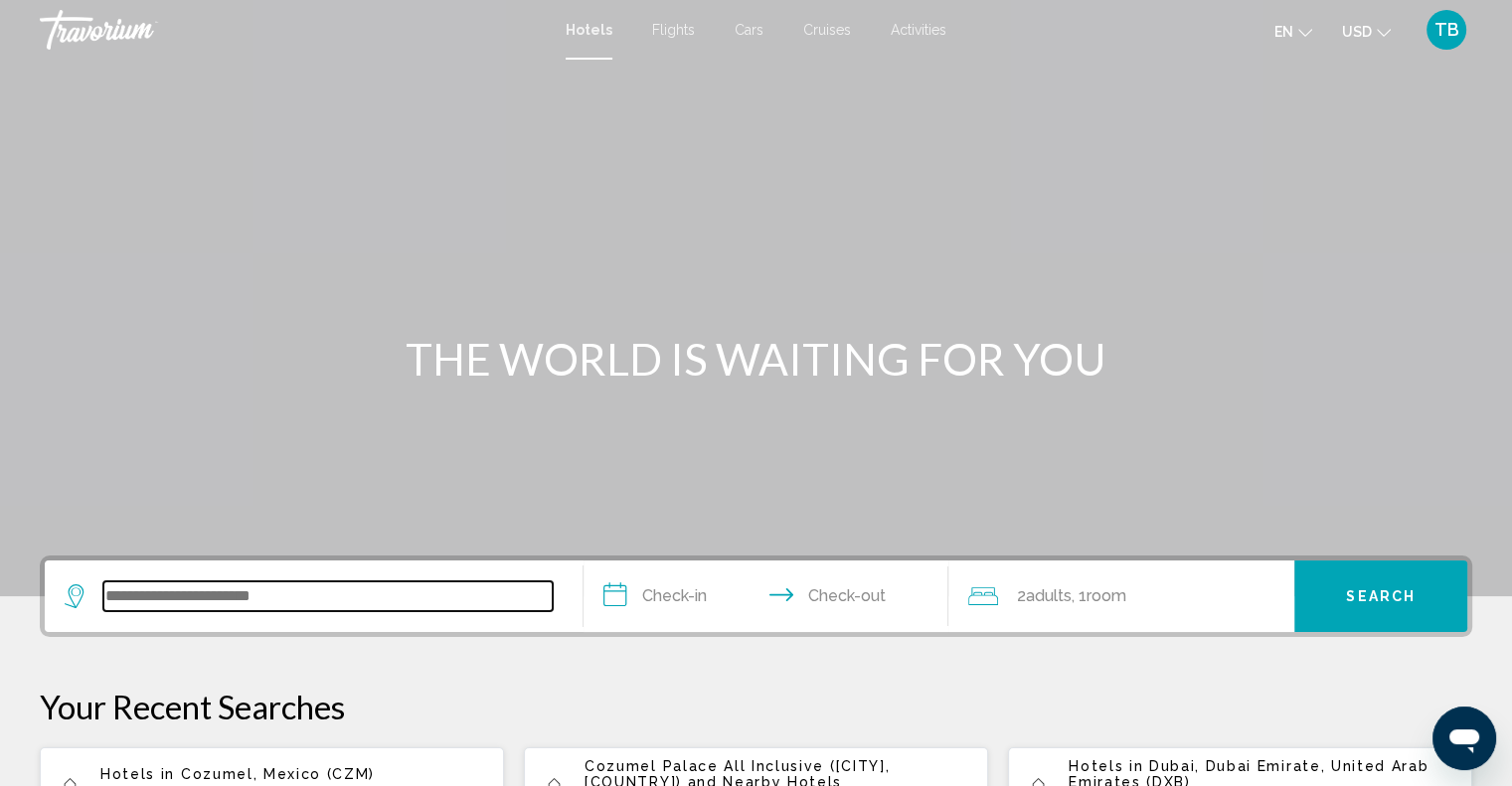 click at bounding box center (328, 596) 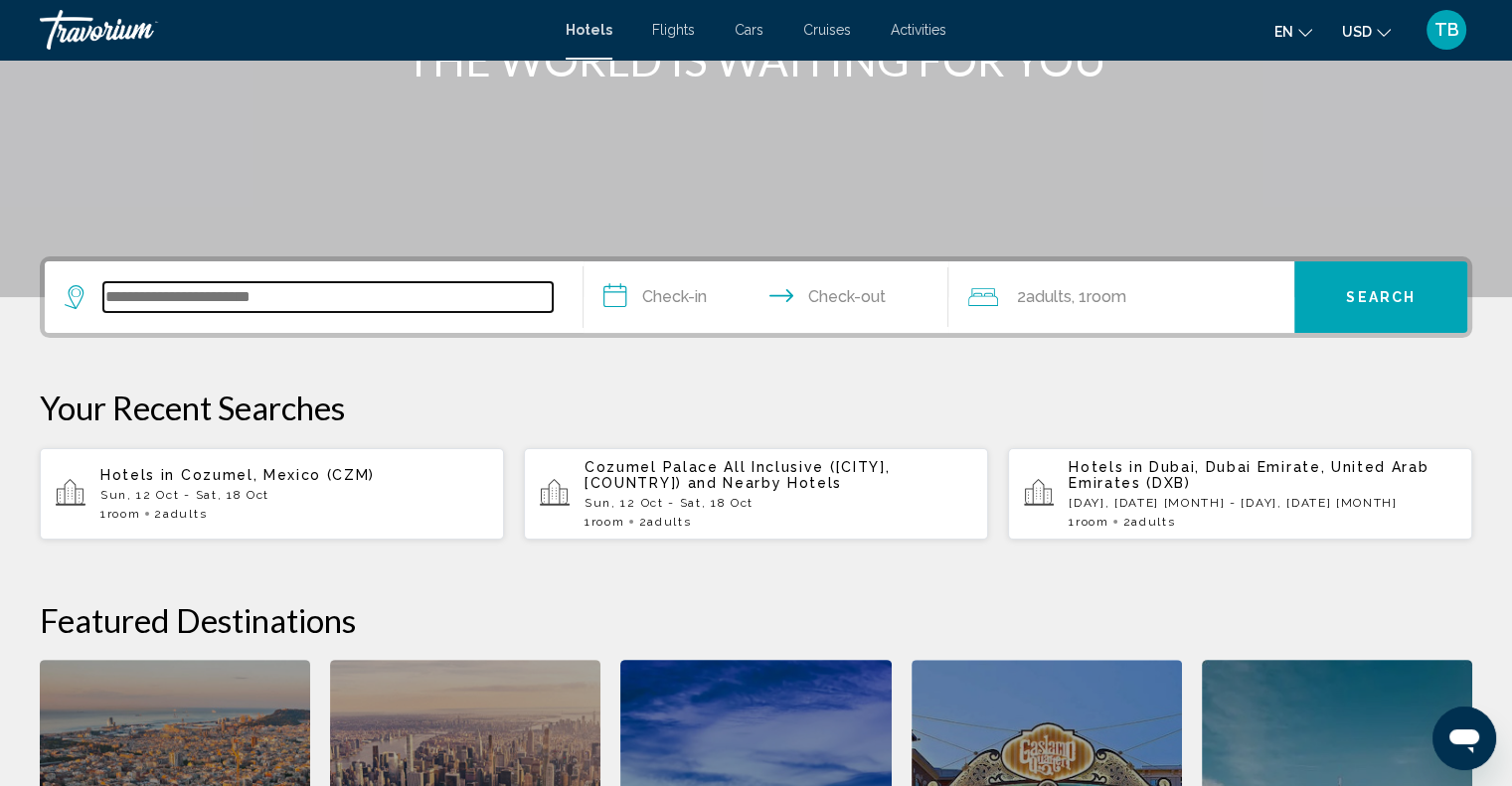 scroll, scrollTop: 490, scrollLeft: 0, axis: vertical 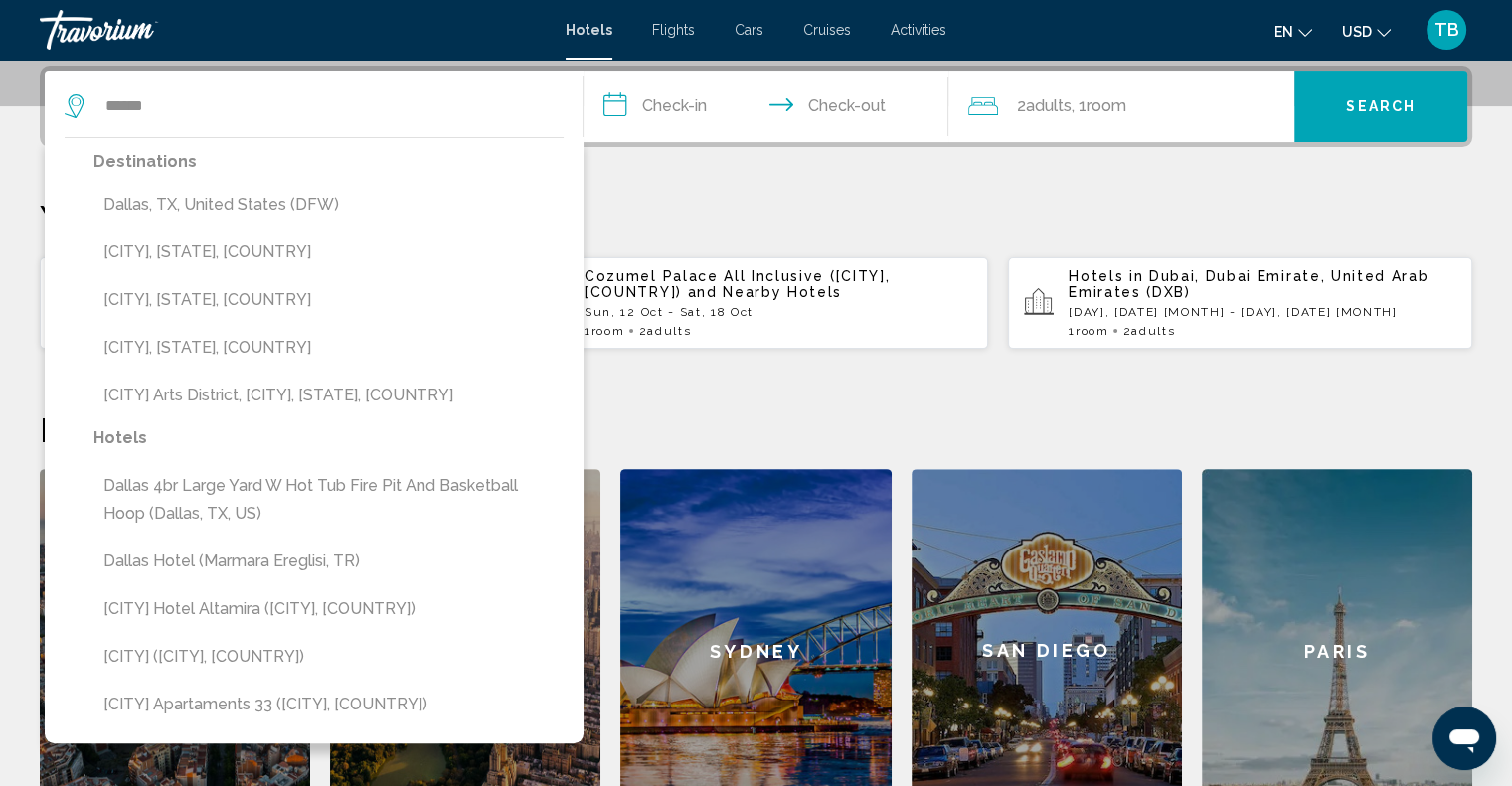 click on "Dallas, TX, United States (DFW)" at bounding box center (328, 205) 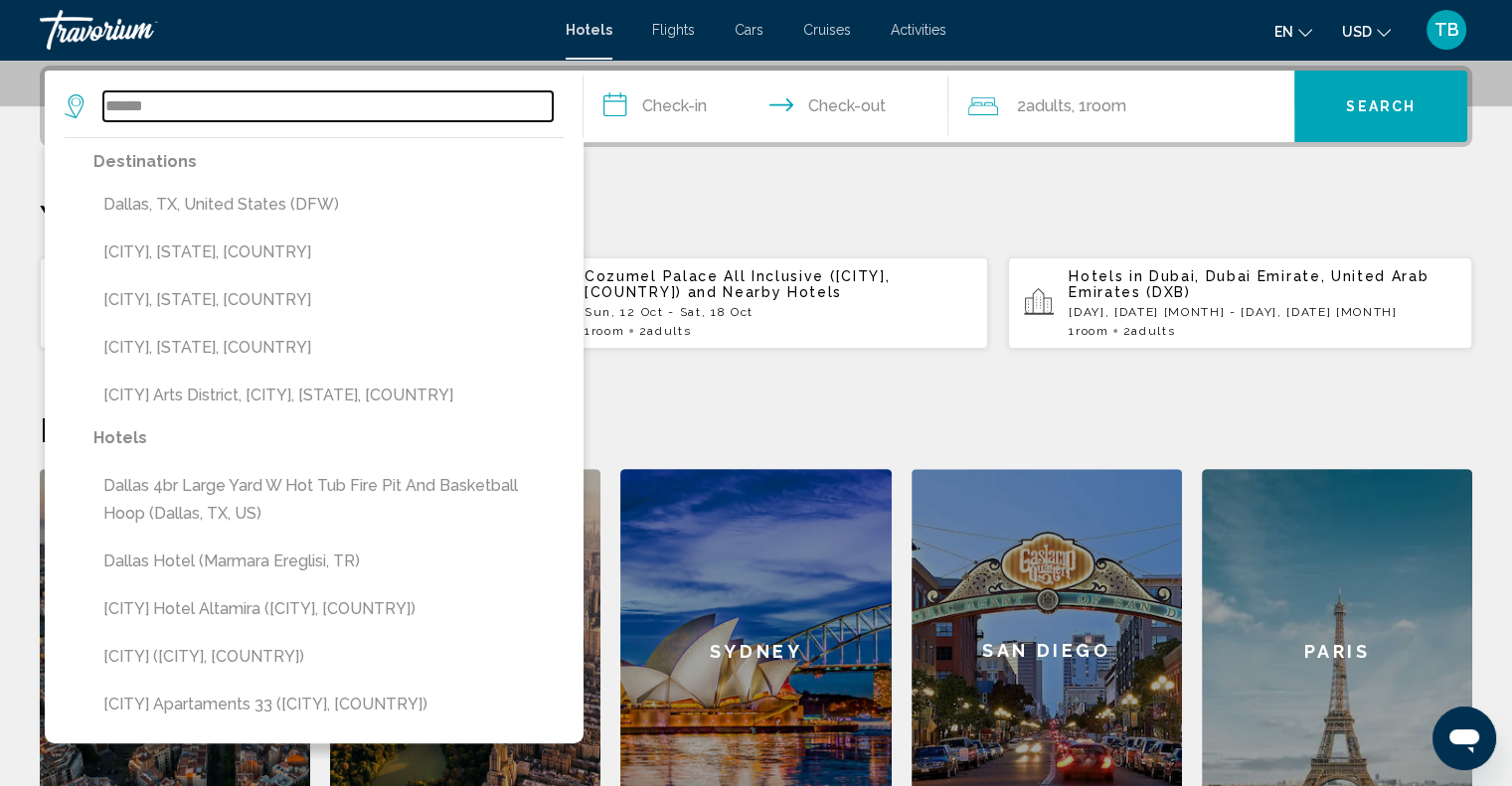 type on "**********" 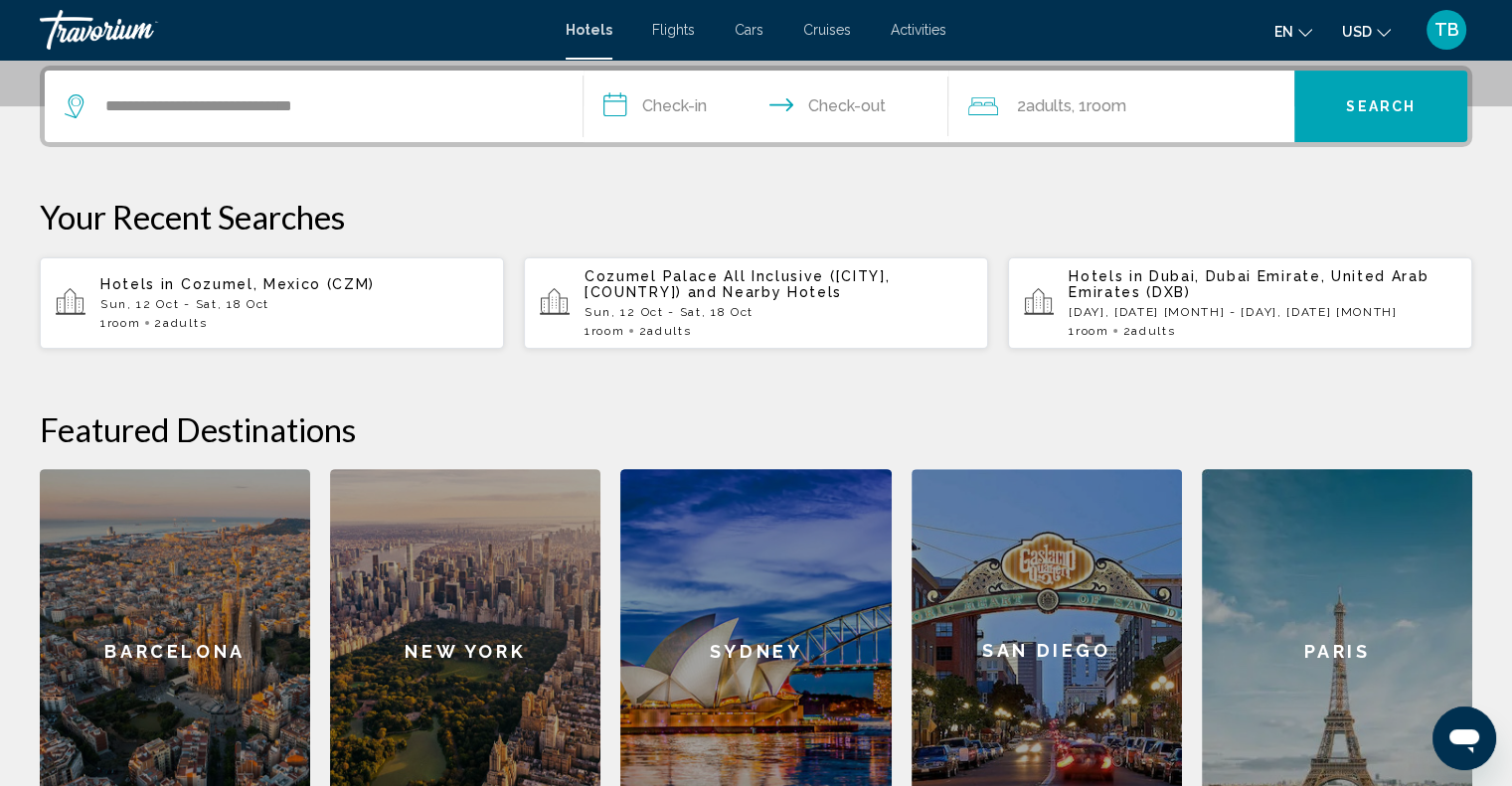 click on "**********" at bounding box center (770, 109) 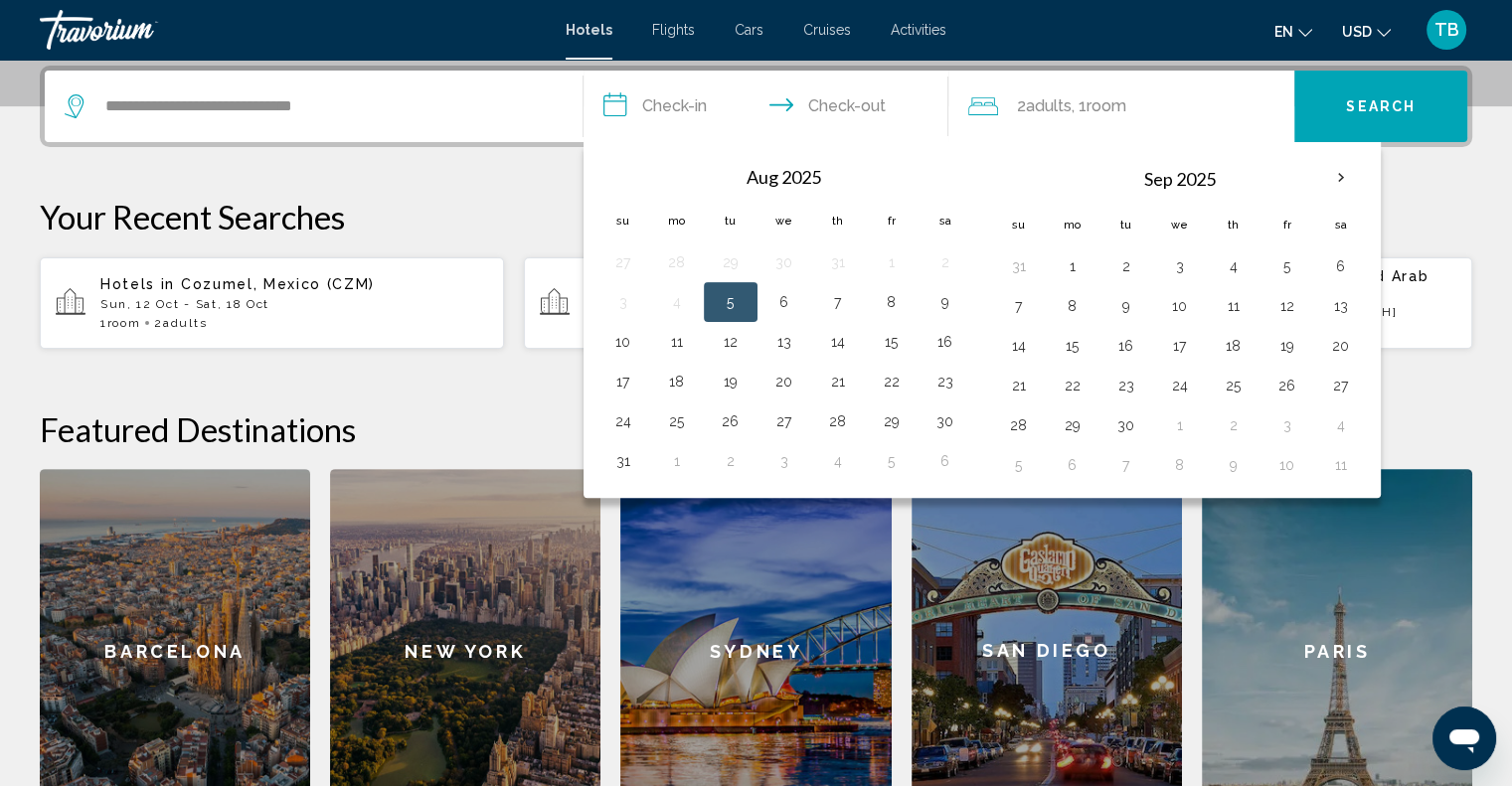 click on "24" at bounding box center [1180, 386] 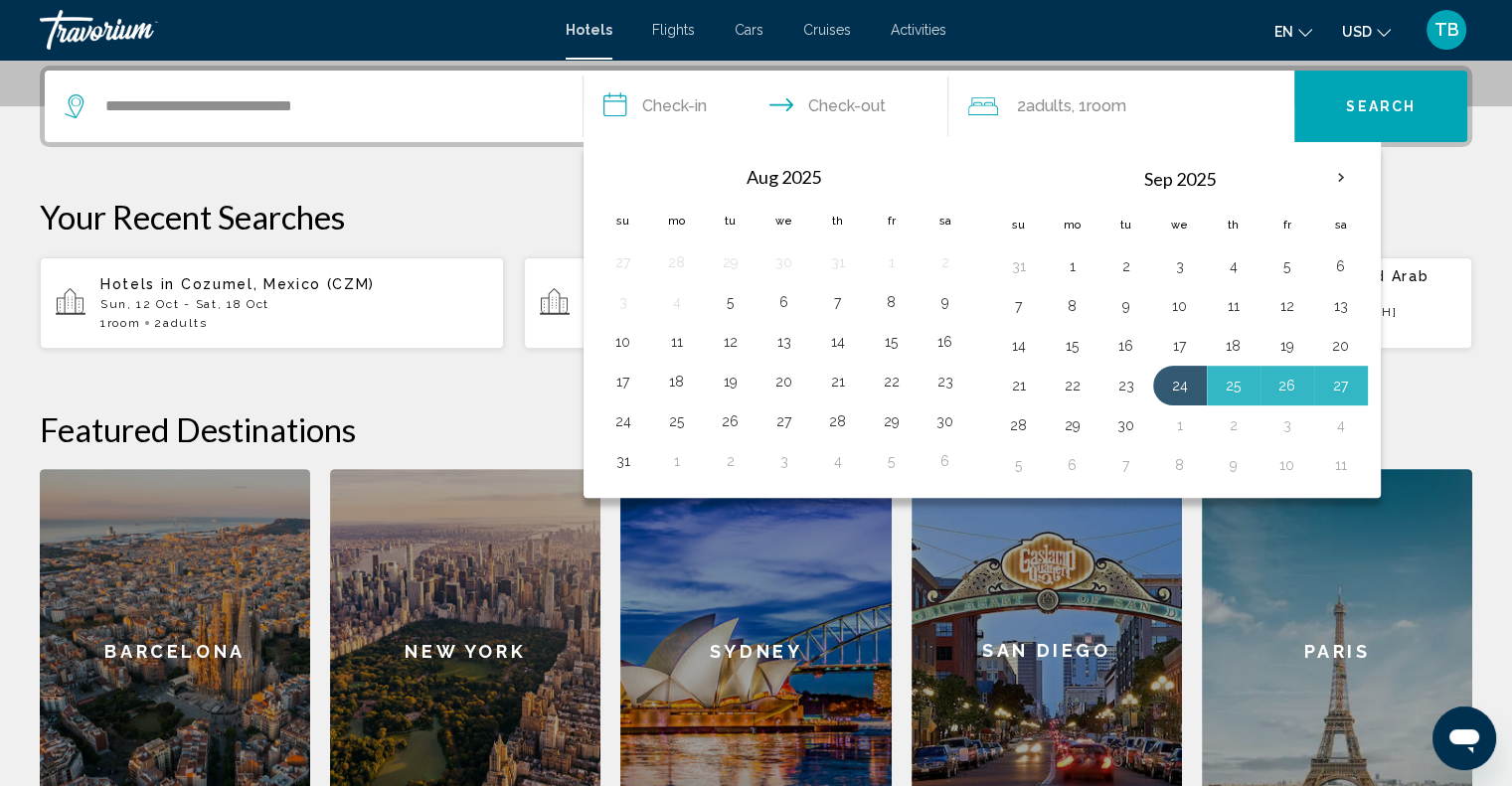 click on "28" at bounding box center (1019, 425) 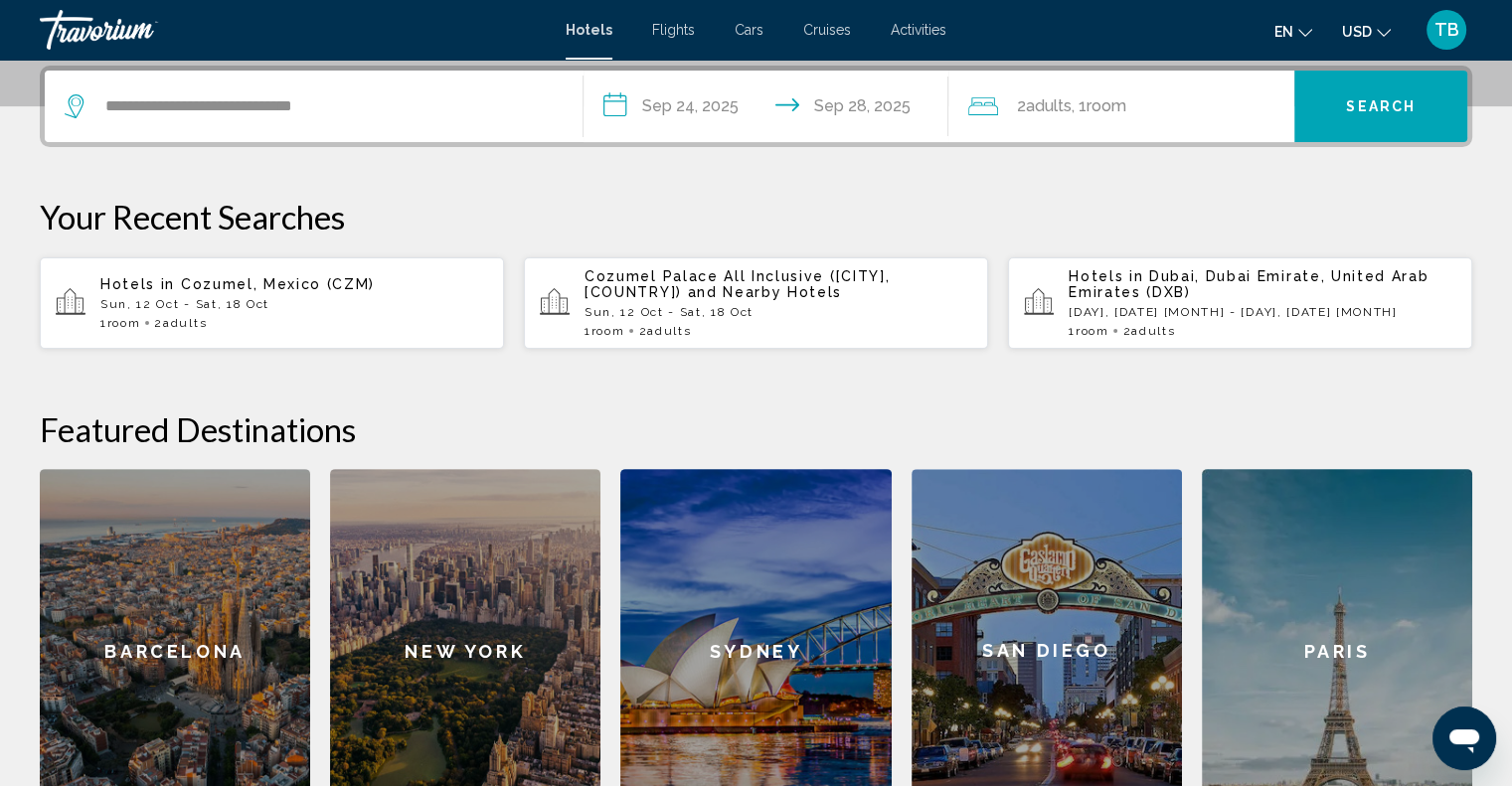 type on "**********" 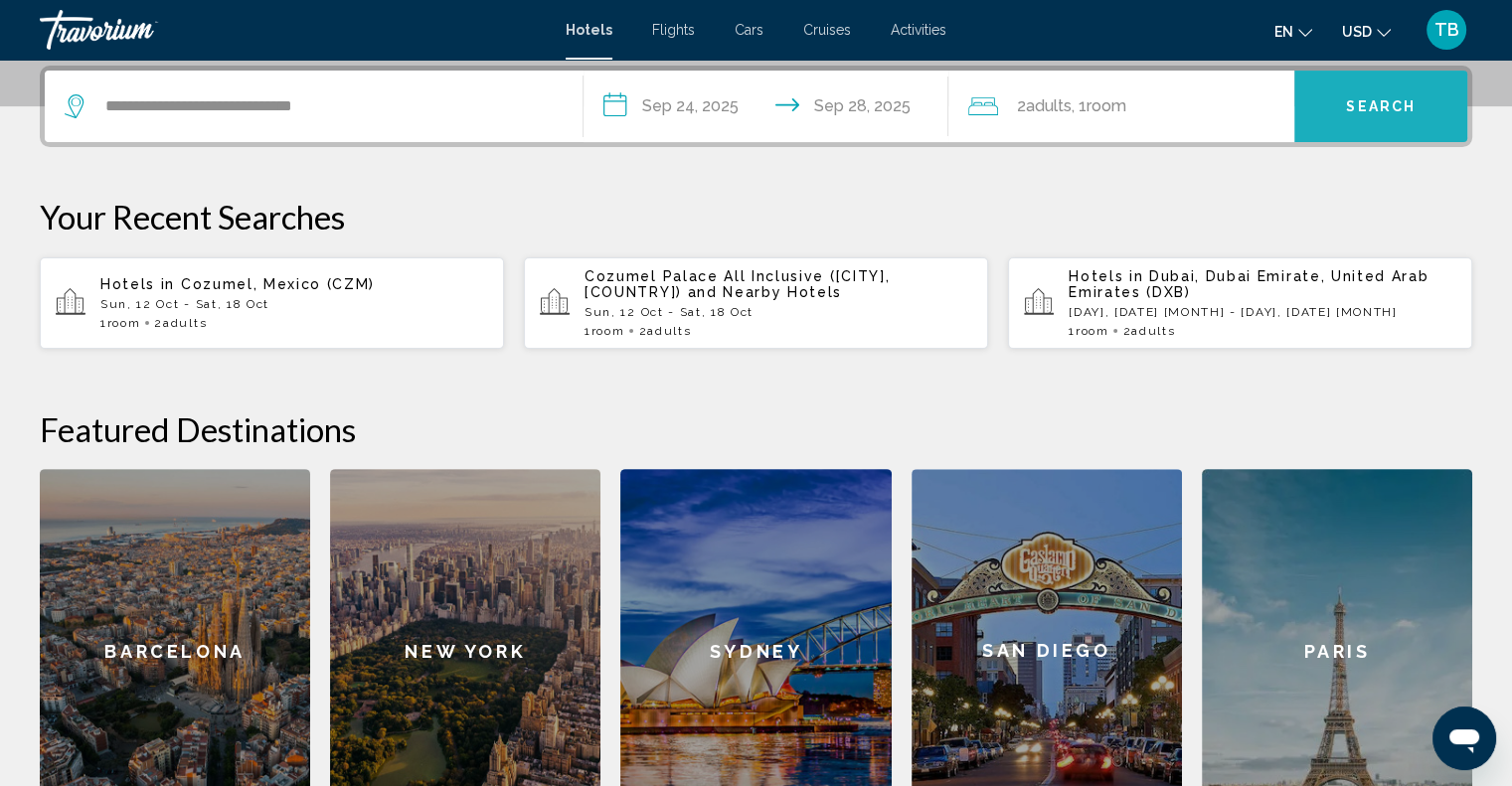 click on "Search" at bounding box center (1381, 107) 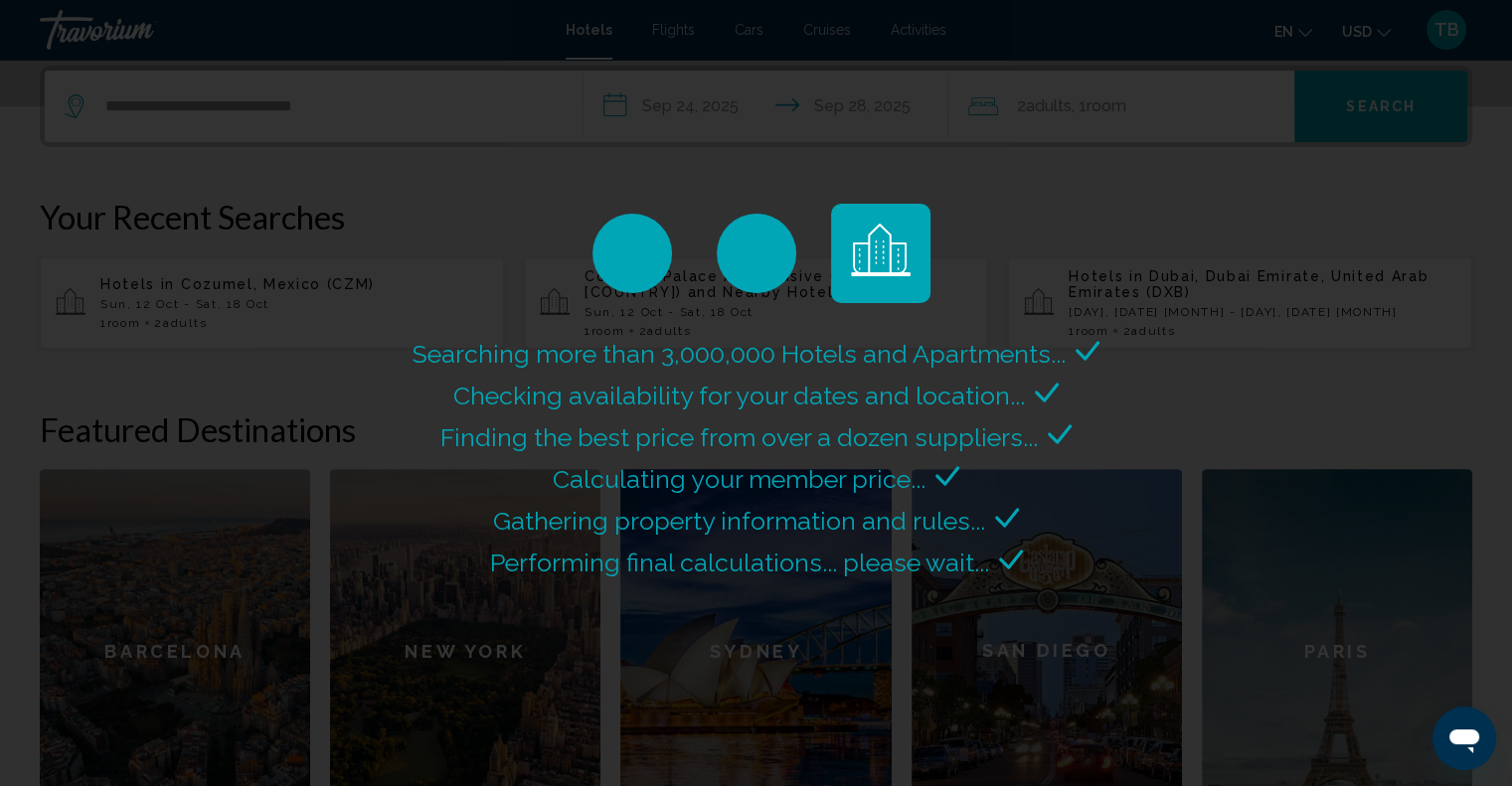 scroll, scrollTop: 0, scrollLeft: 0, axis: both 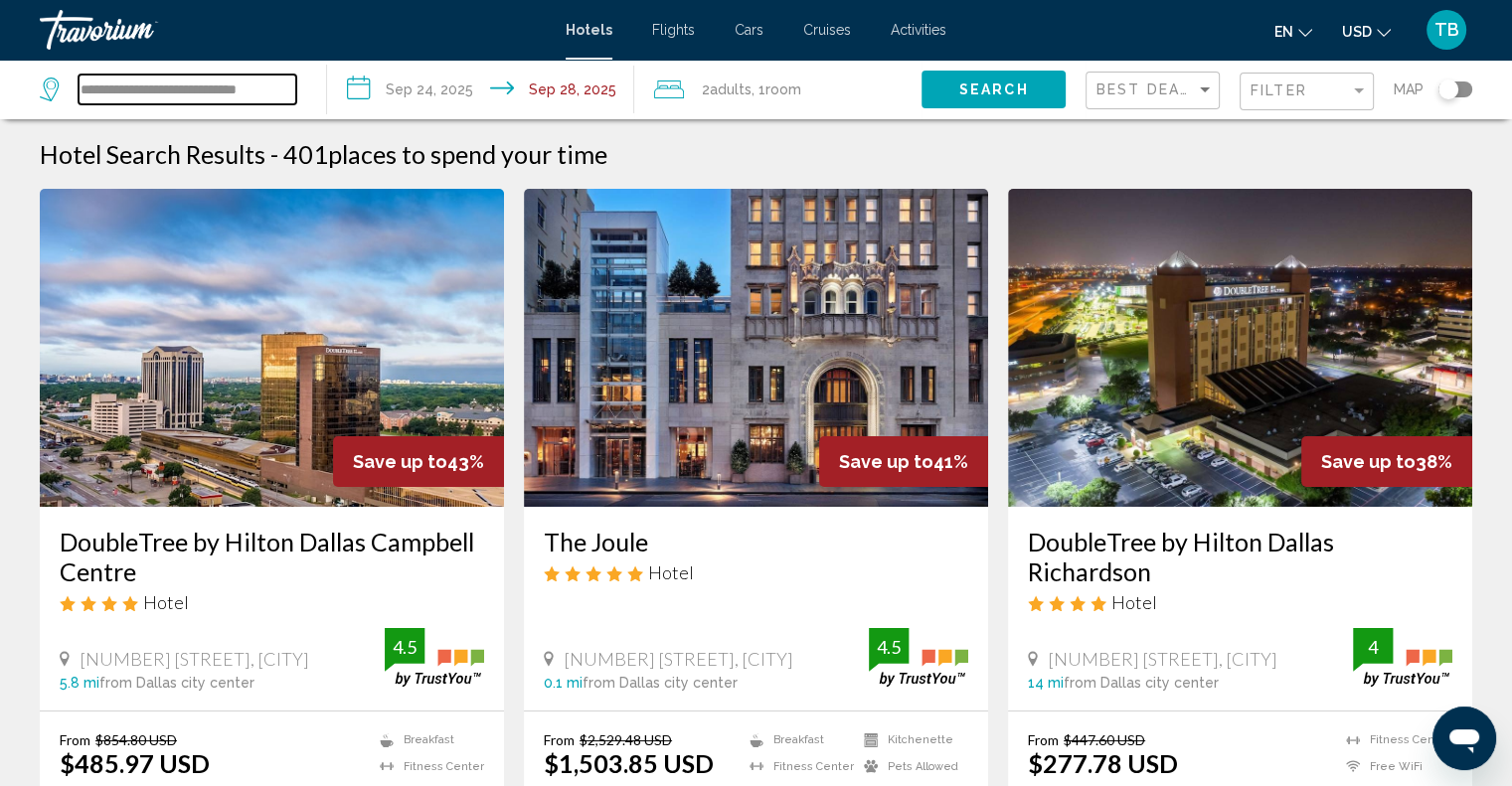 drag, startPoint x: 78, startPoint y: 83, endPoint x: 234, endPoint y: 86, distance: 156.02884 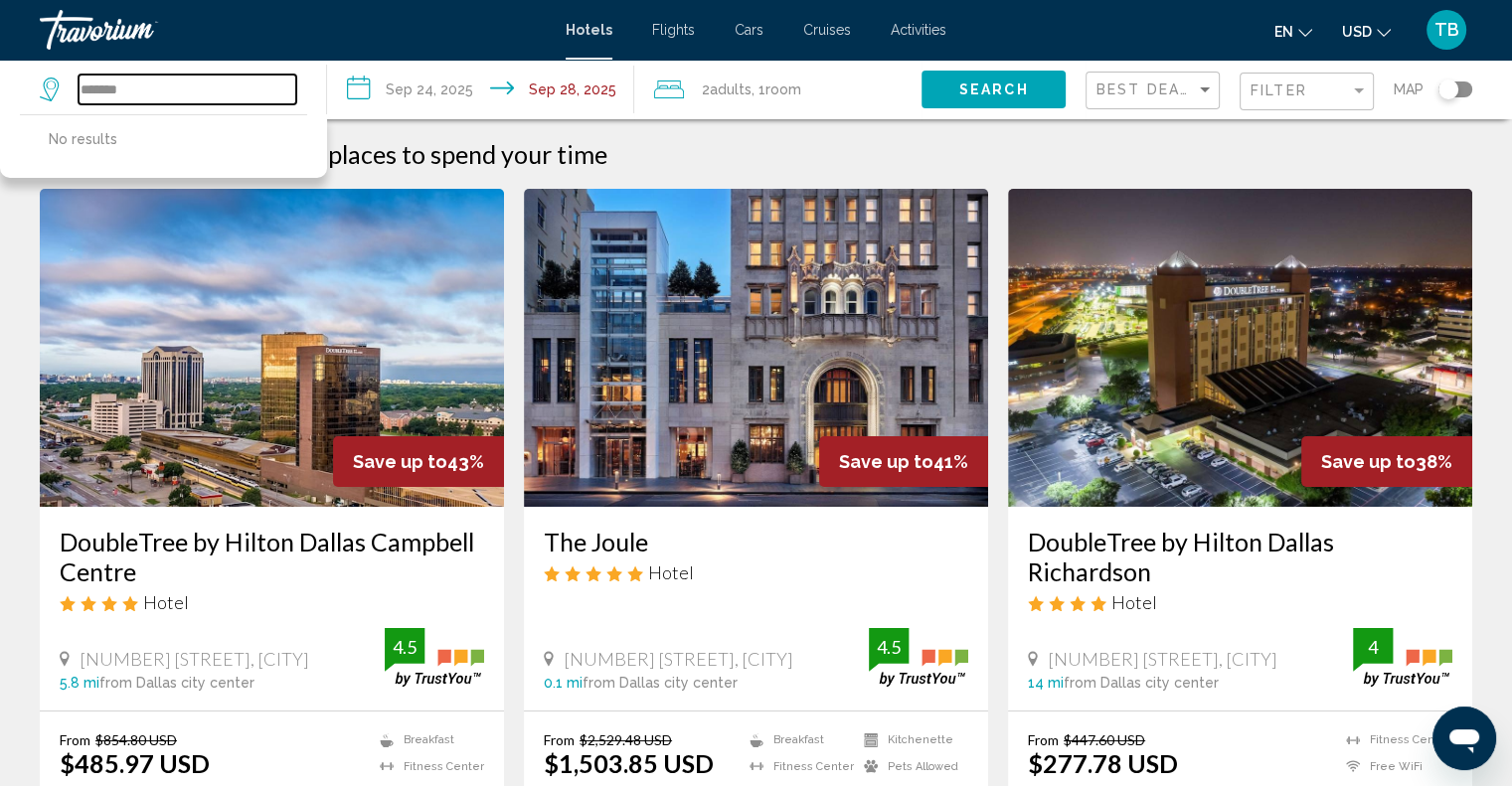 drag, startPoint x: 218, startPoint y: 88, endPoint x: 69, endPoint y: 82, distance: 149.12076 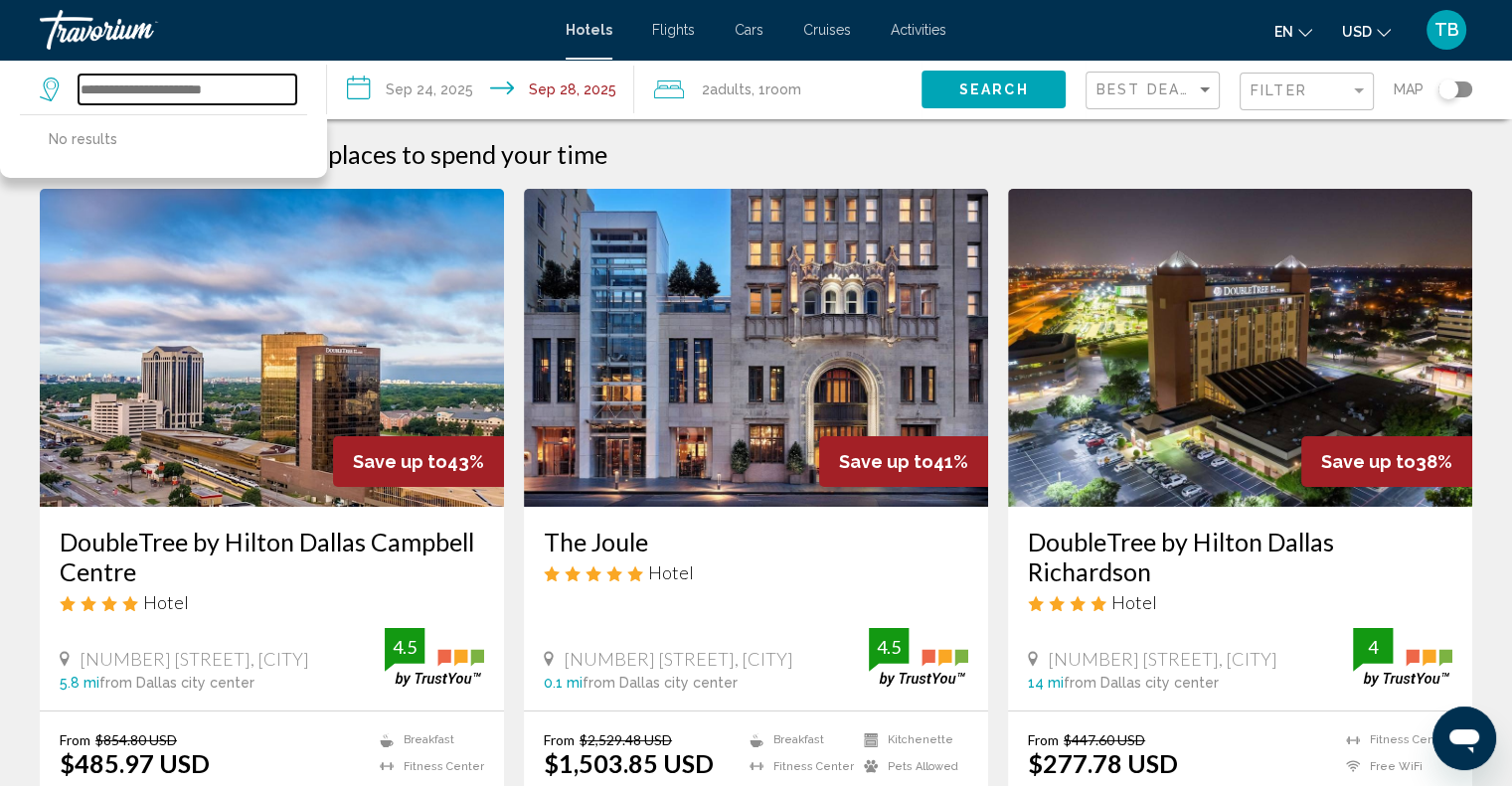 paste on "**********" 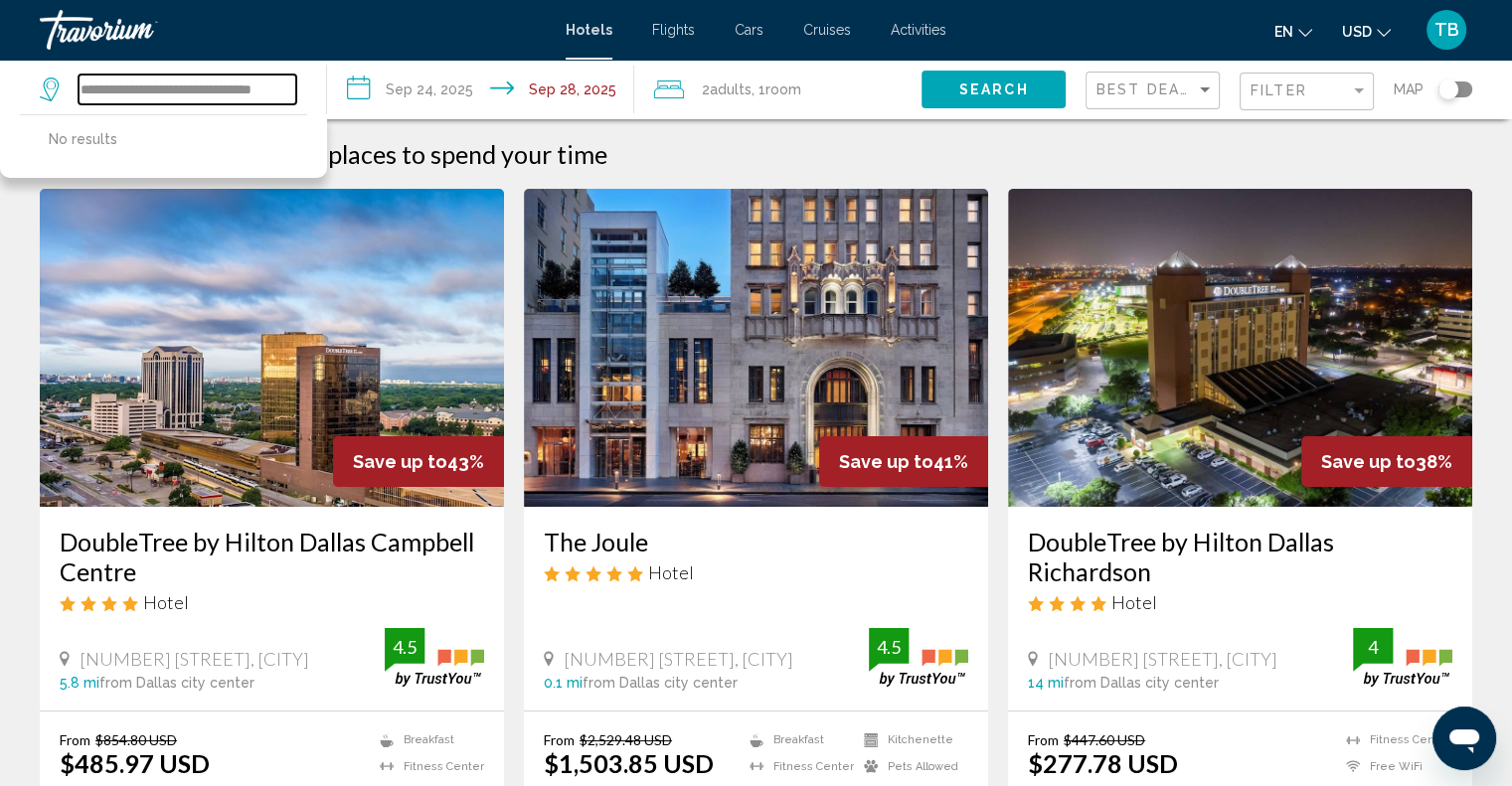scroll, scrollTop: 0, scrollLeft: 4, axis: horizontal 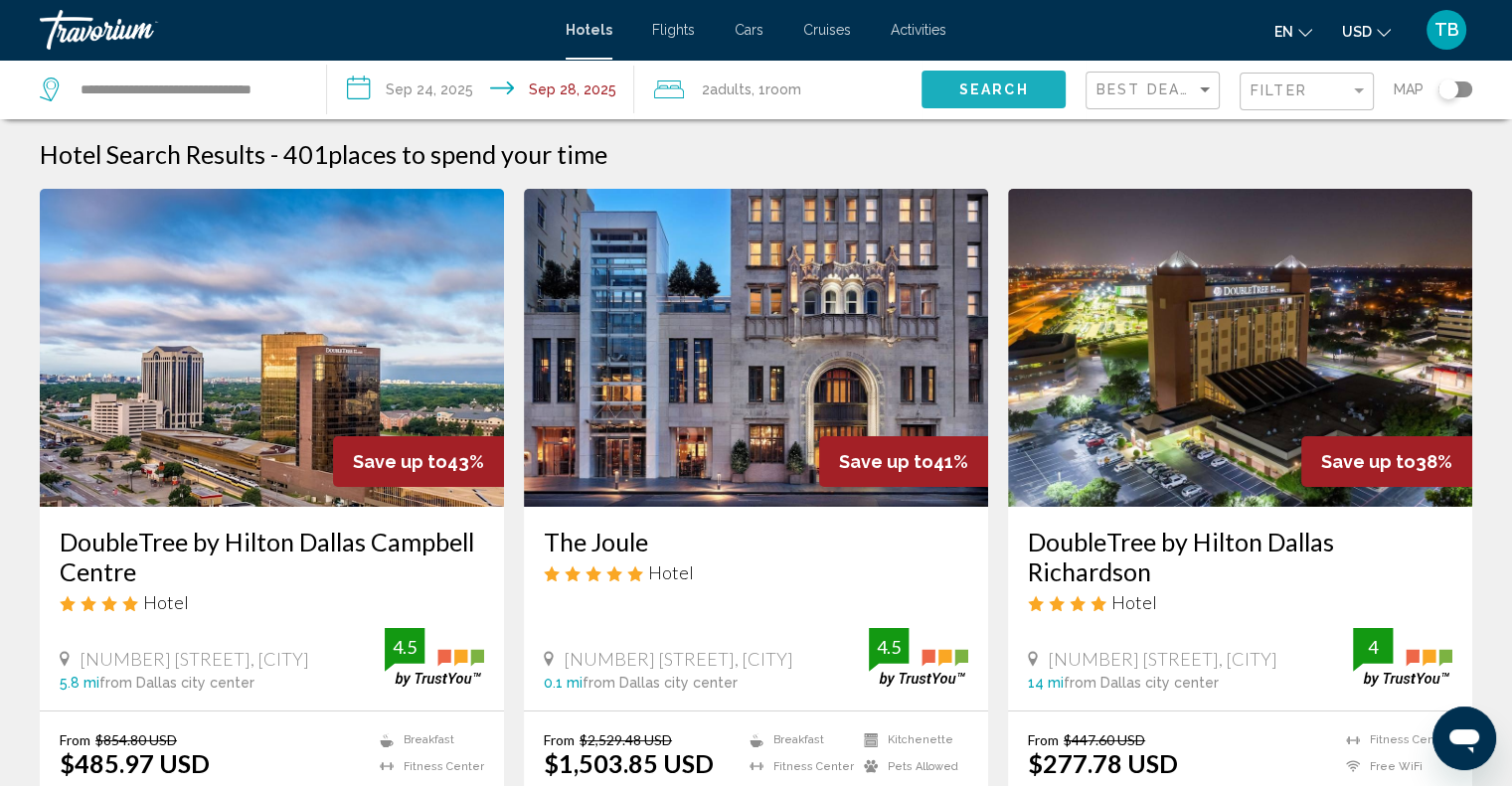 click on "Search" 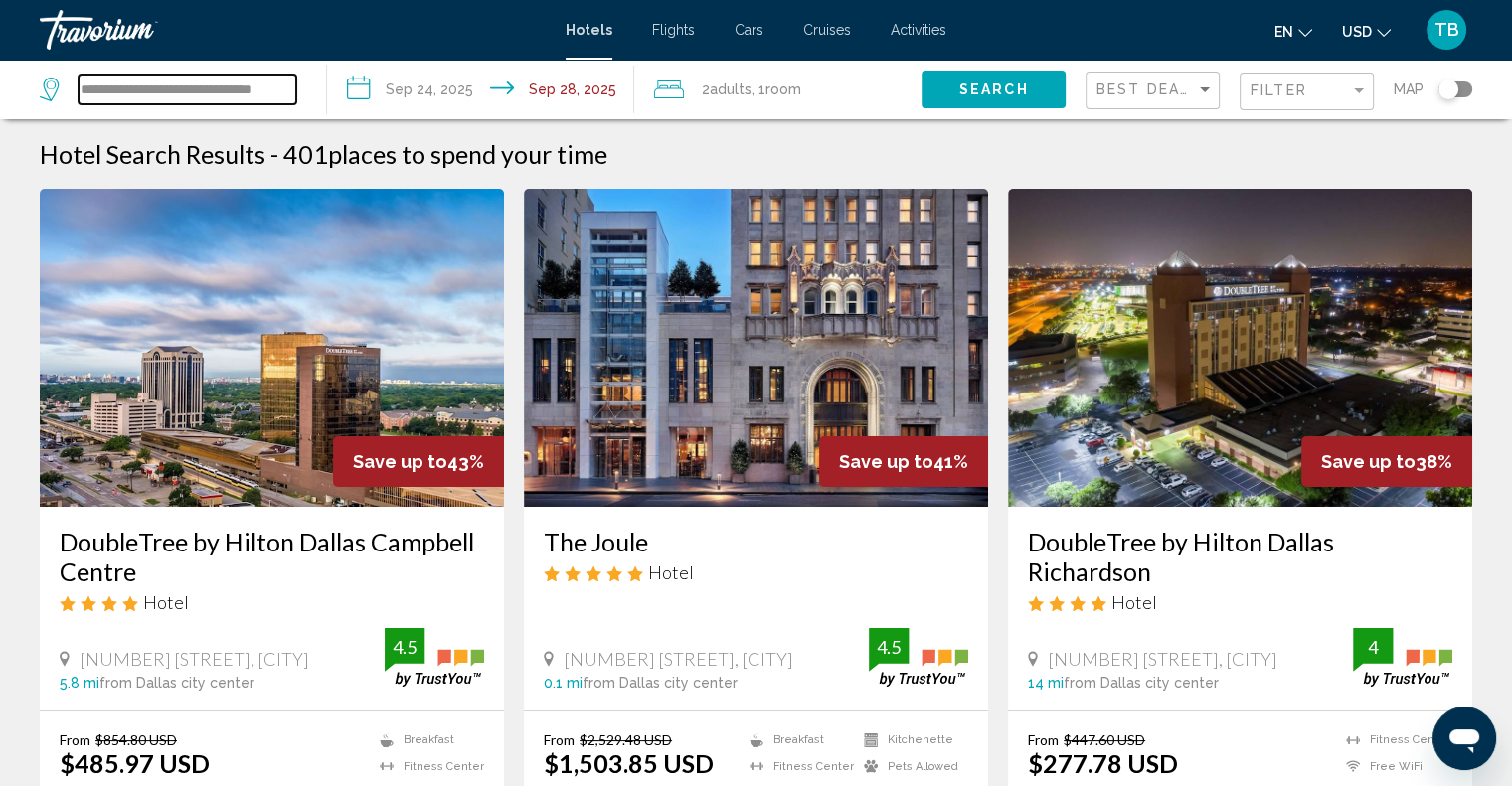 drag, startPoint x: 194, startPoint y: 88, endPoint x: 58, endPoint y: 78, distance: 136.3672 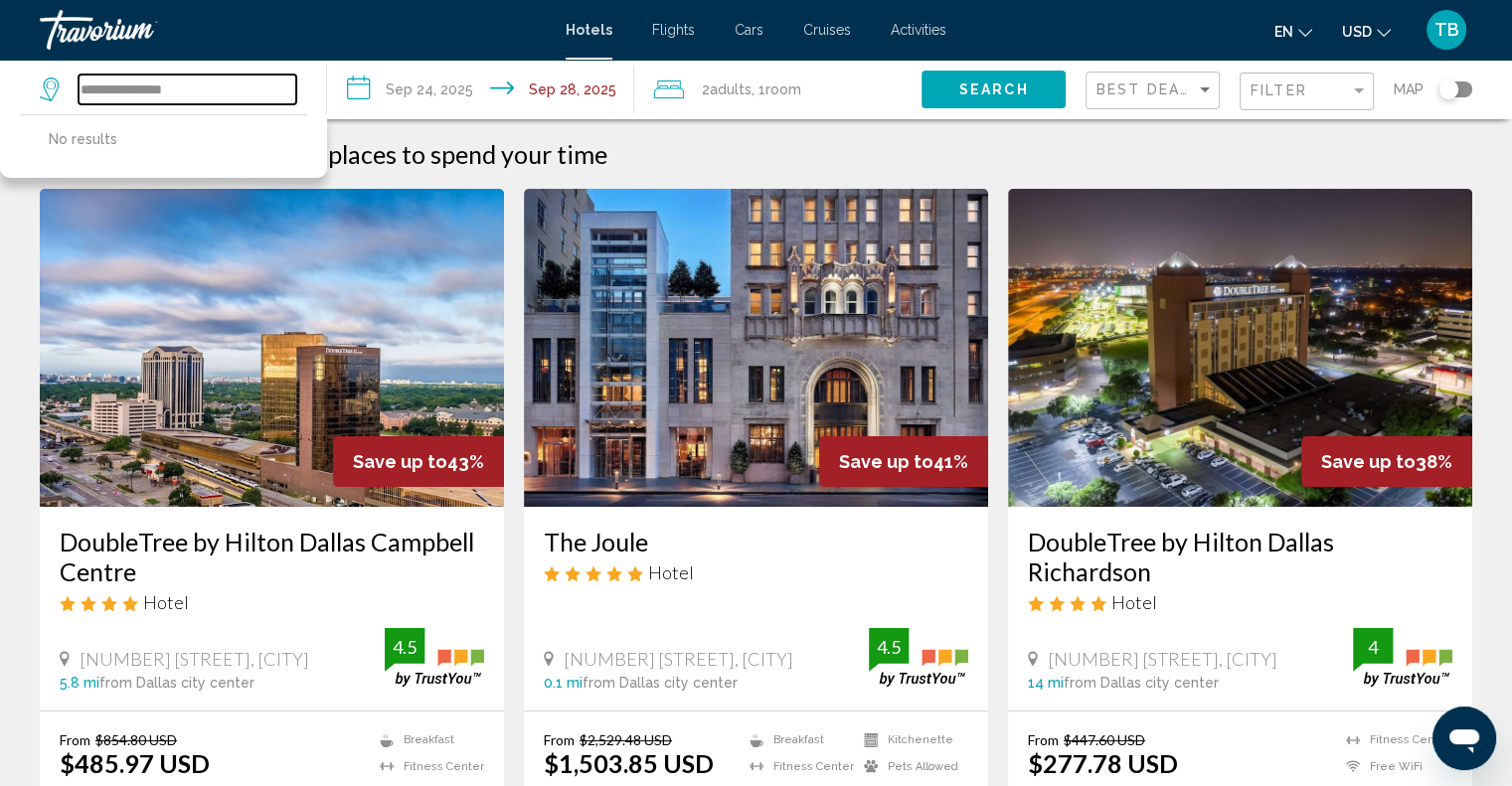 type on "**********" 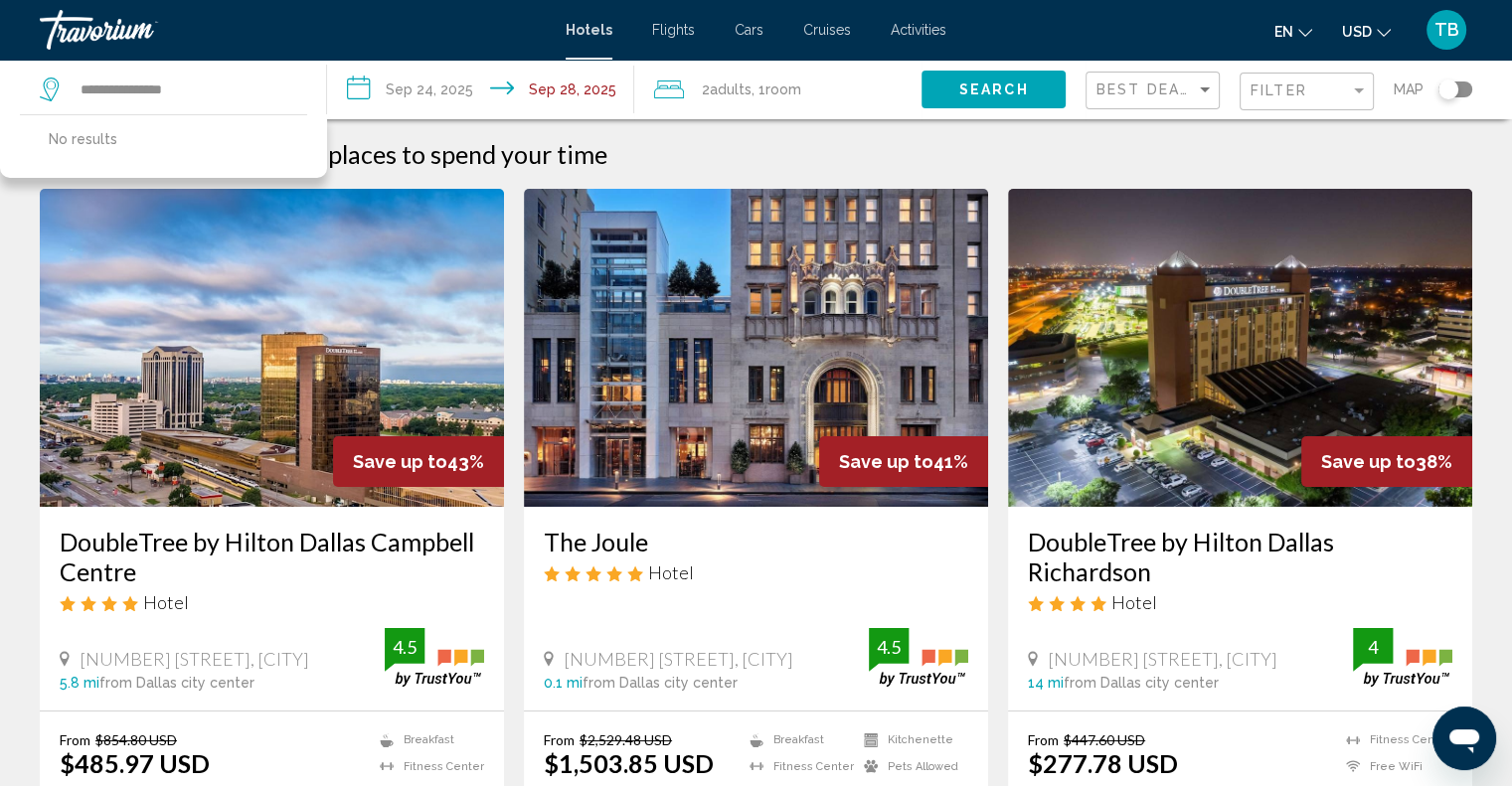 click on "Search" 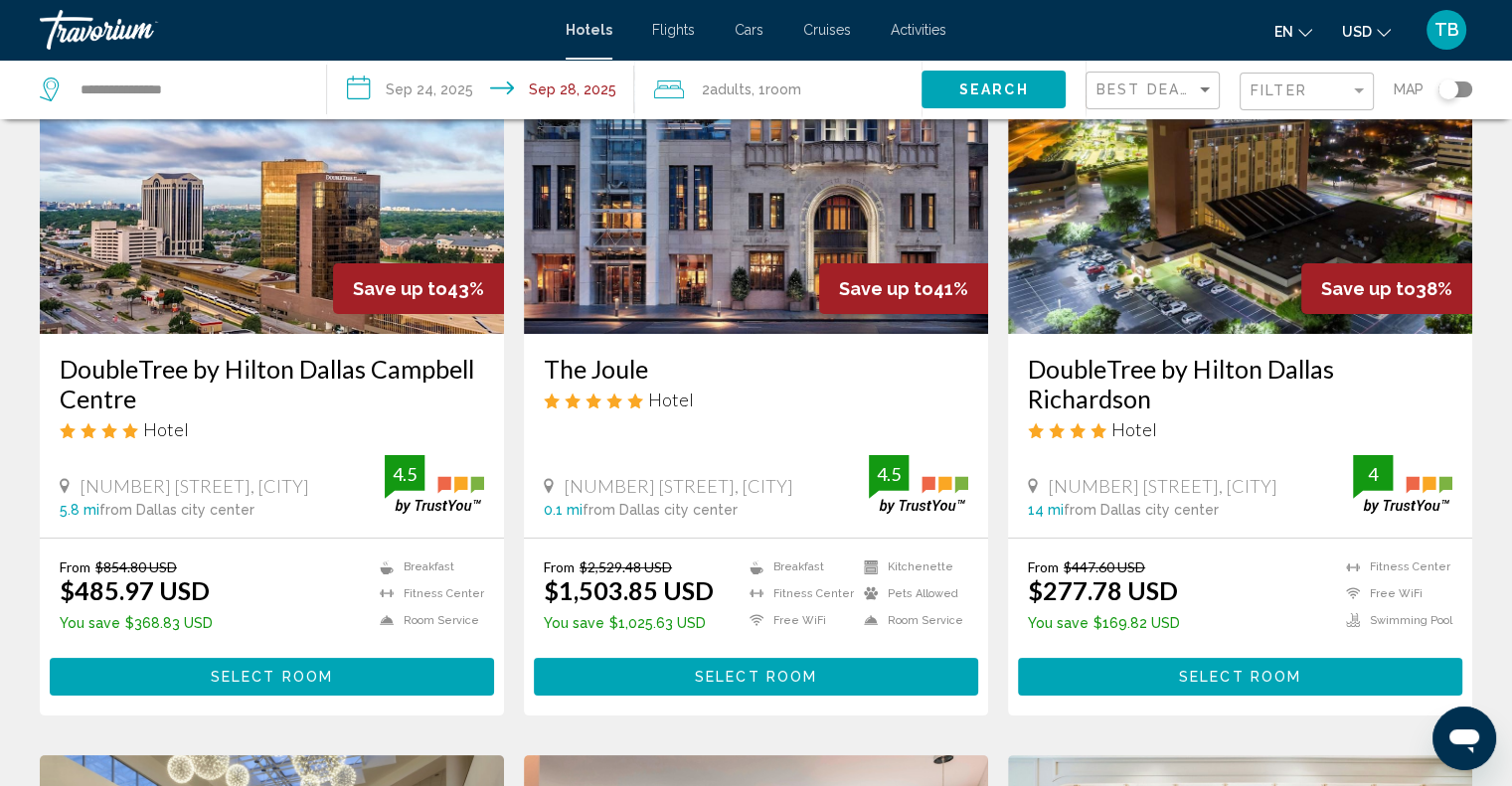 scroll, scrollTop: 0, scrollLeft: 0, axis: both 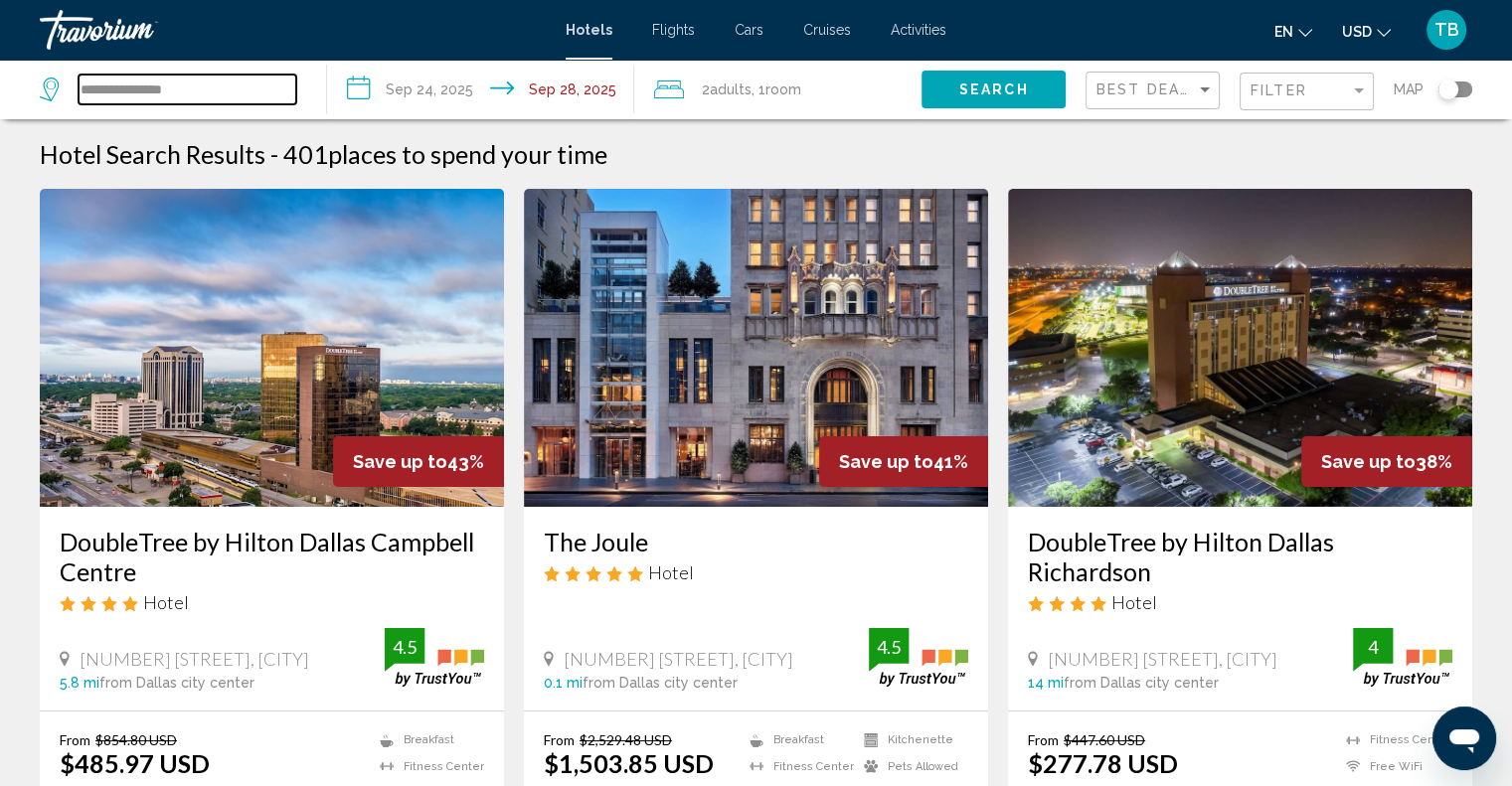 drag, startPoint x: 206, startPoint y: 89, endPoint x: 74, endPoint y: 78, distance: 132.45754 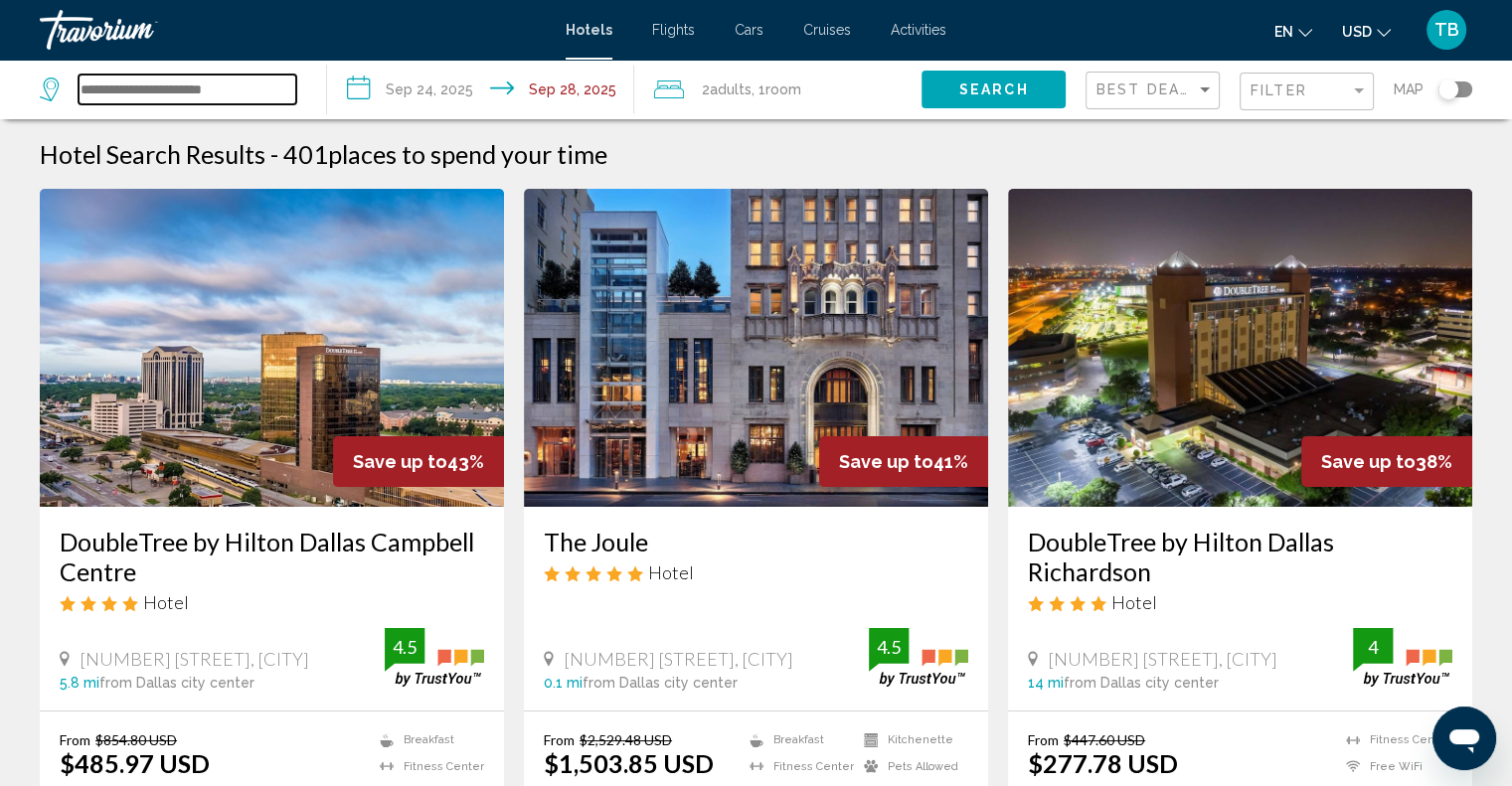 paste on "**********" 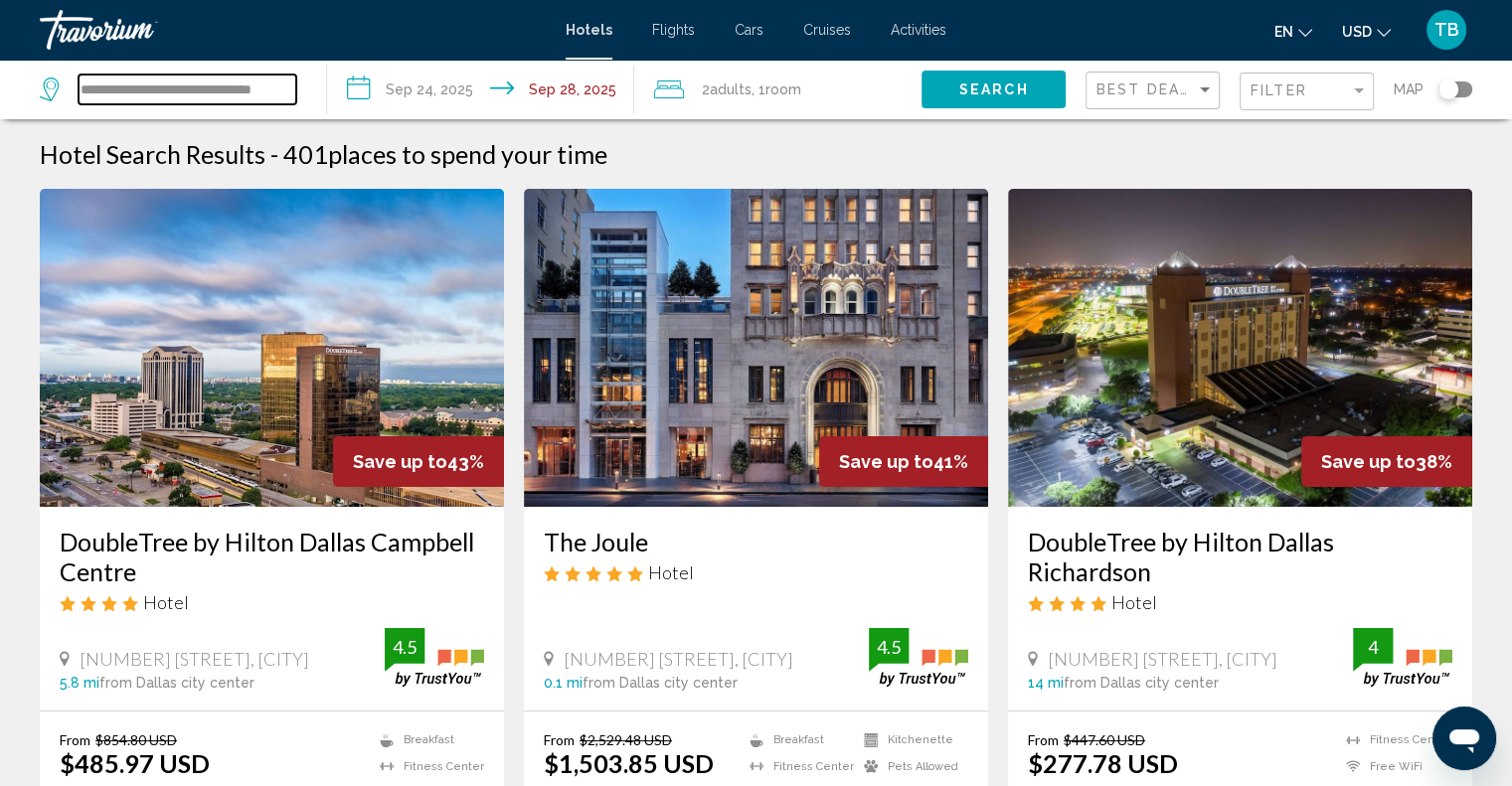 scroll, scrollTop: 0, scrollLeft: 4, axis: horizontal 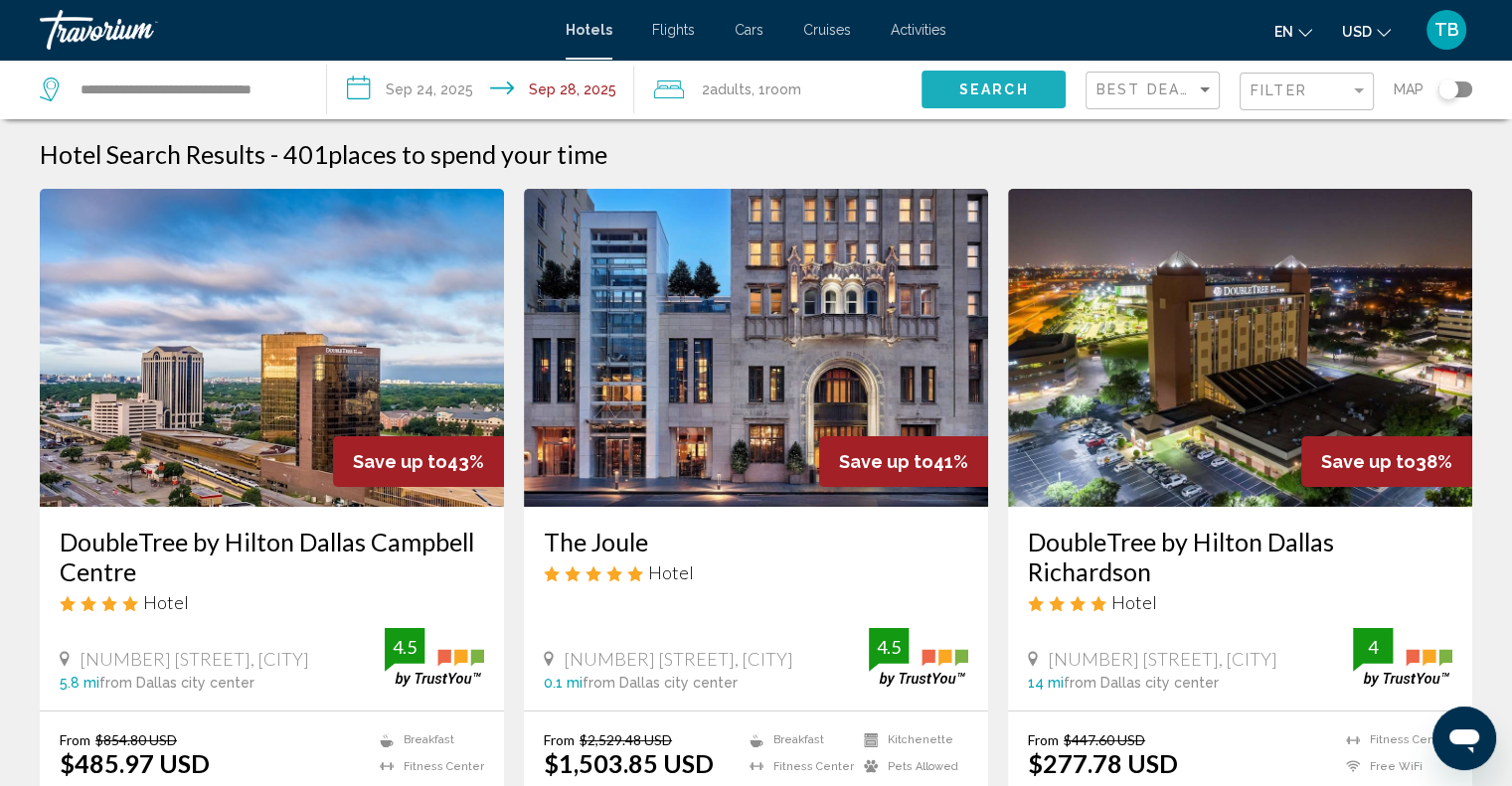 click on "Search" 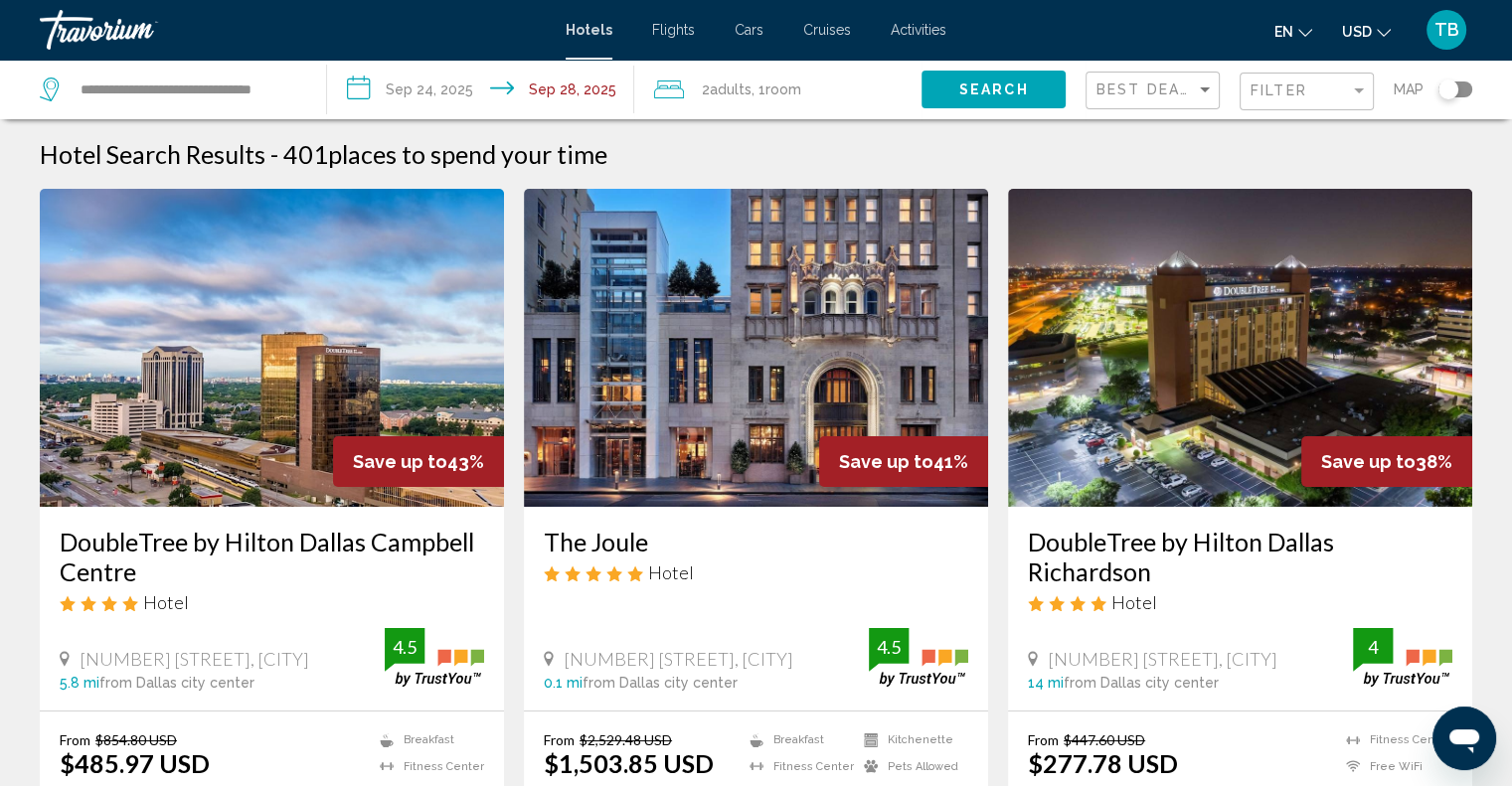 click on "Search" 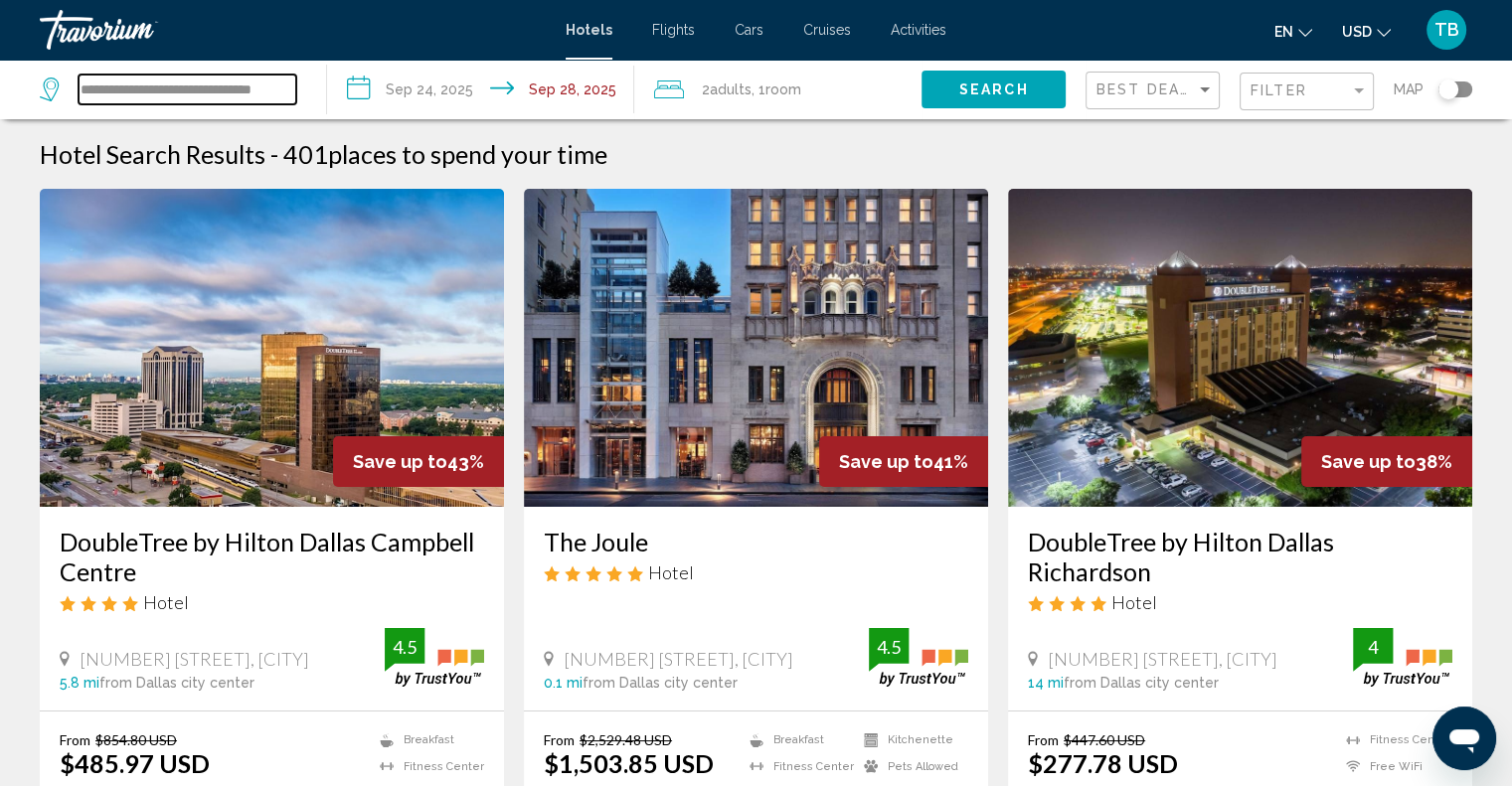 scroll, scrollTop: 0, scrollLeft: 4, axis: horizontal 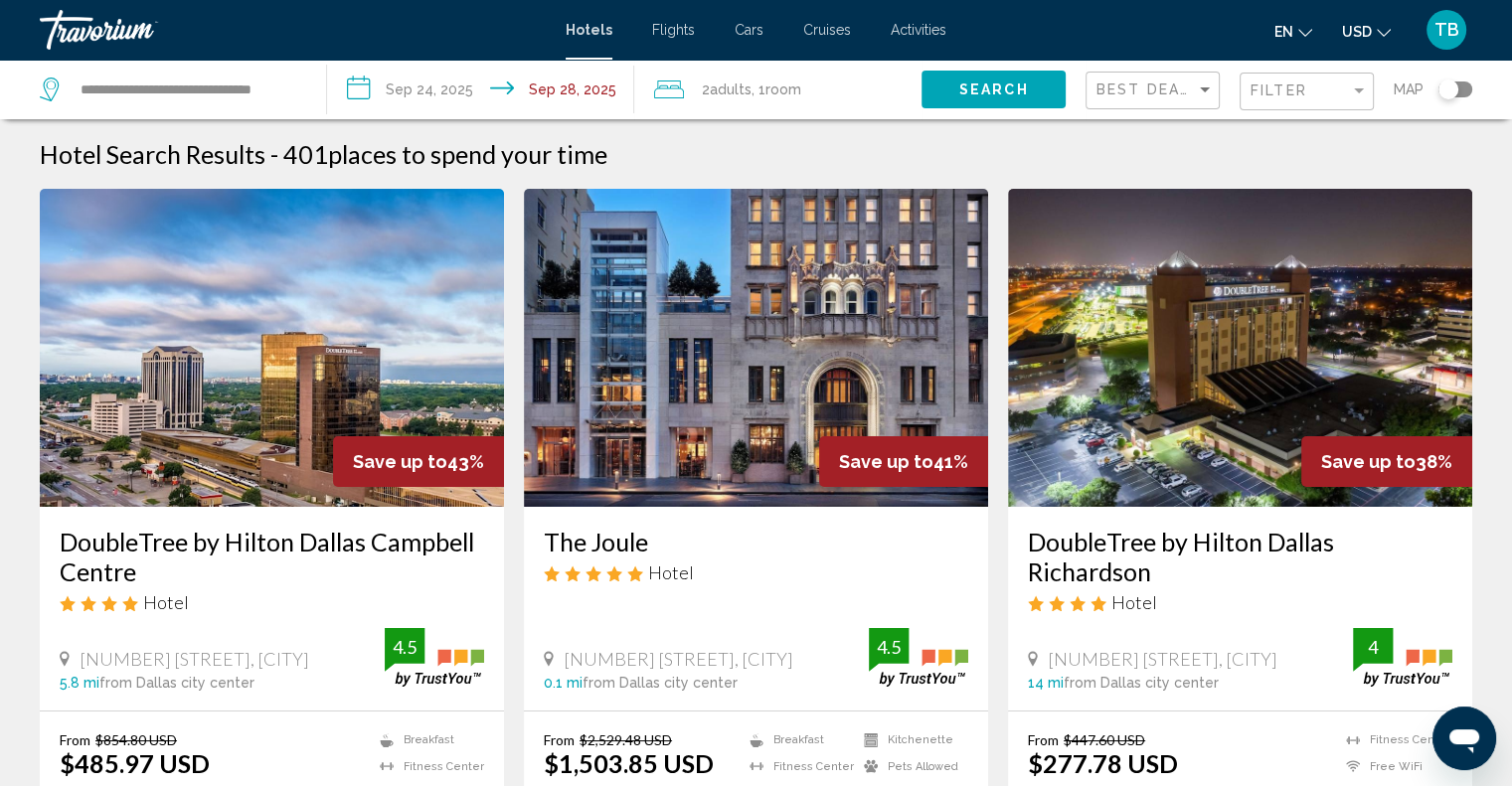 click on "Hotel Search Results  -   401  places to spend your time" at bounding box center (756, 154) 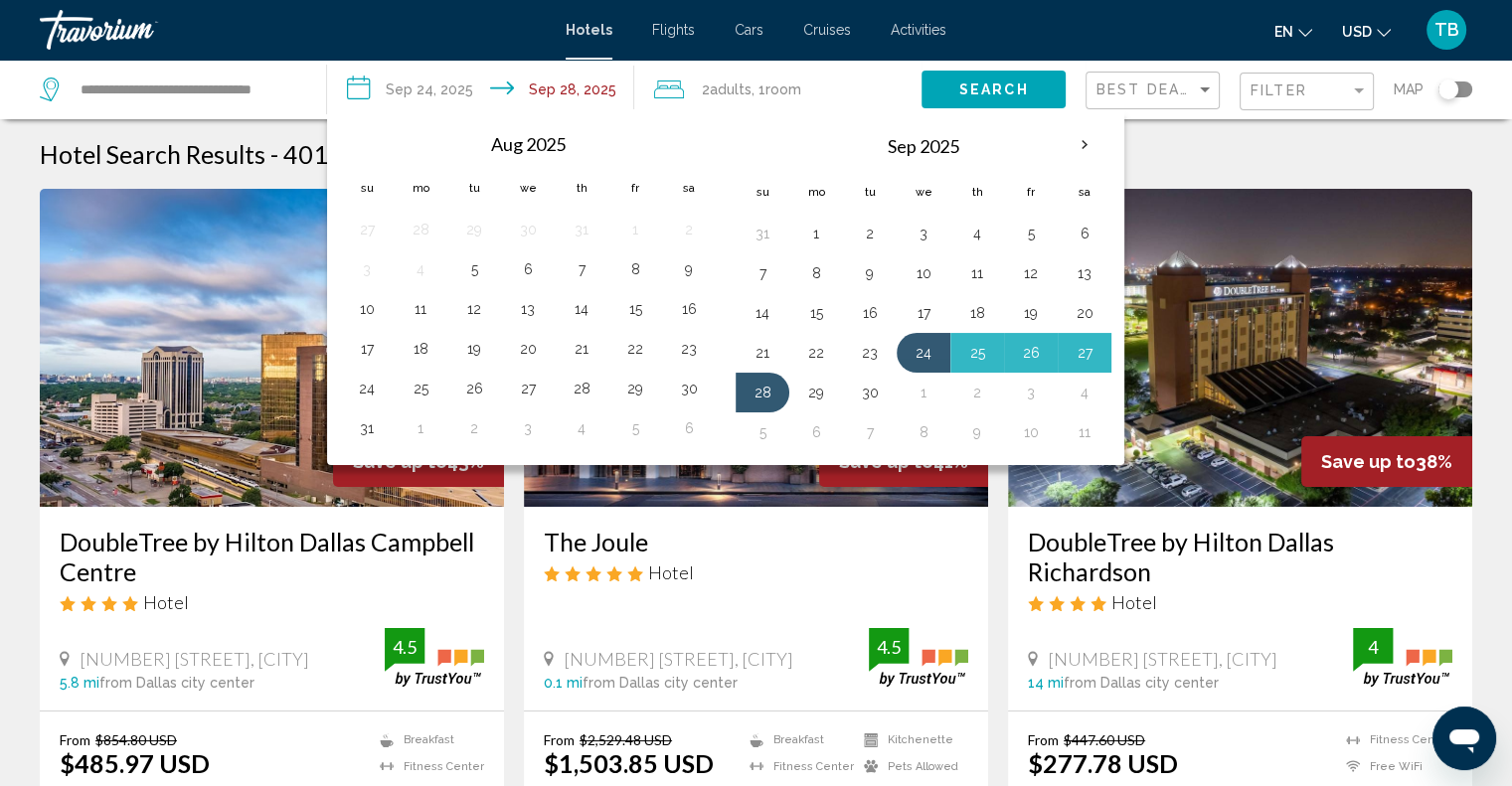 click on "**********" at bounding box center (756, 1612) 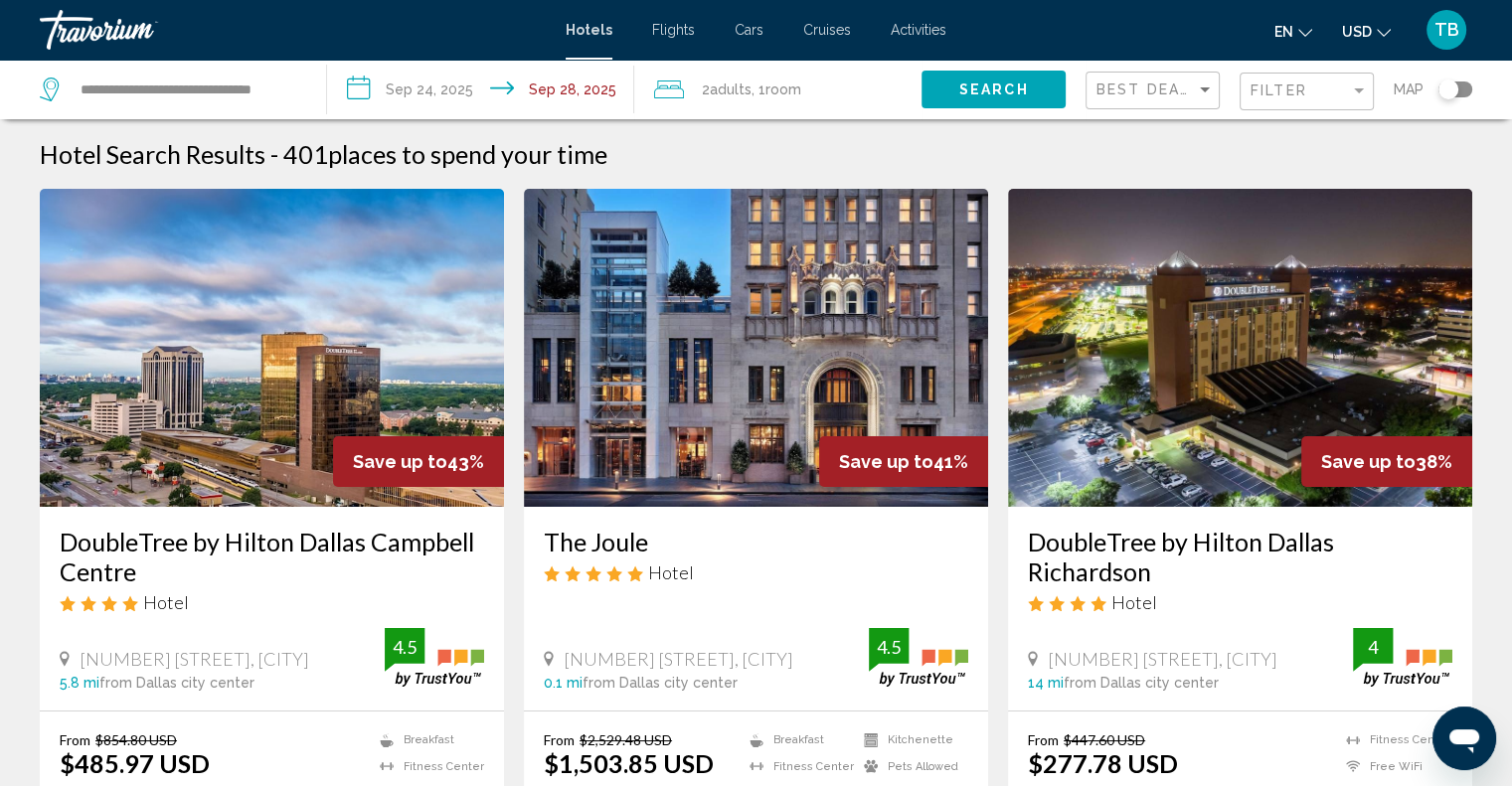 click on "Search" 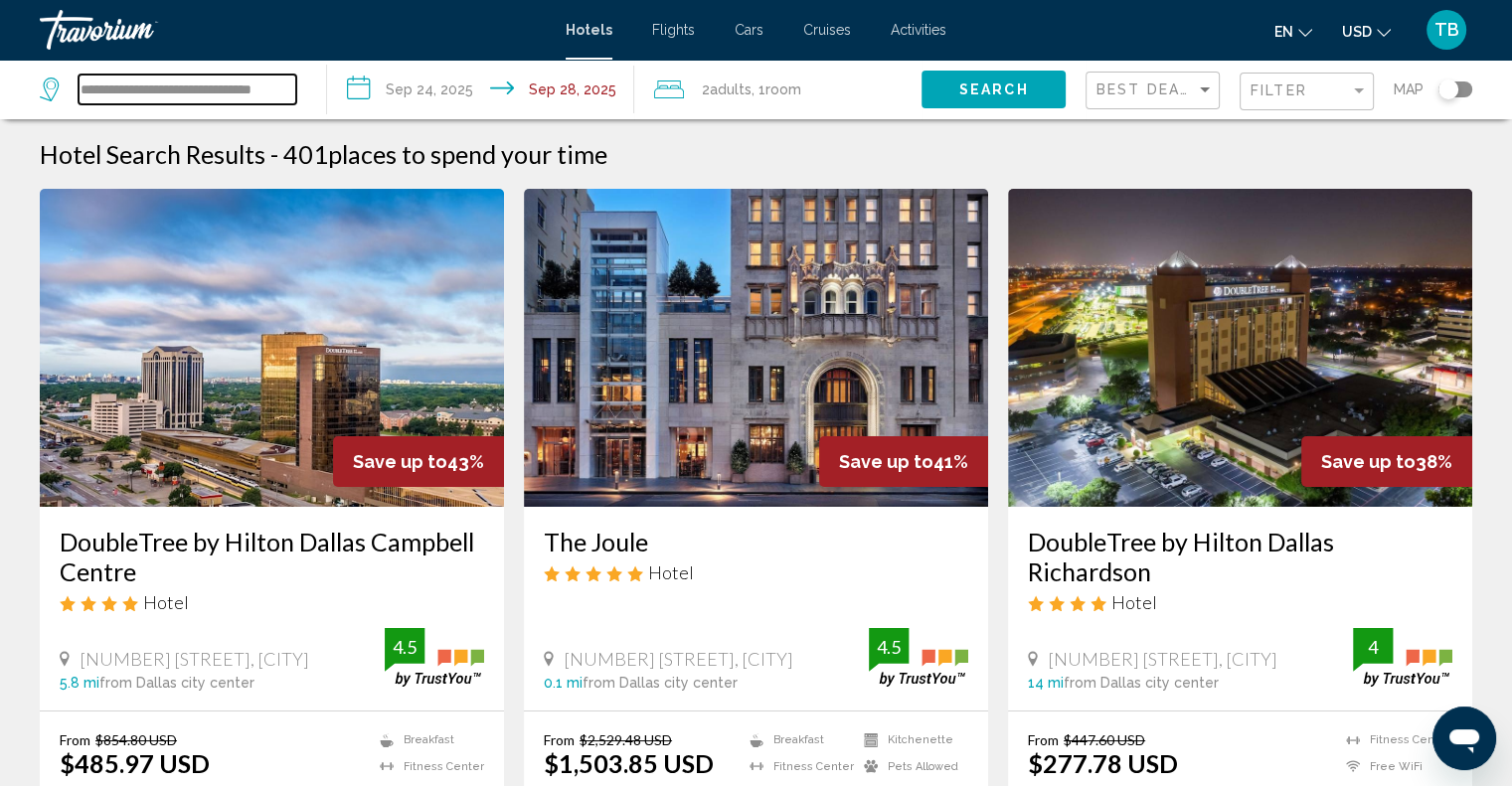 scroll, scrollTop: 0, scrollLeft: 4, axis: horizontal 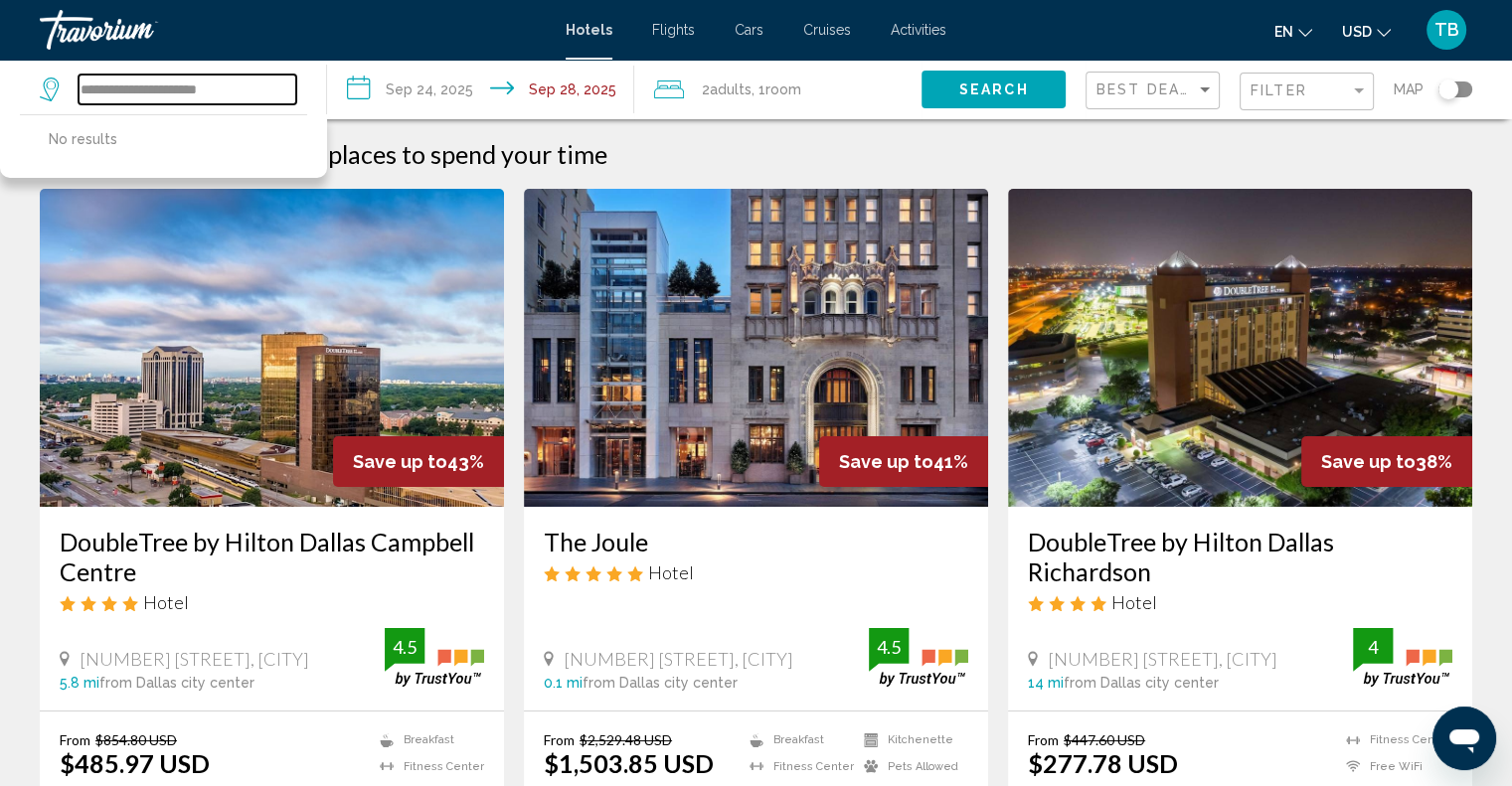 drag, startPoint x: 191, startPoint y: 89, endPoint x: 15, endPoint y: 62, distance: 178.059 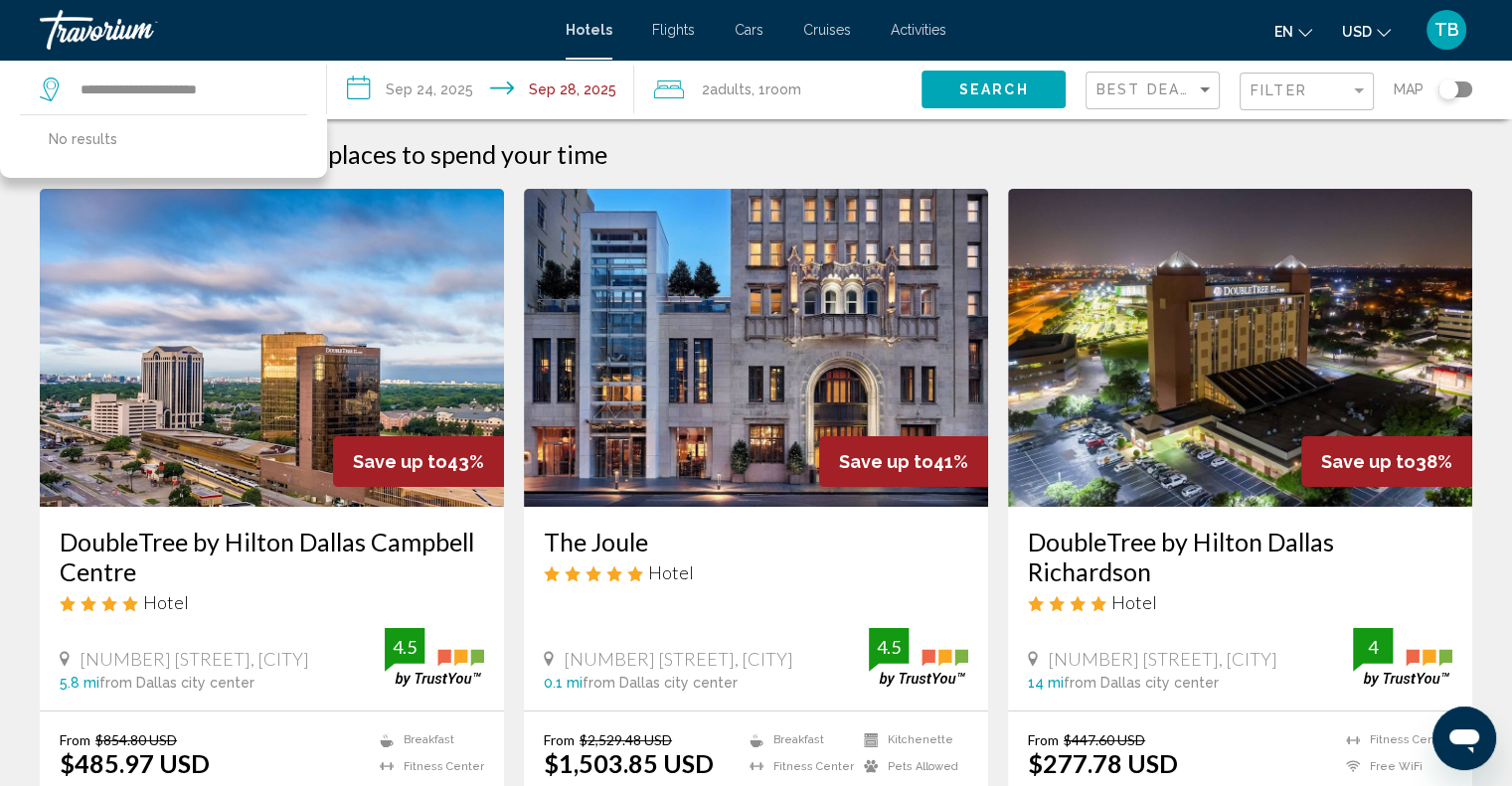 drag, startPoint x: 15, startPoint y: 62, endPoint x: 640, endPoint y: 157, distance: 632.17877 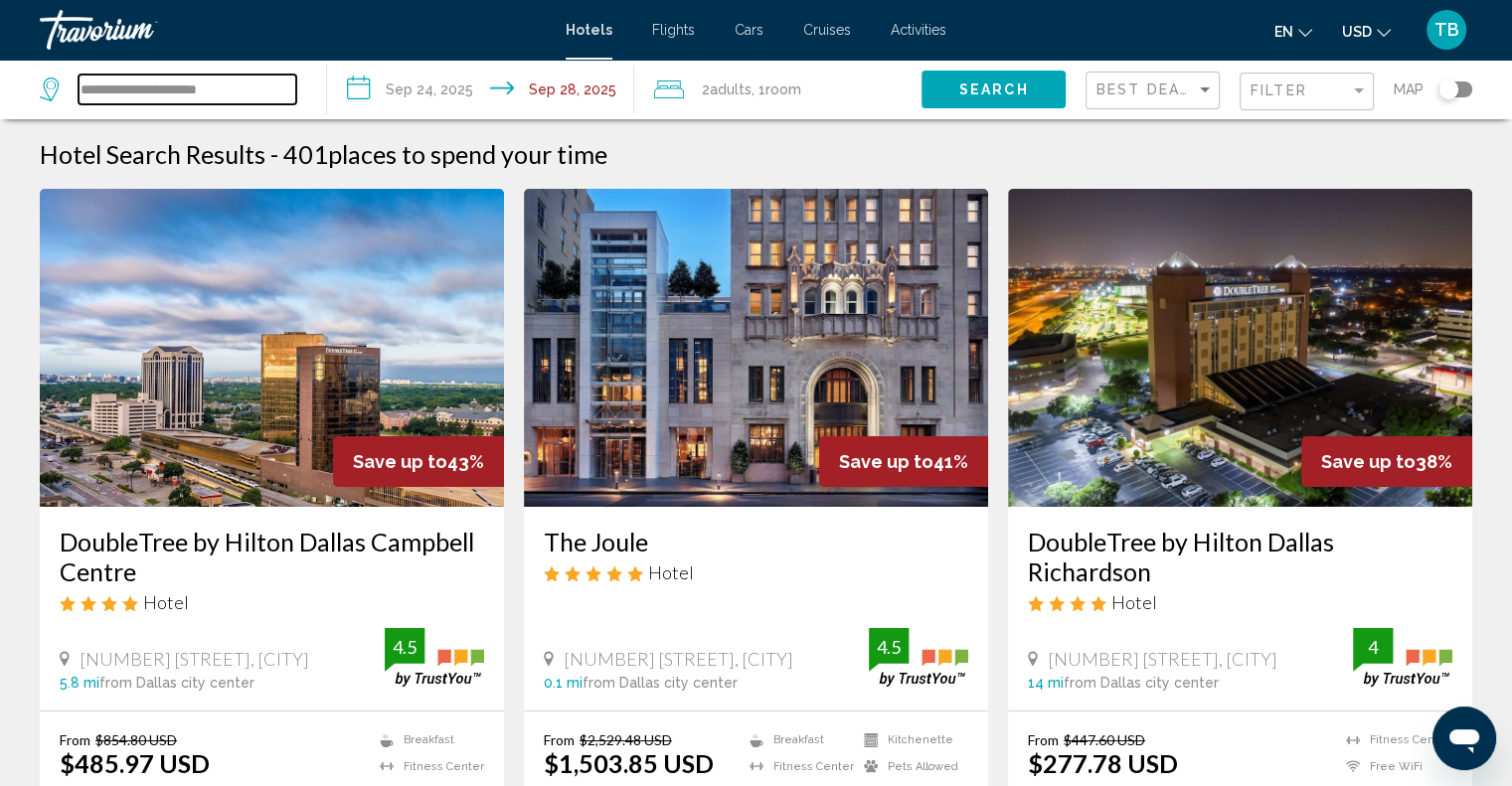 drag, startPoint x: 191, startPoint y: 95, endPoint x: 62, endPoint y: 74, distance: 130.6981 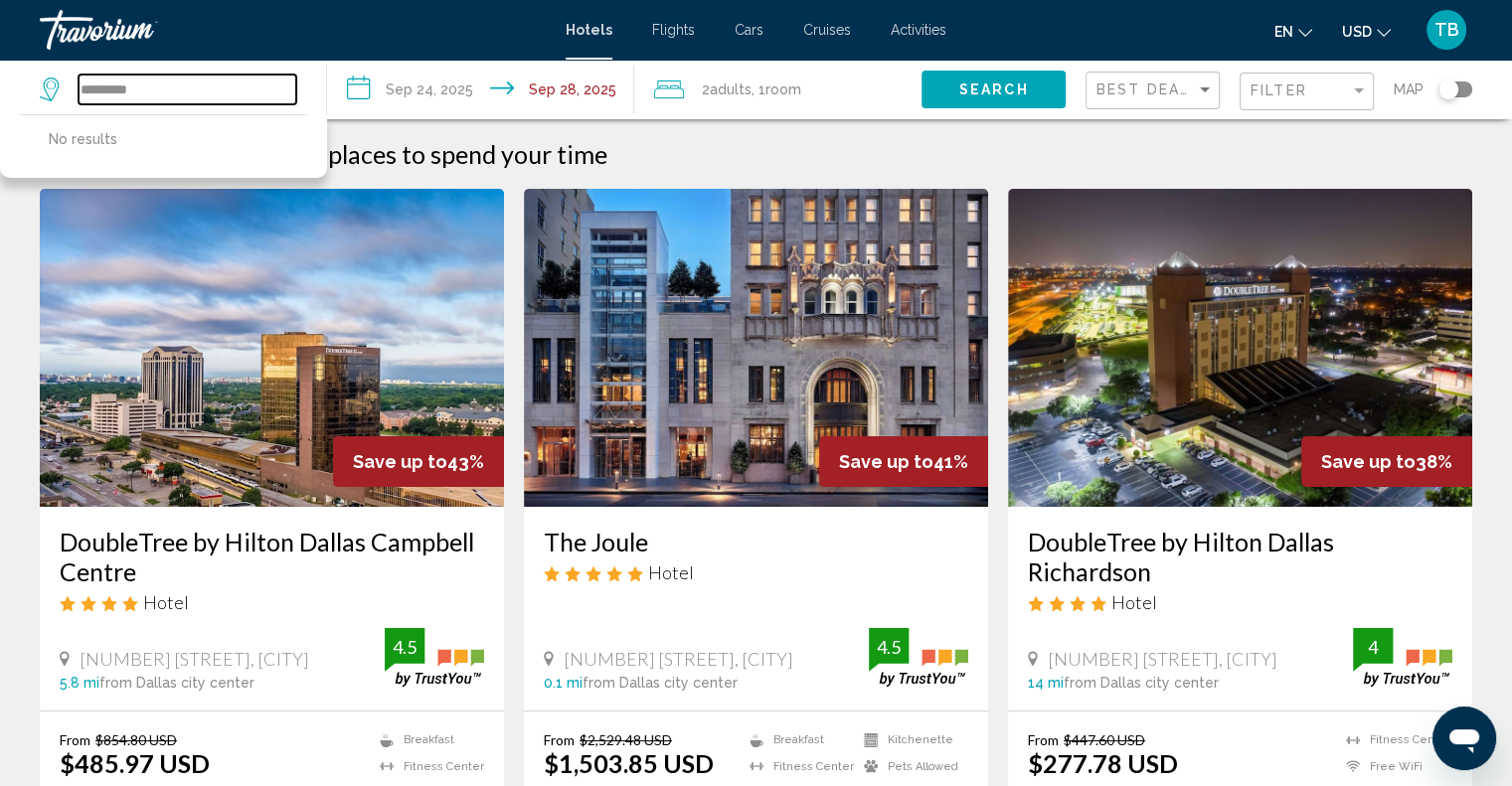 click on "*********" at bounding box center [187, 89] 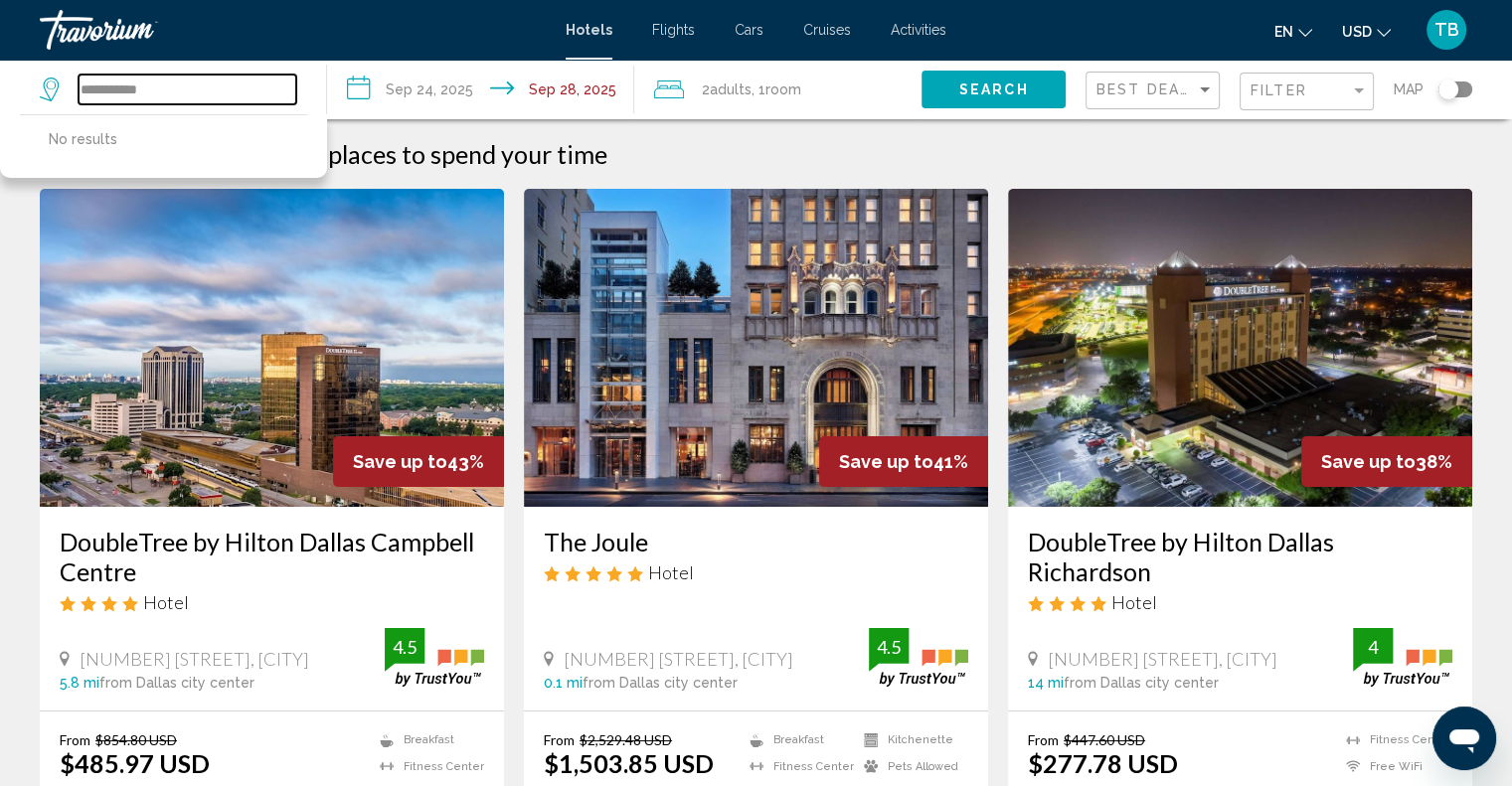 type on "*********" 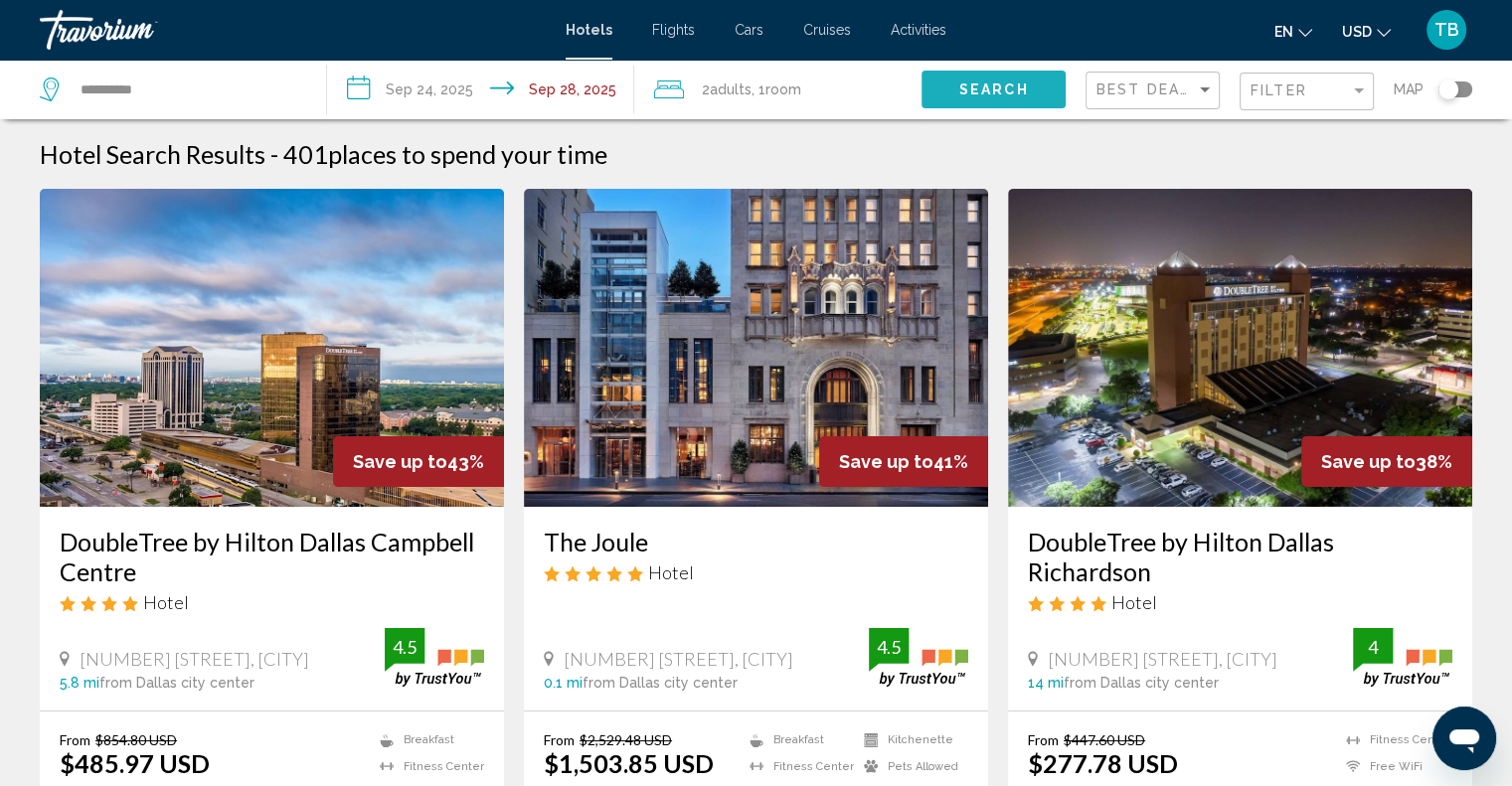 click on "Search" 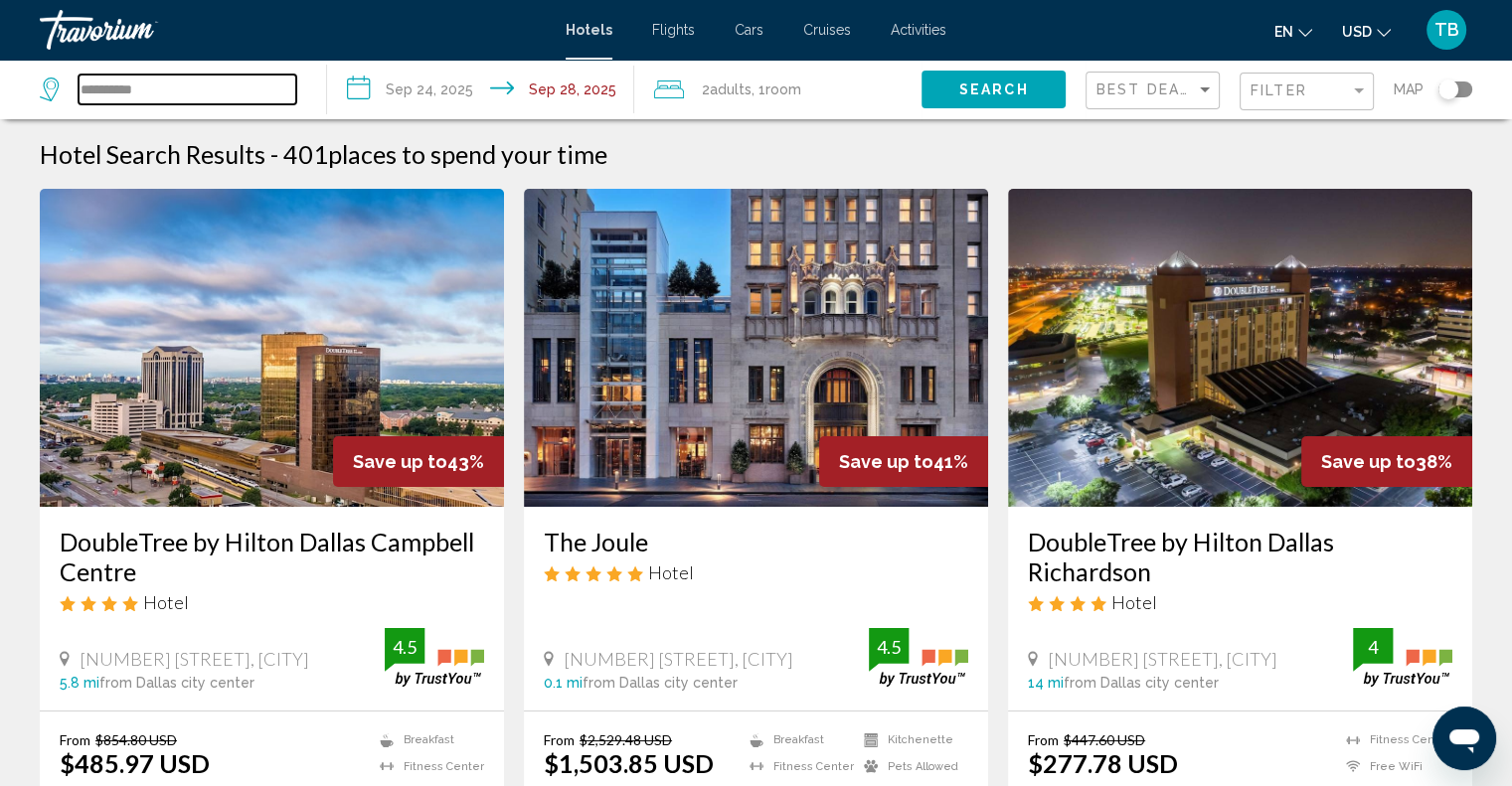 click on "*********" at bounding box center [187, 89] 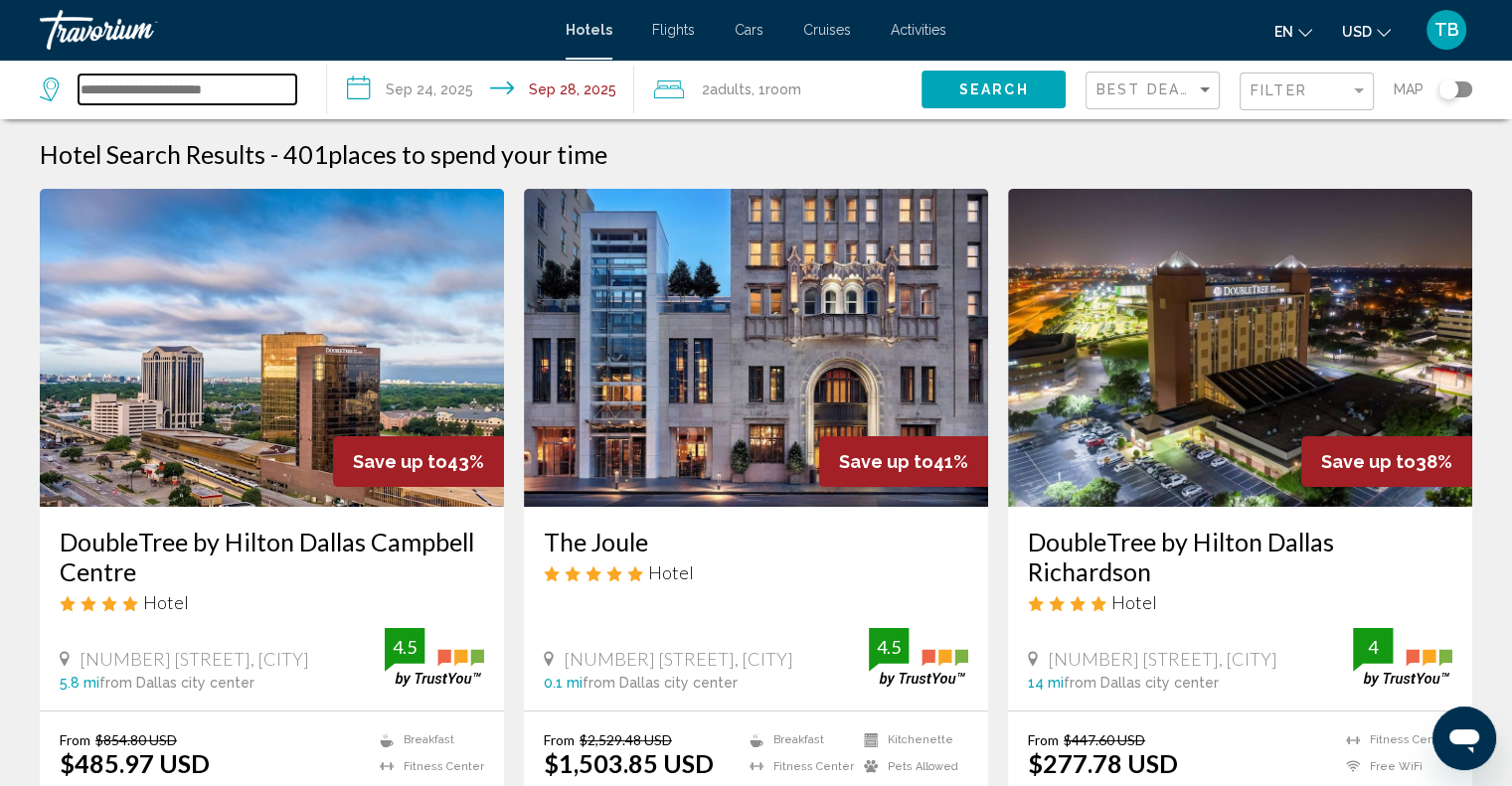paste on "**********" 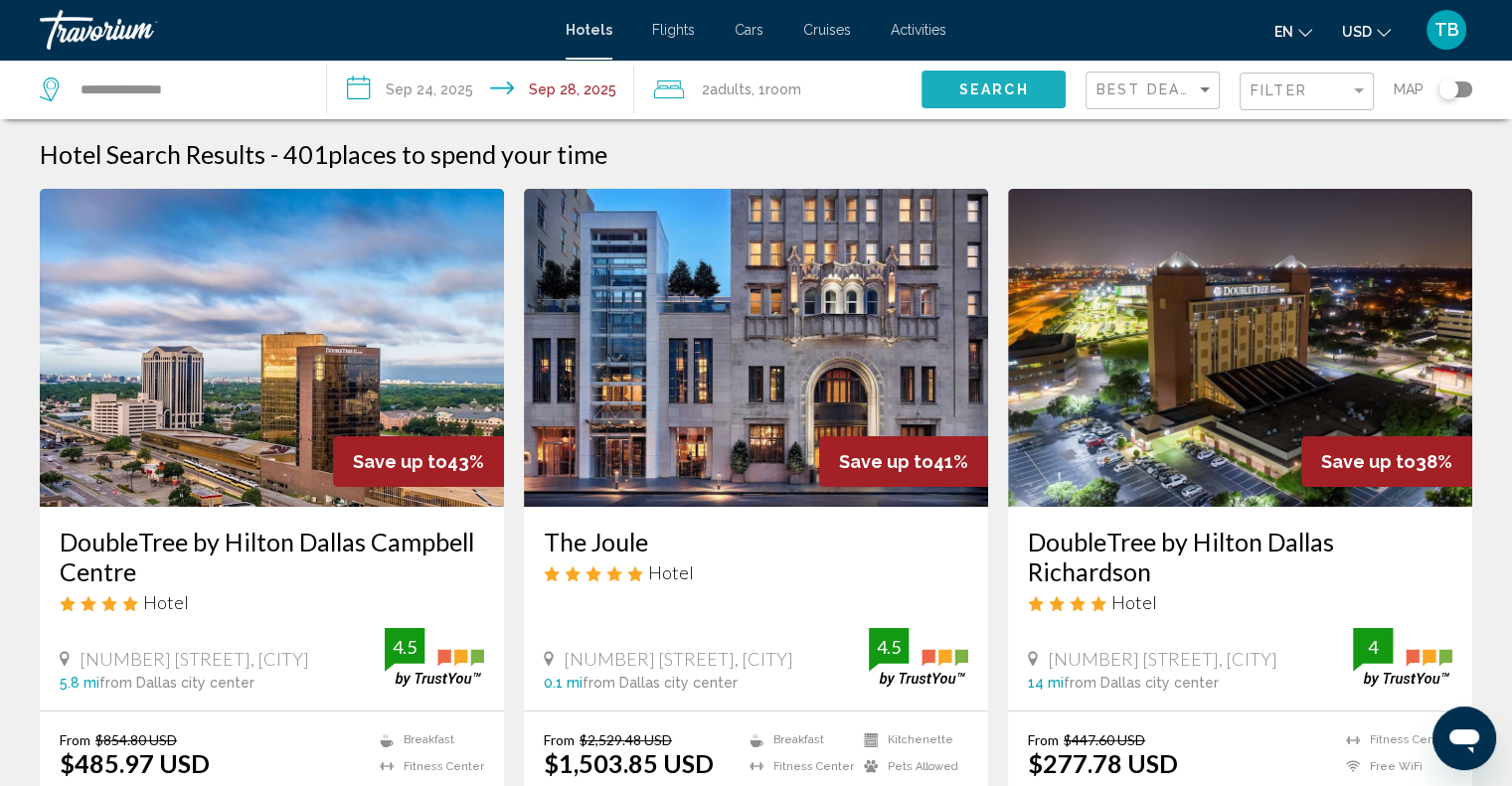 click on "Search" 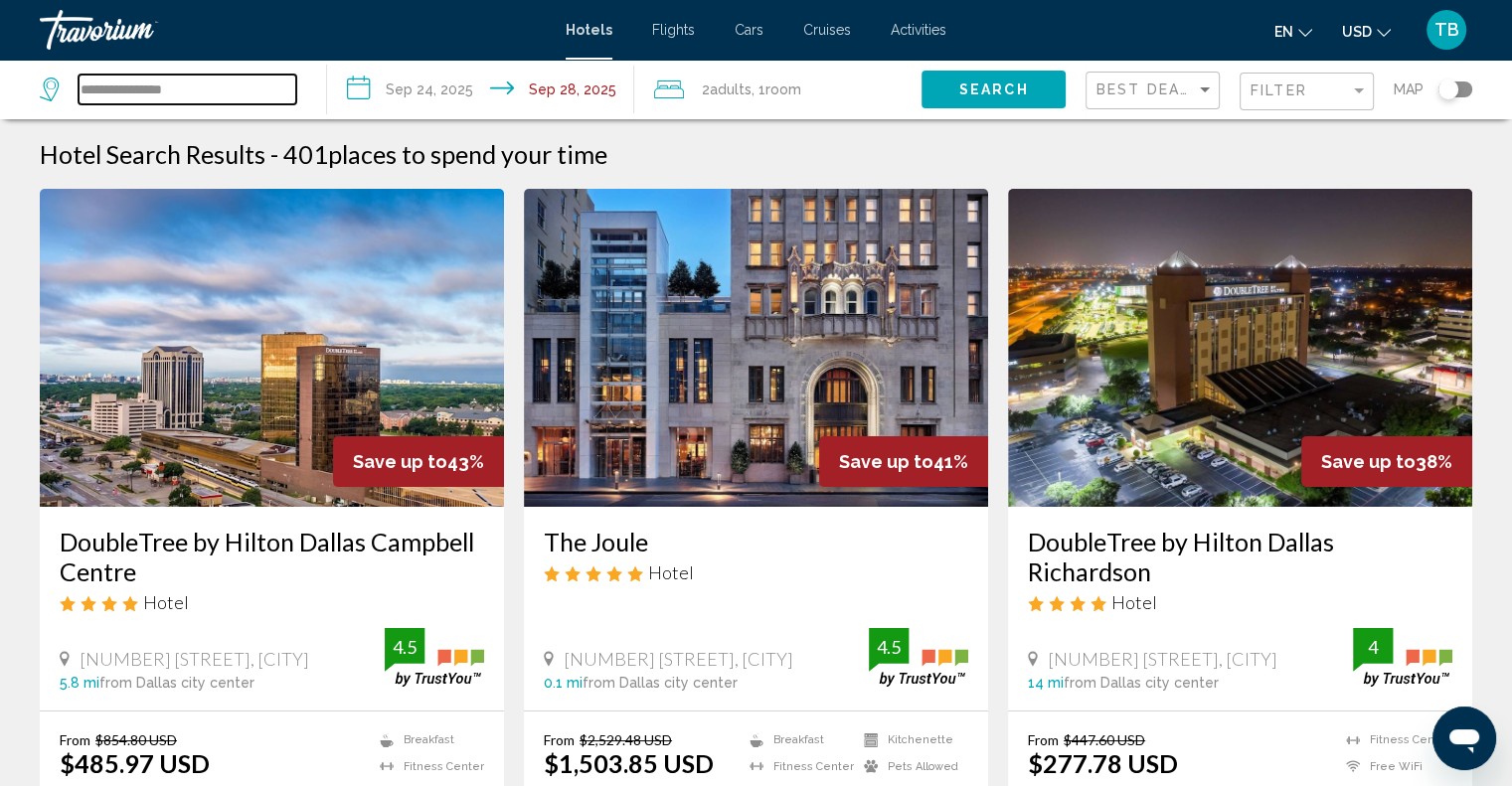click on "**********" at bounding box center [187, 89] 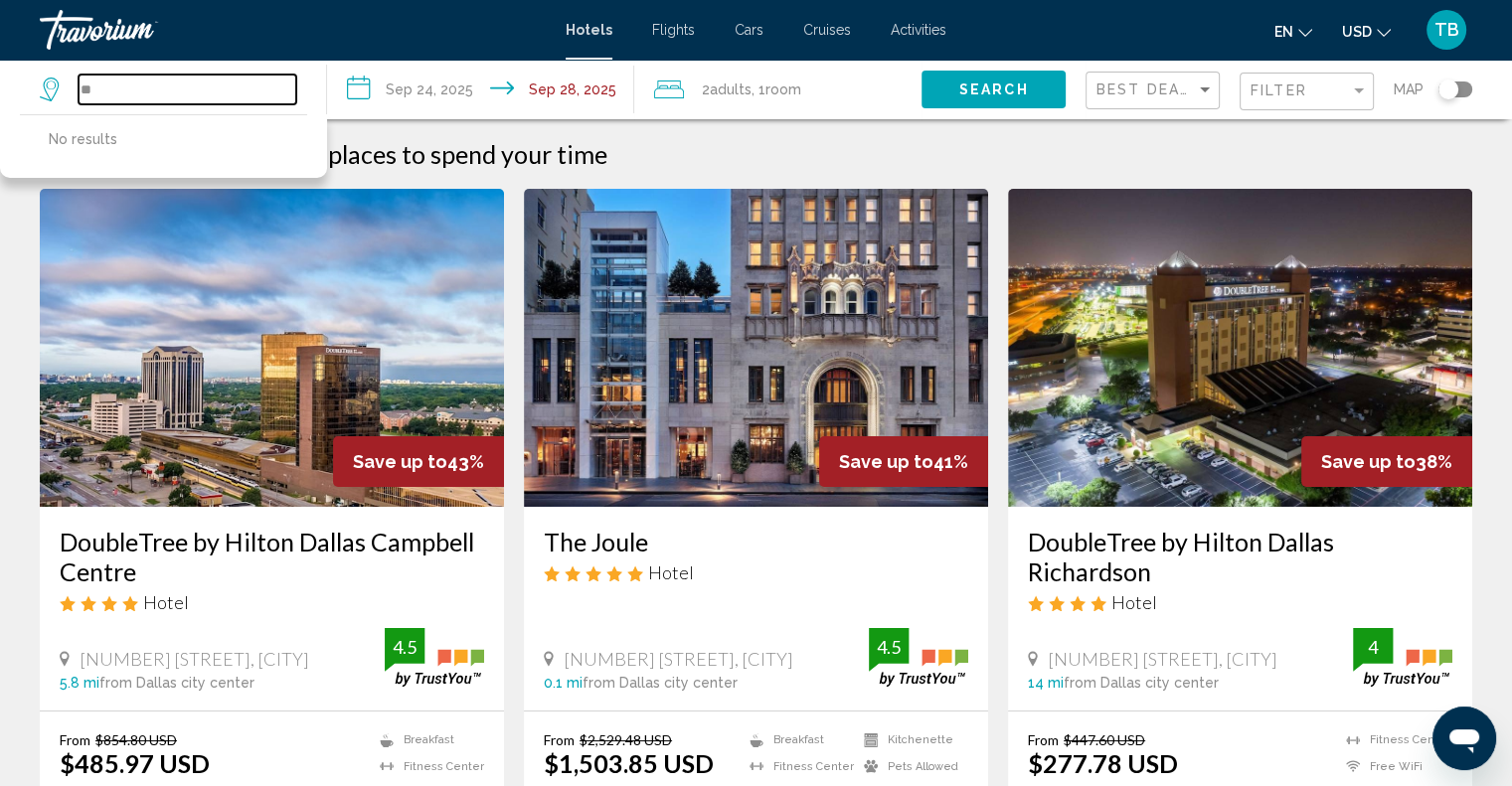type on "*" 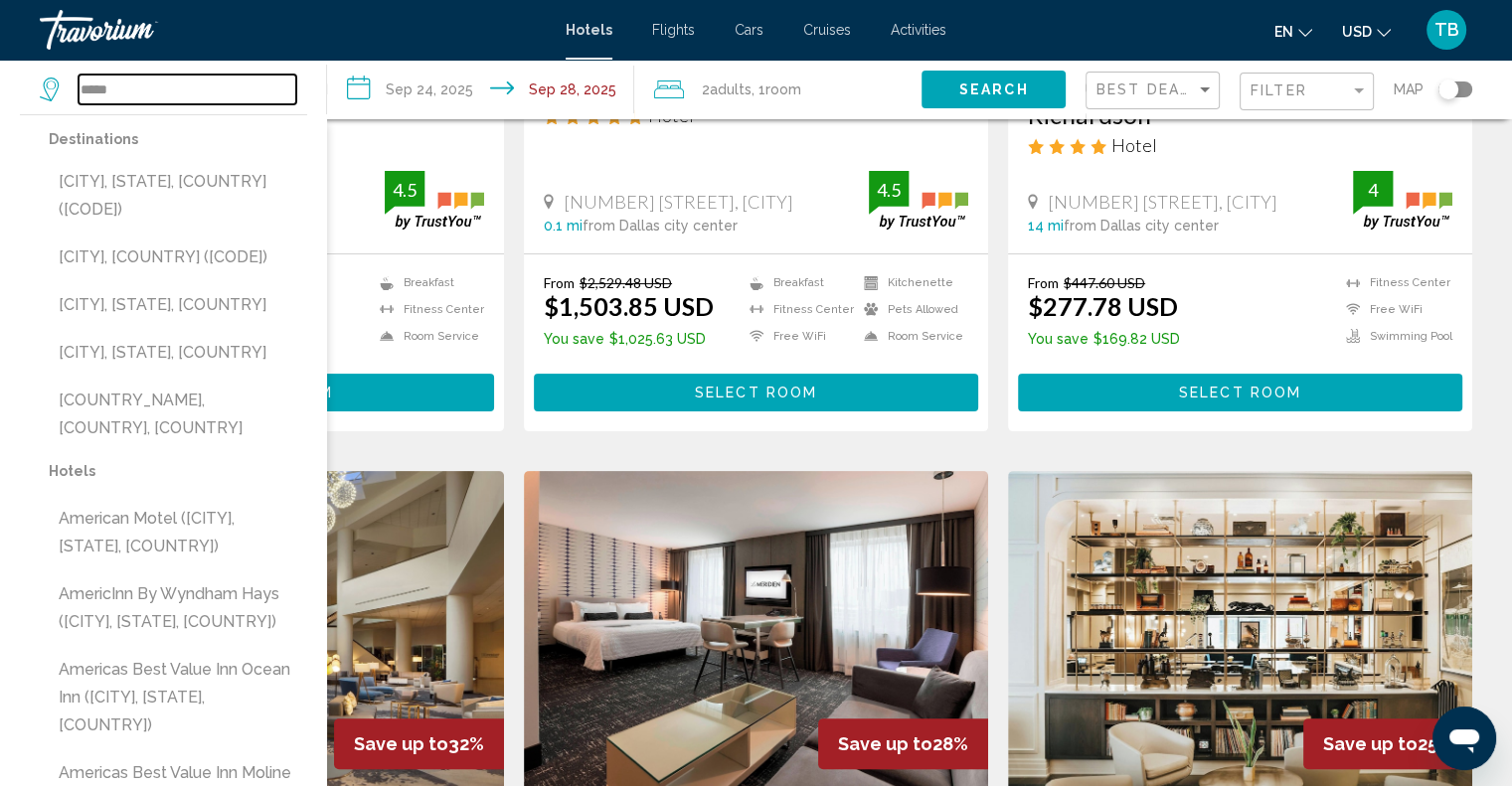 scroll, scrollTop: 0, scrollLeft: 0, axis: both 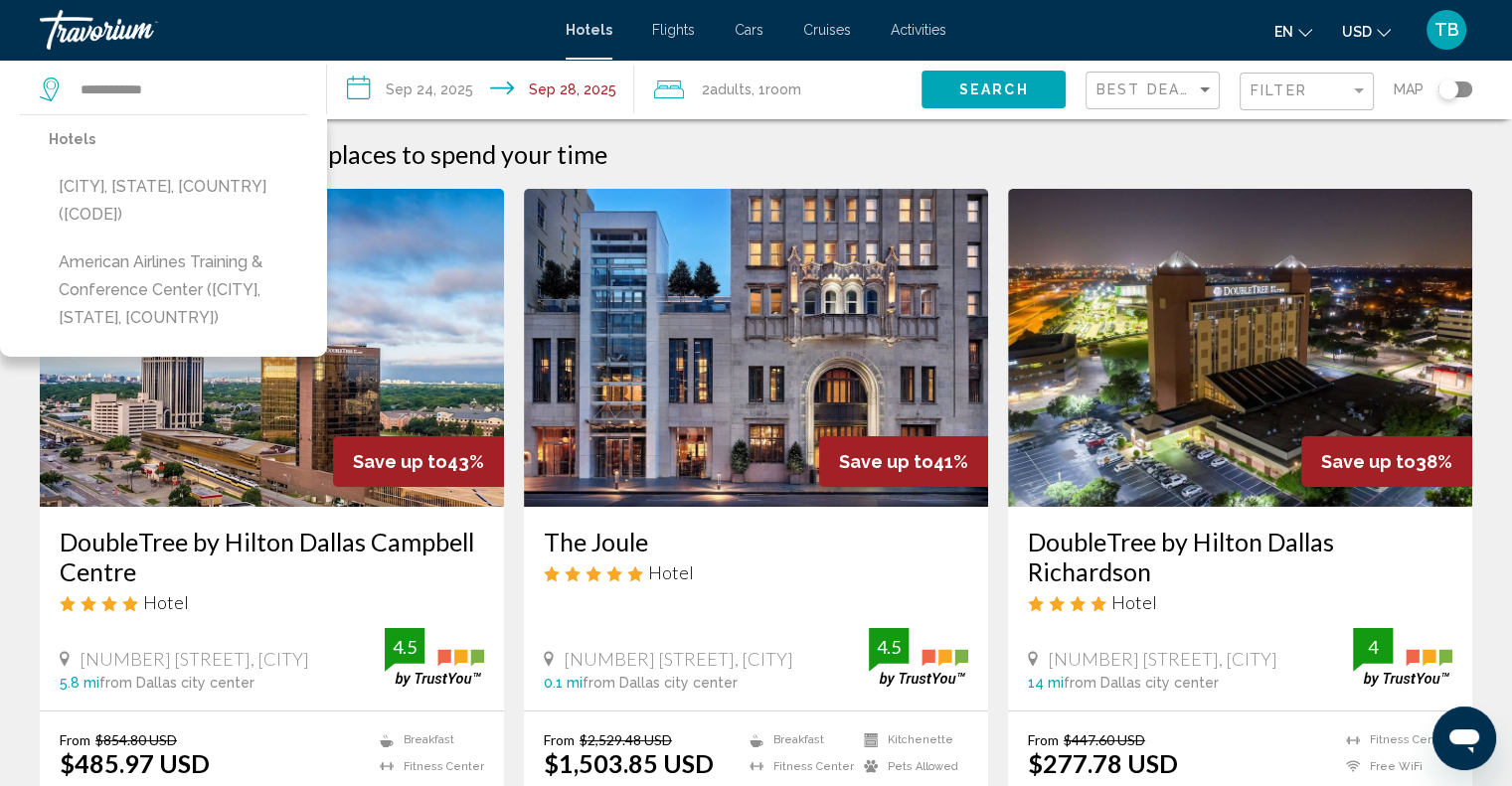 click on "American Airlines Training & Conference Center ([CITY], [STATE], [COUNTRY])" at bounding box center (178, 290) 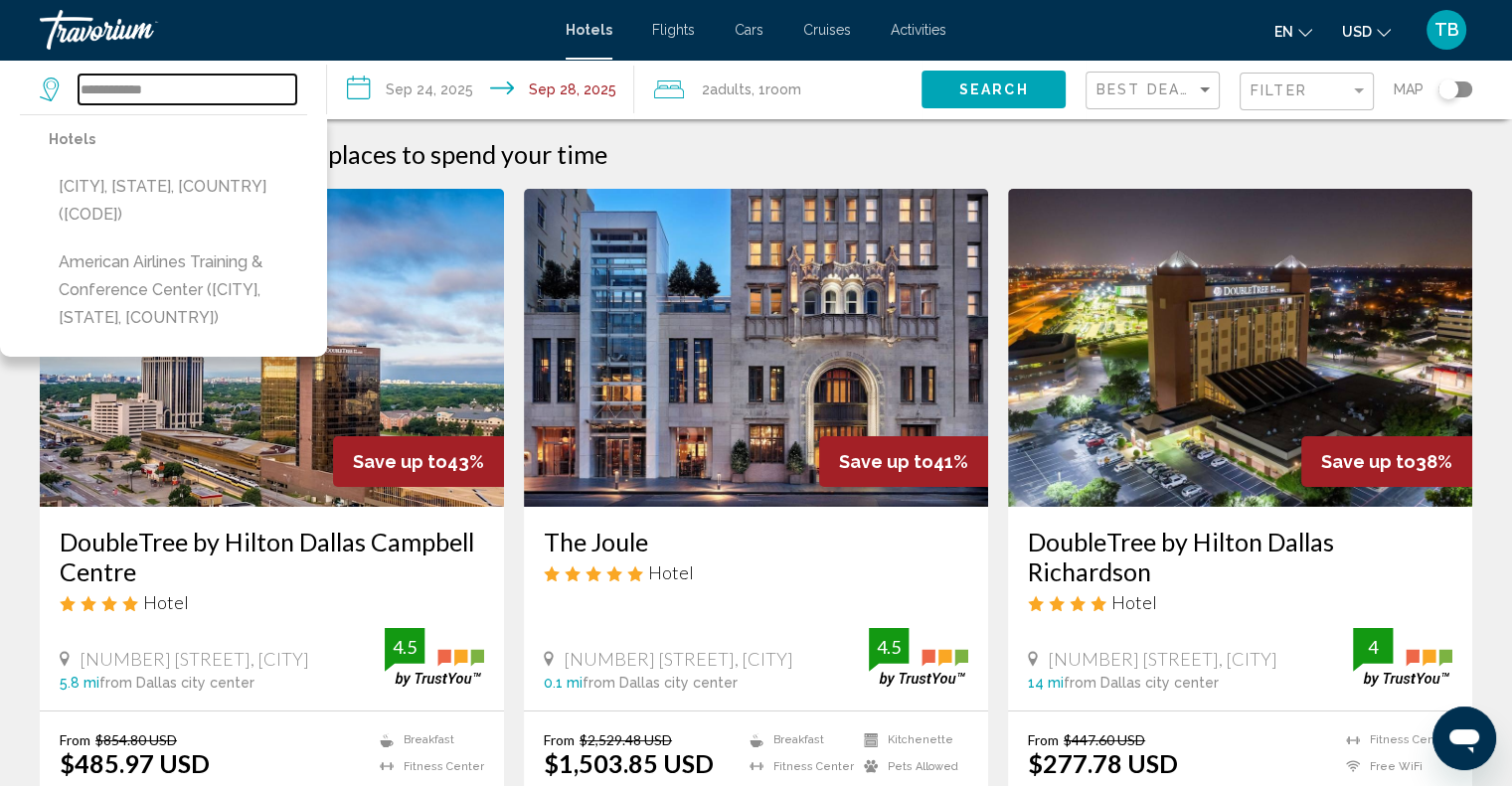 type on "**********" 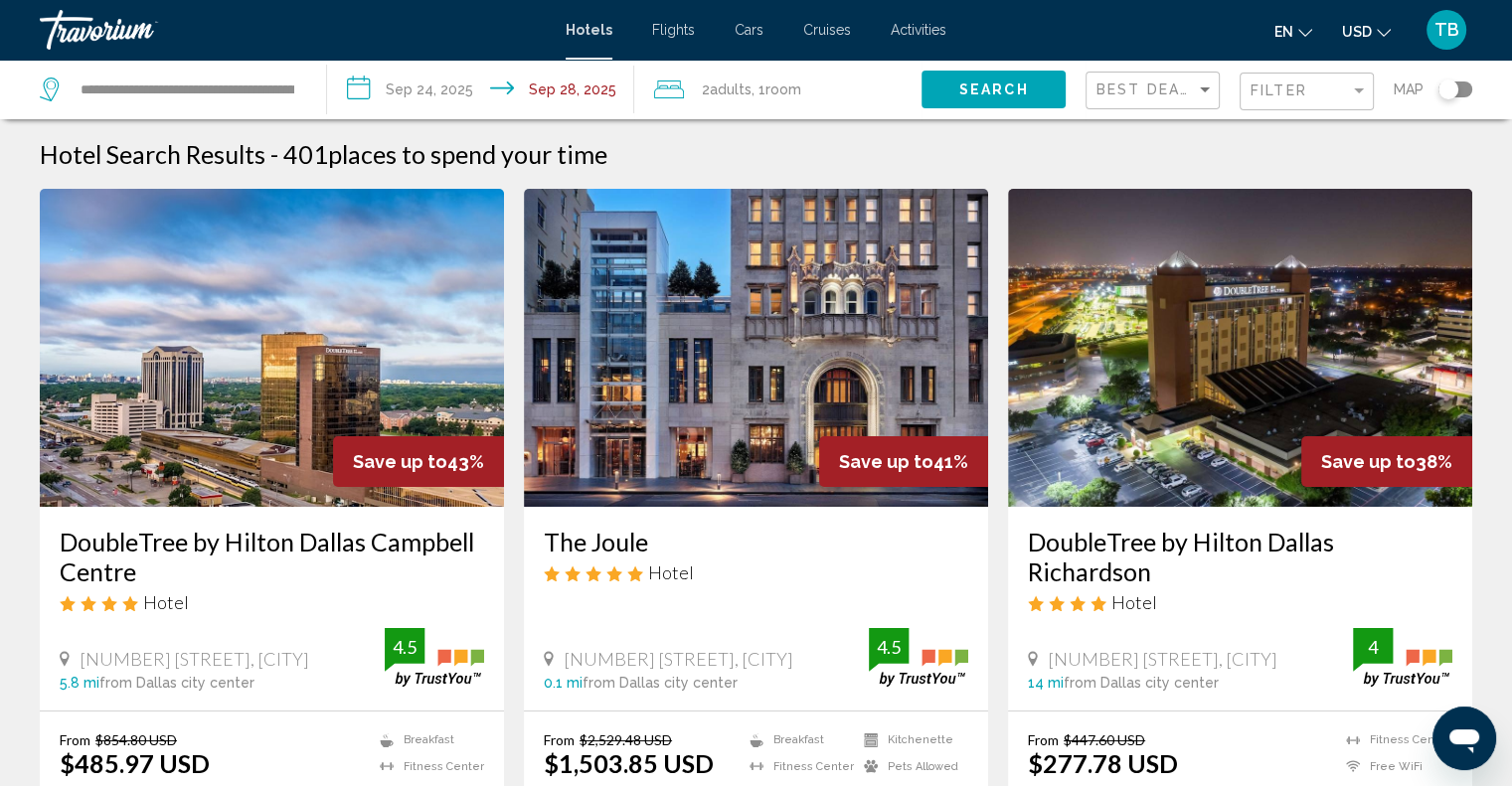 click on "Search" 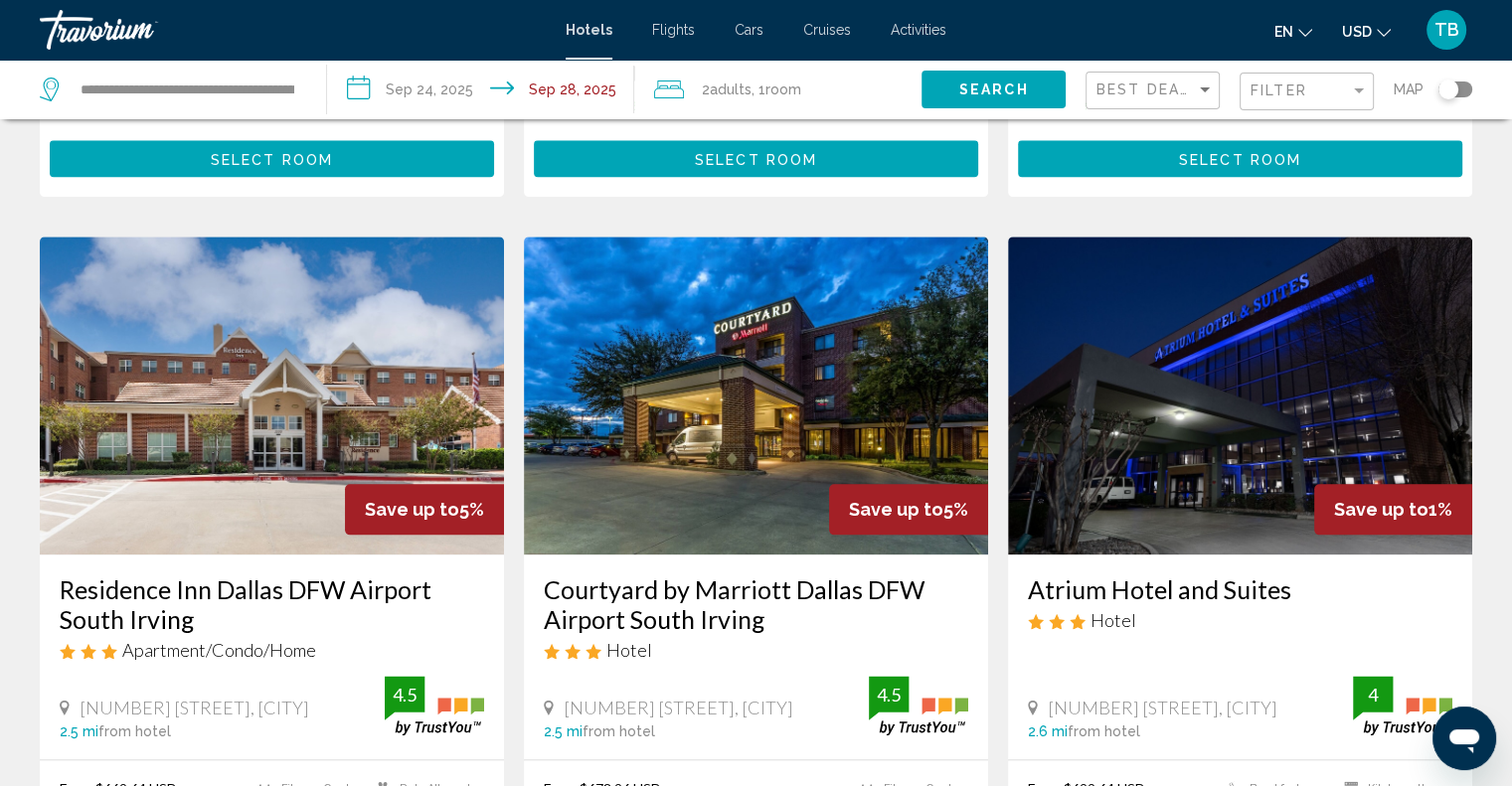 scroll, scrollTop: 2375, scrollLeft: 0, axis: vertical 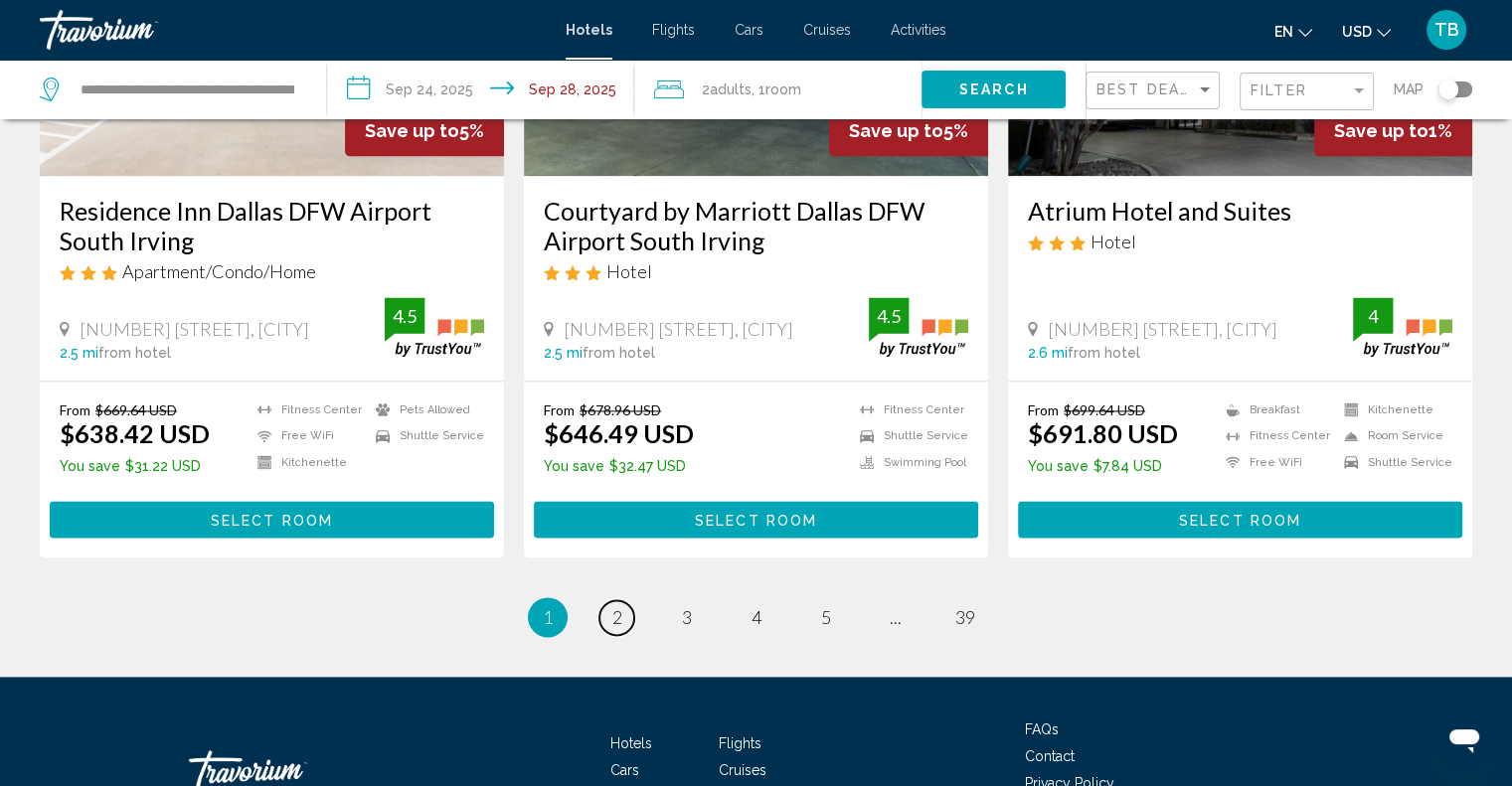 click on "page  2" at bounding box center [616, 617] 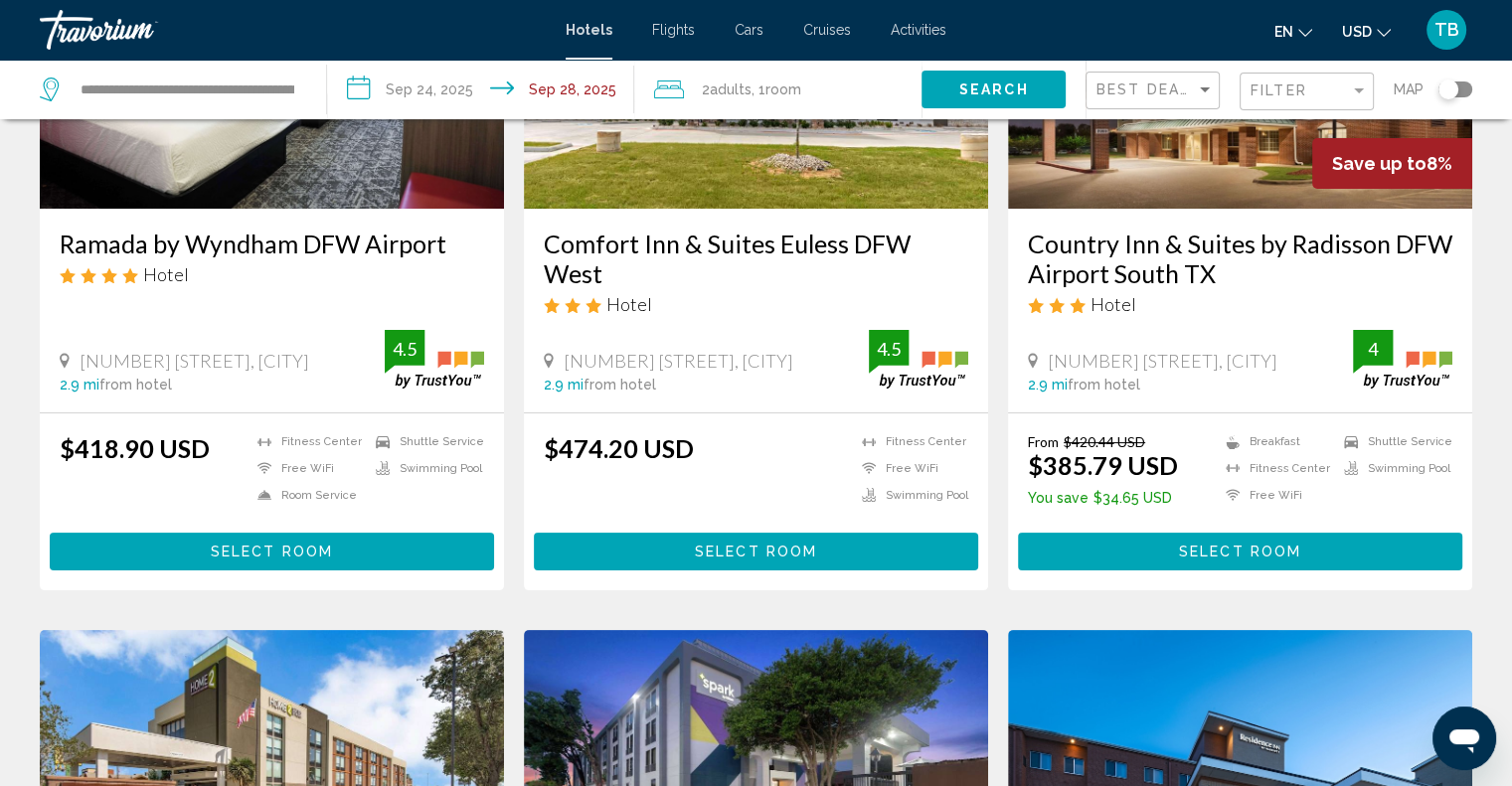 scroll, scrollTop: 0, scrollLeft: 0, axis: both 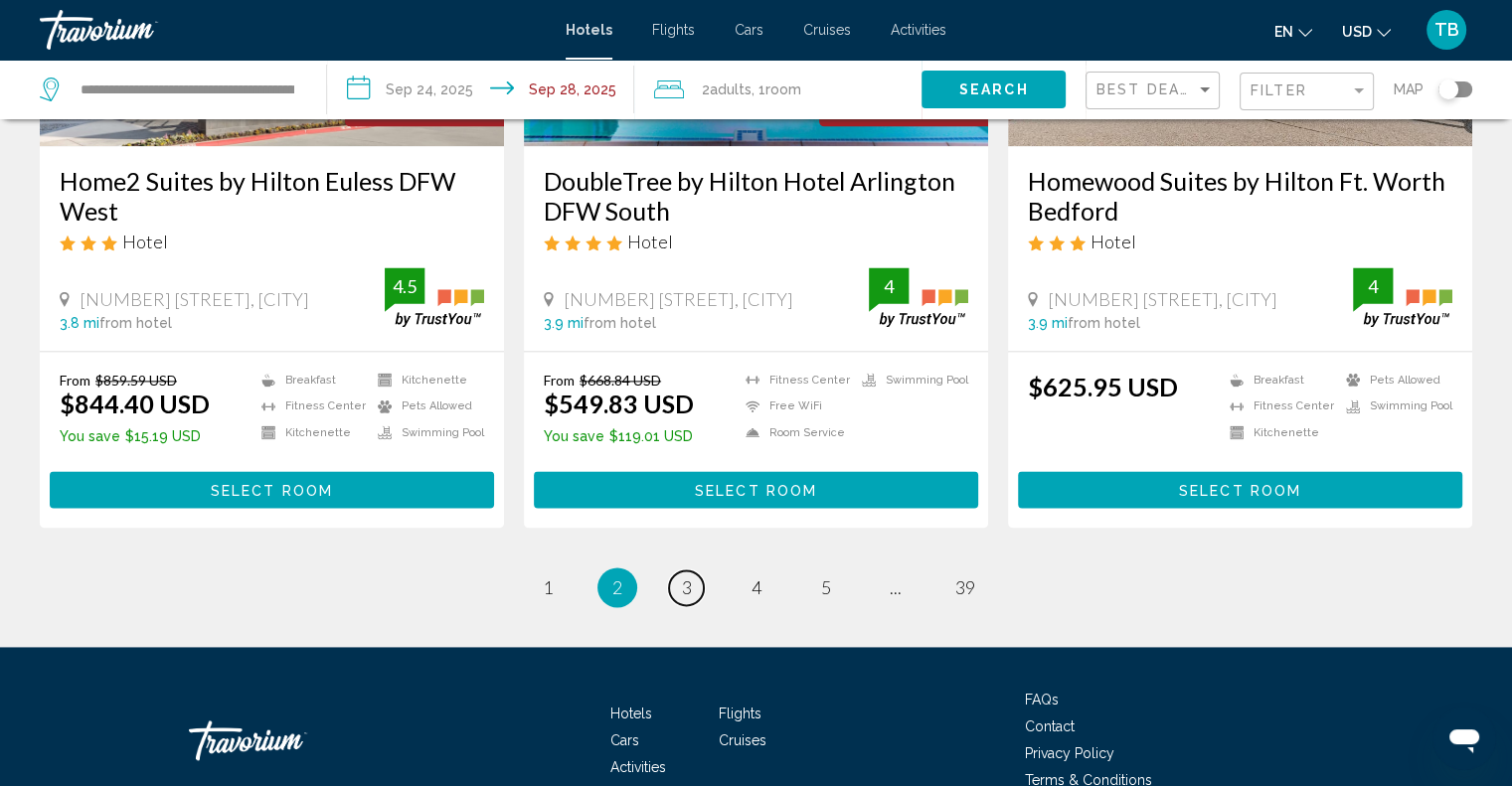 click on "3" at bounding box center (687, 587) 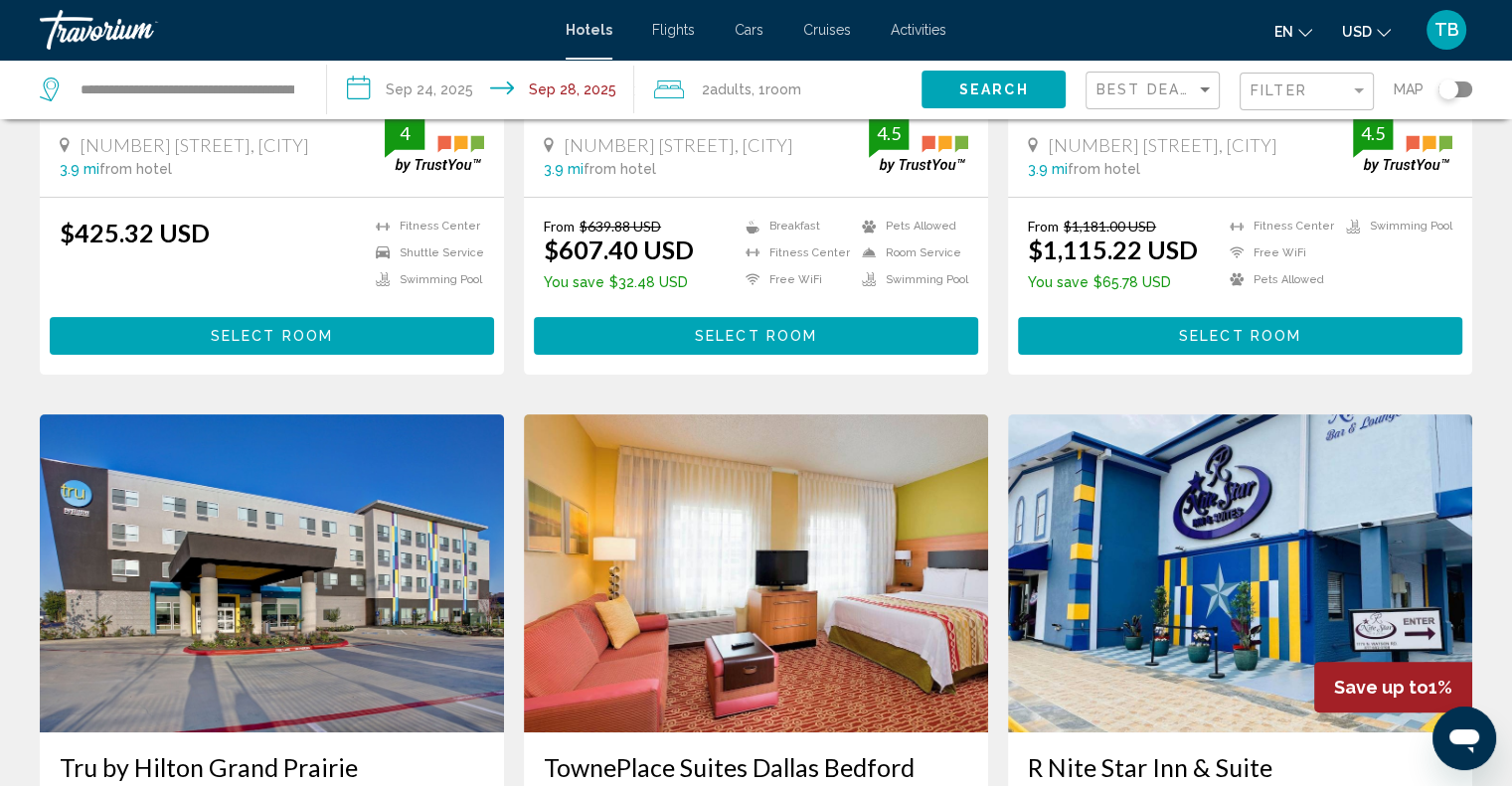 scroll, scrollTop: 0, scrollLeft: 0, axis: both 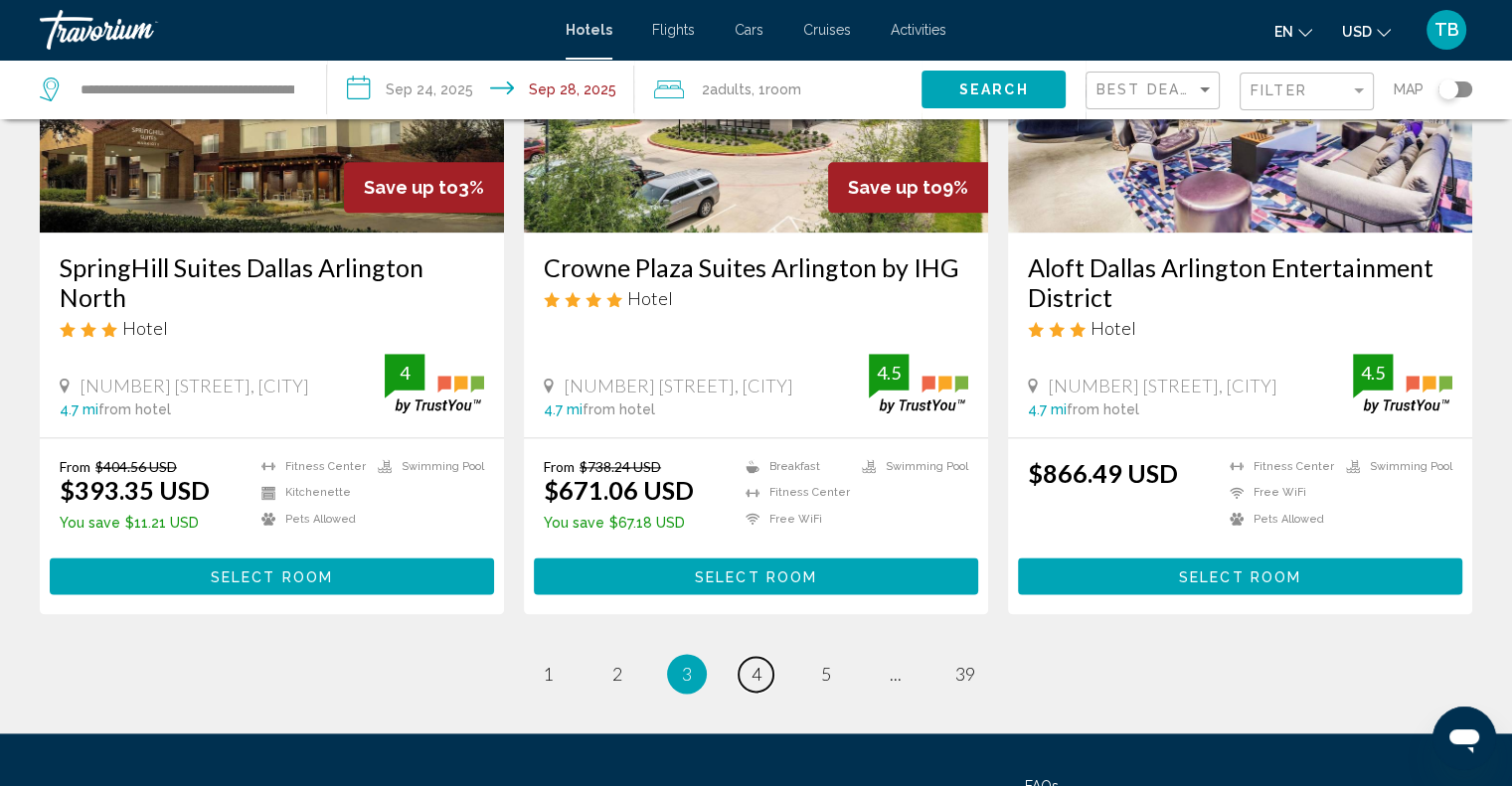 drag, startPoint x: 748, startPoint y: 679, endPoint x: 1400, endPoint y: -82, distance: 1002.11027 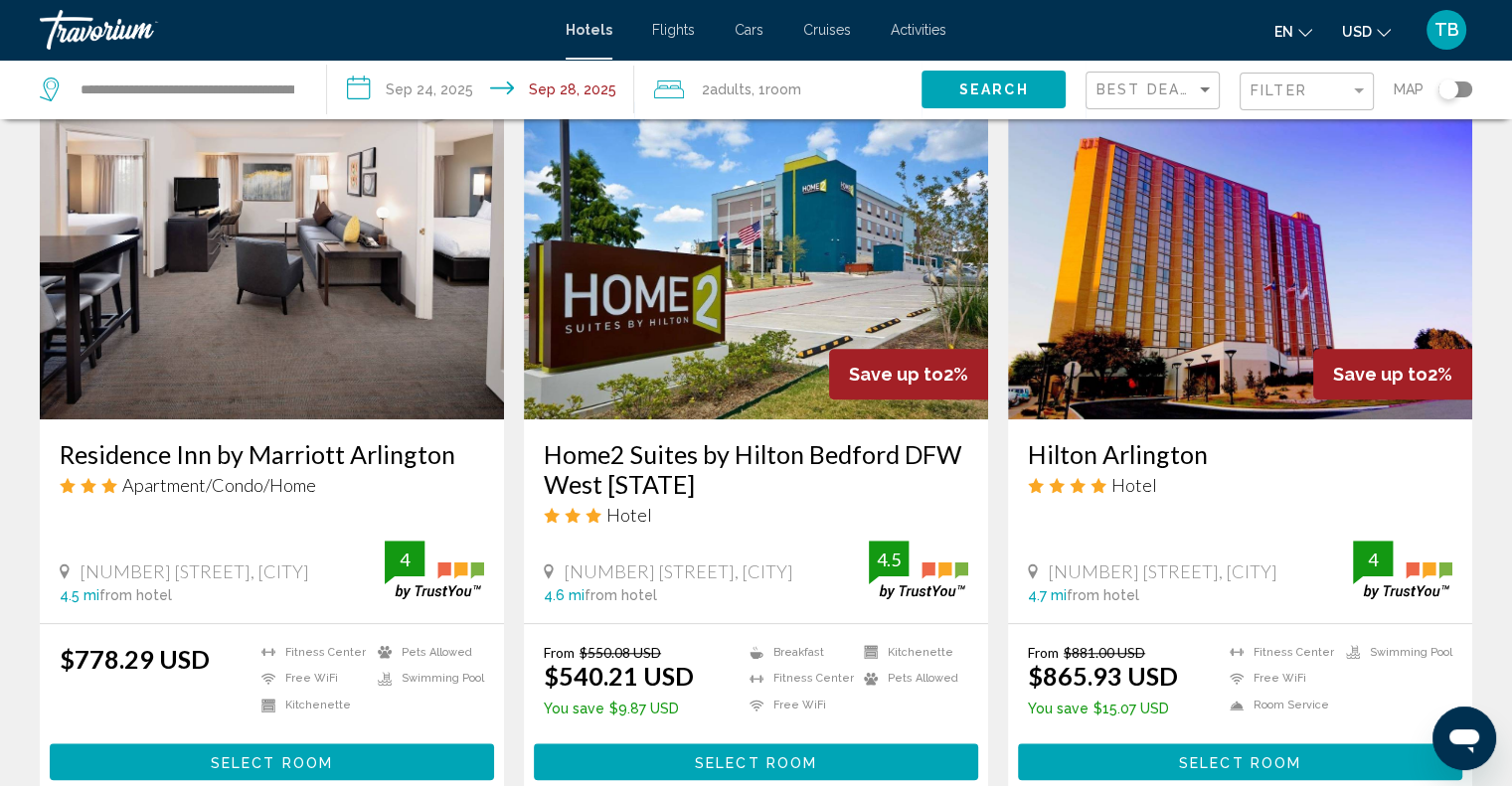 scroll, scrollTop: 1562, scrollLeft: 0, axis: vertical 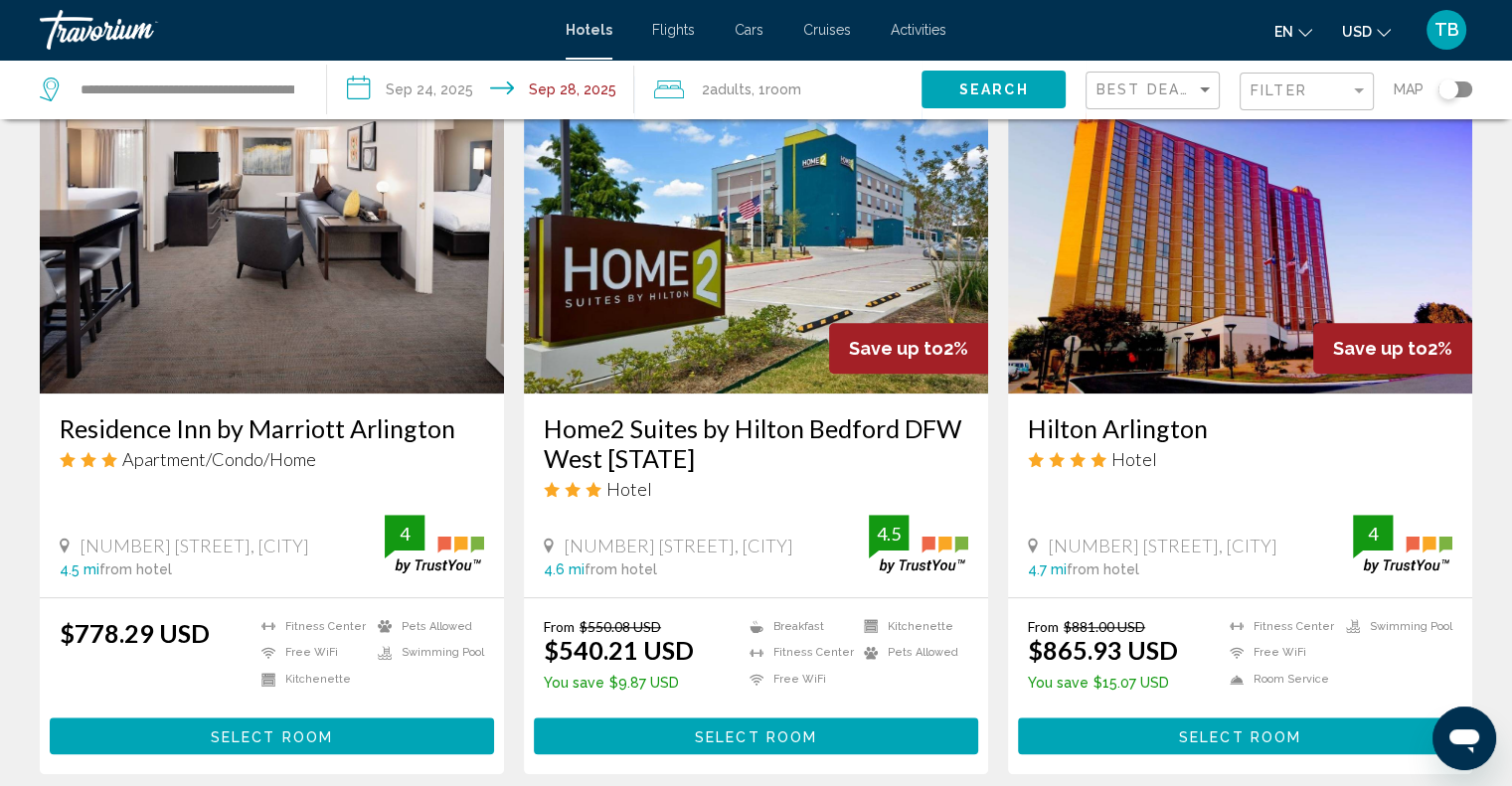 drag, startPoint x: 1507, startPoint y: 381, endPoint x: 1512, endPoint y: 261, distance: 120.10412 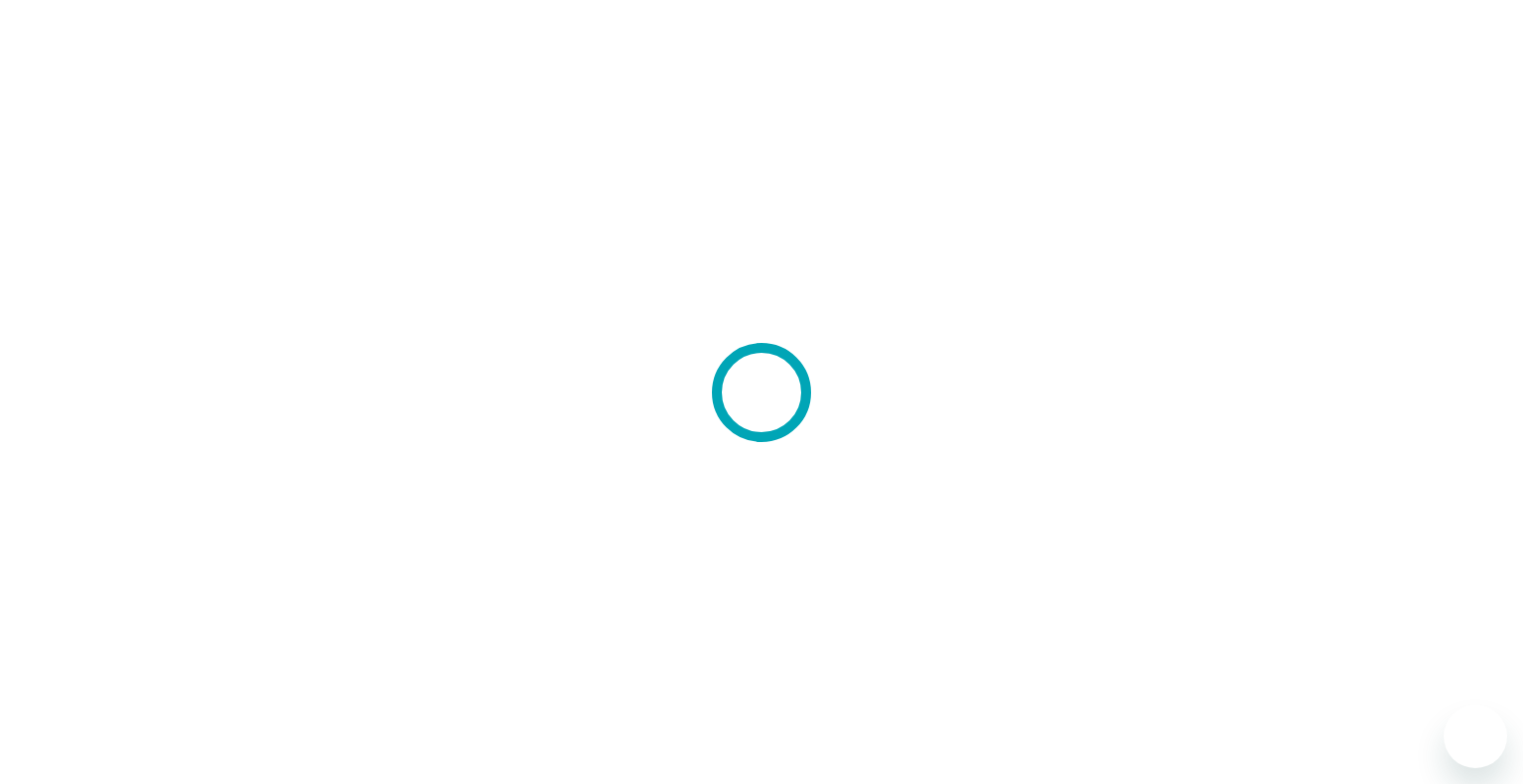 scroll, scrollTop: 0, scrollLeft: 0, axis: both 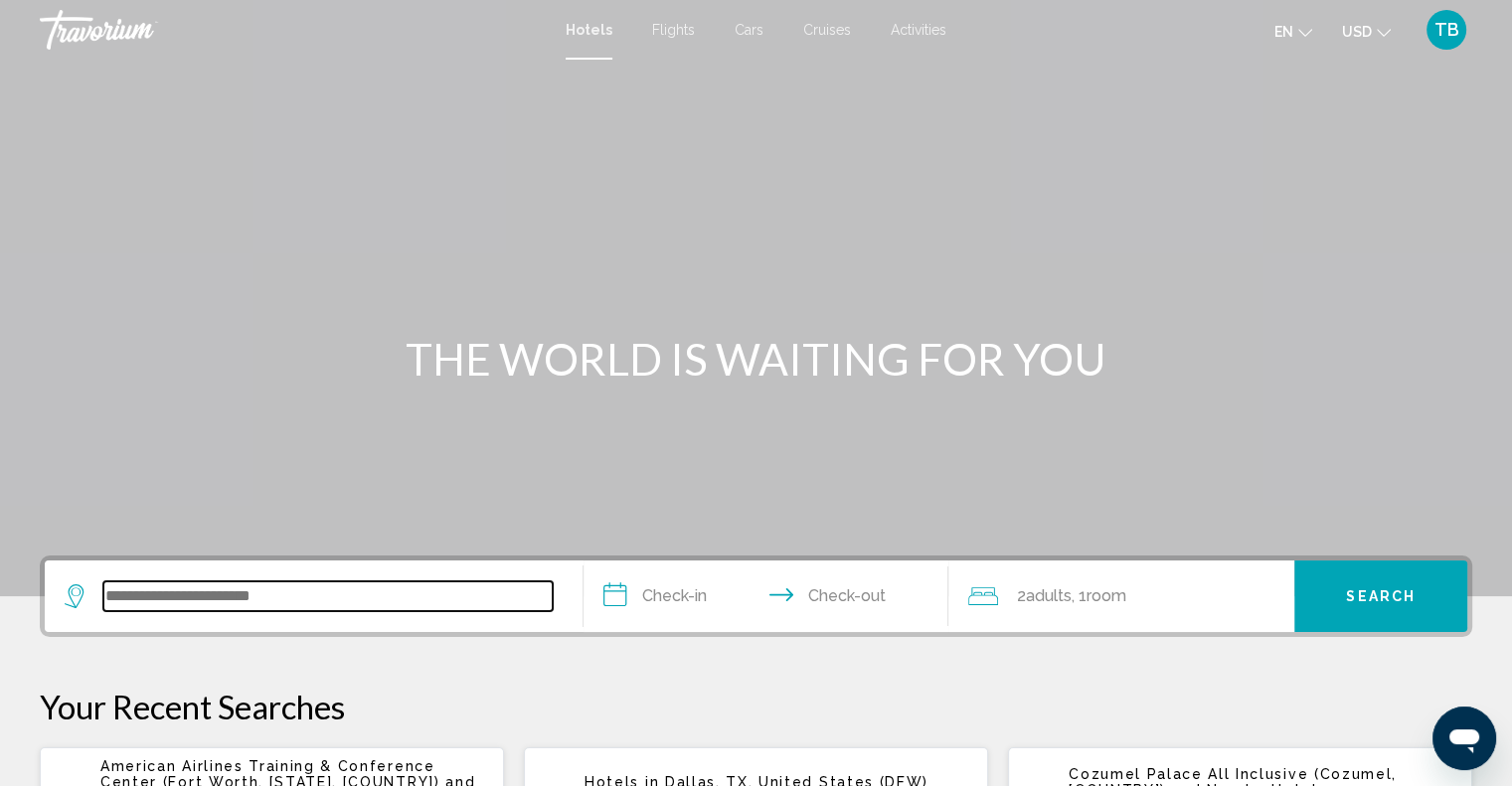click at bounding box center (328, 596) 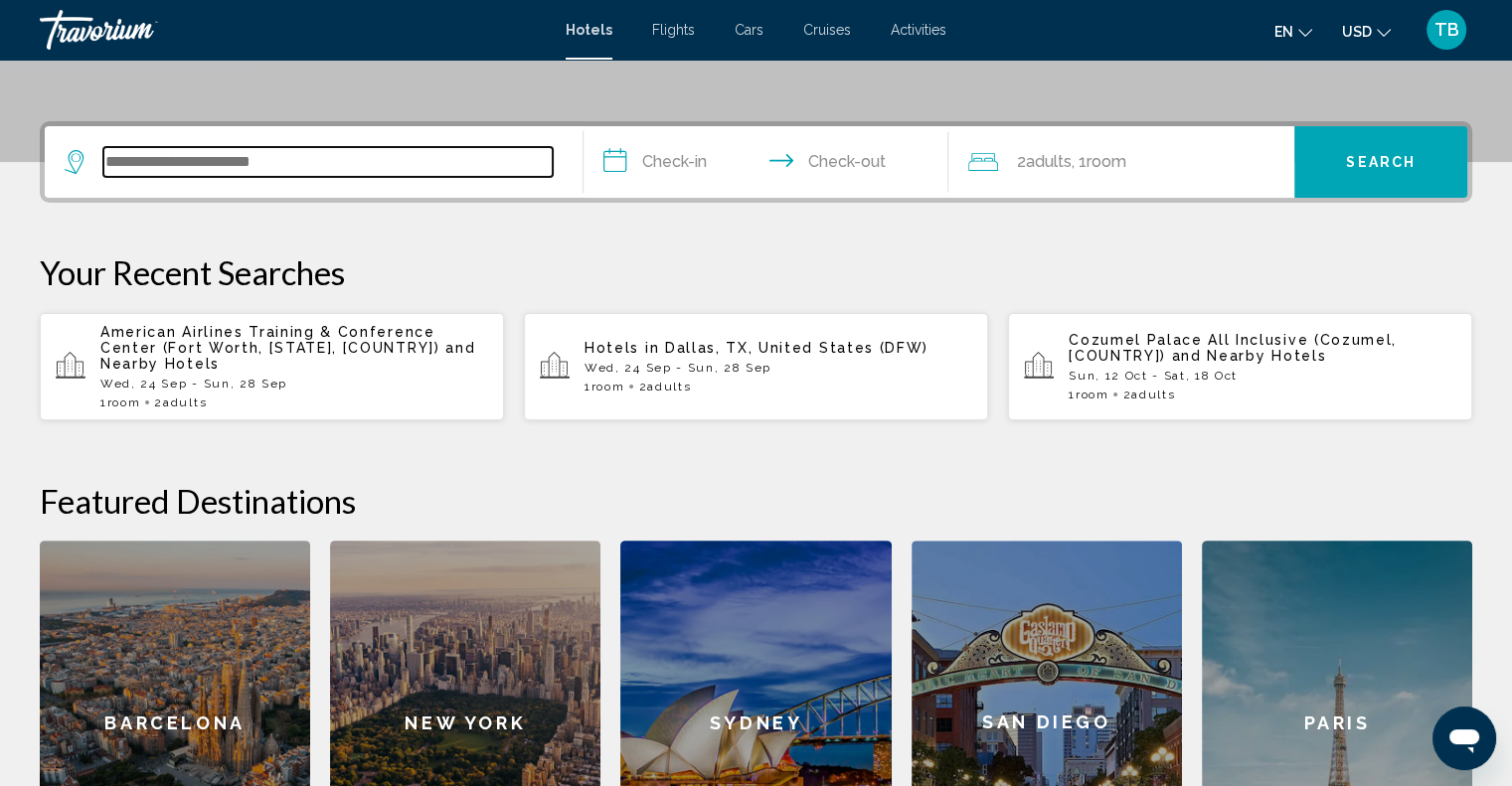 scroll, scrollTop: 490, scrollLeft: 0, axis: vertical 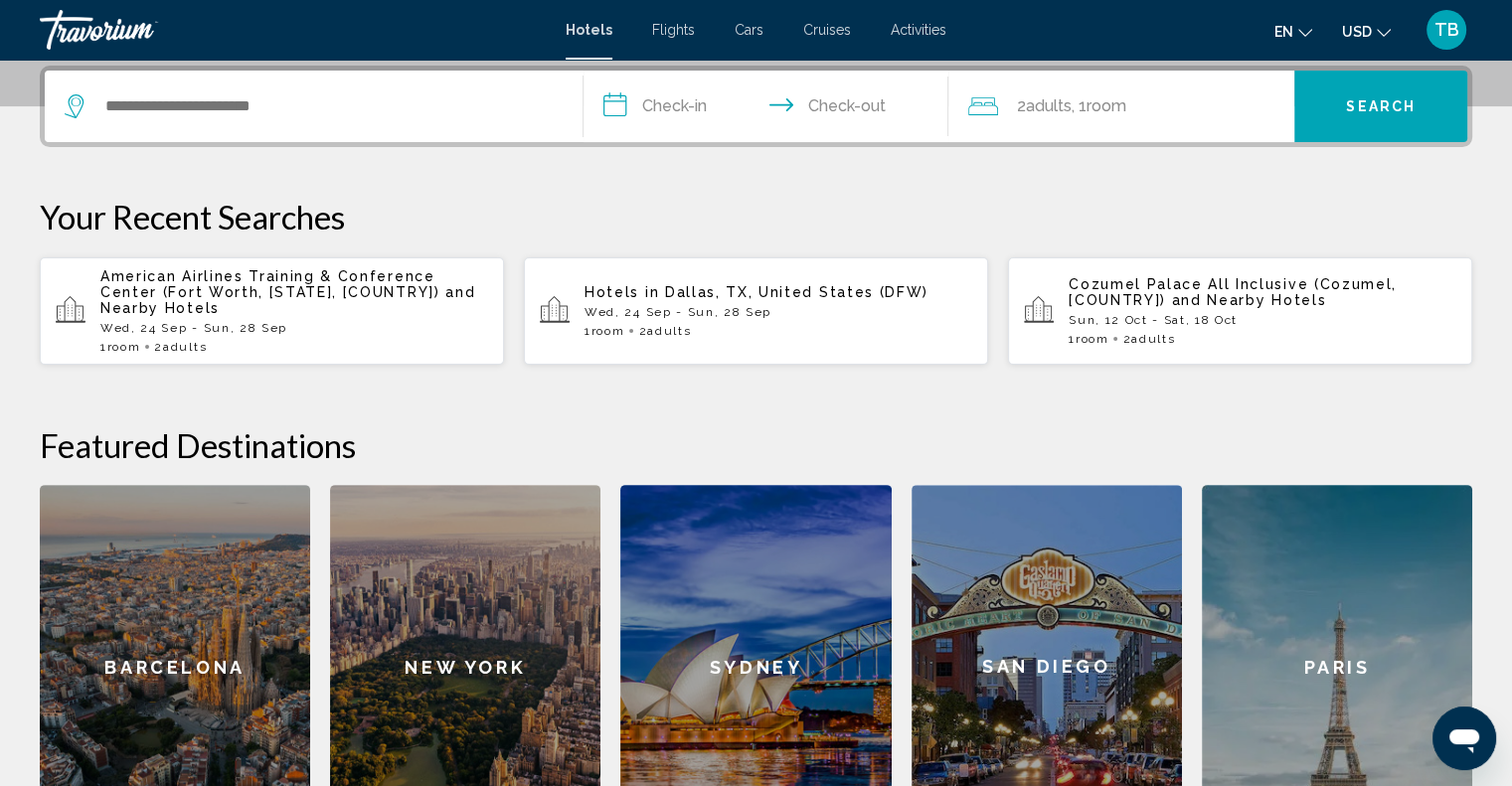 click on "Hotels Flights Cars Cruises Activities Hotels Flights Cars Cruises Activities en
English Español Français Italiano Português русский USD
USD ($) MXN (Mex$) CAD (Can$) GBP (£) EUR (€) AUD (A$) NZD (NZ$) CNY (CN¥) TB Login" at bounding box center [756, 30] 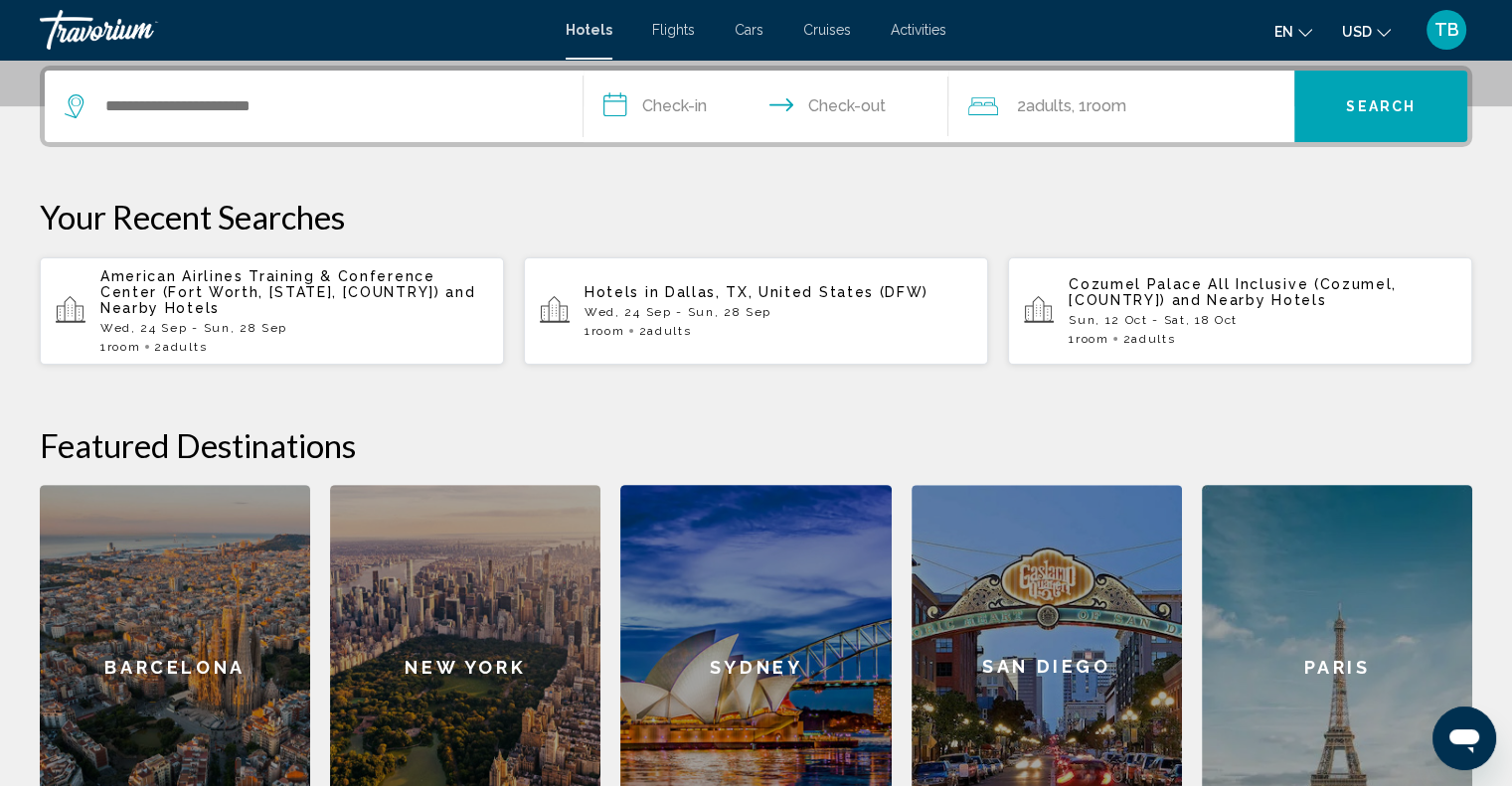 click on "Flights" at bounding box center (673, 30) 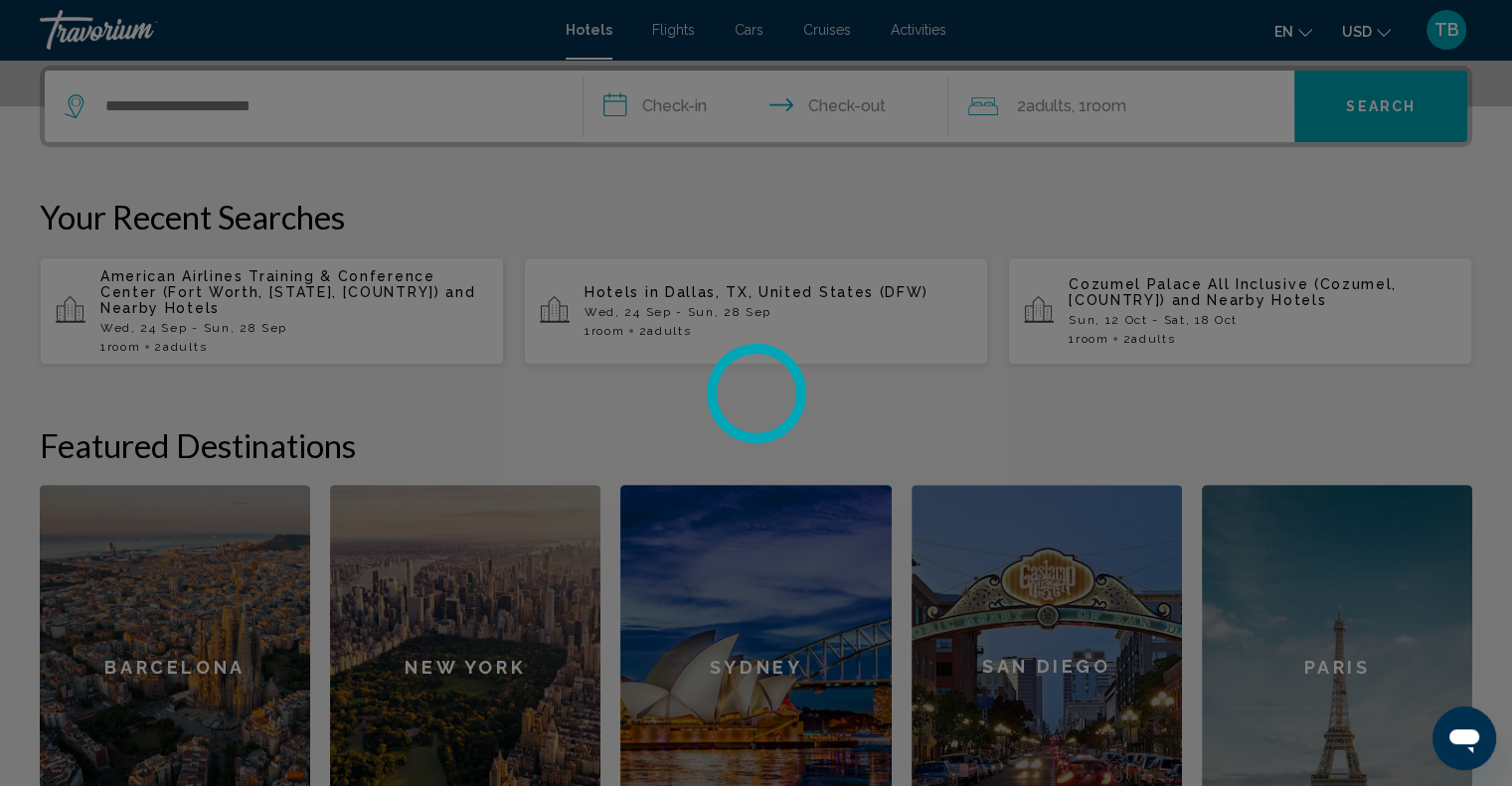 scroll, scrollTop: 0, scrollLeft: 0, axis: both 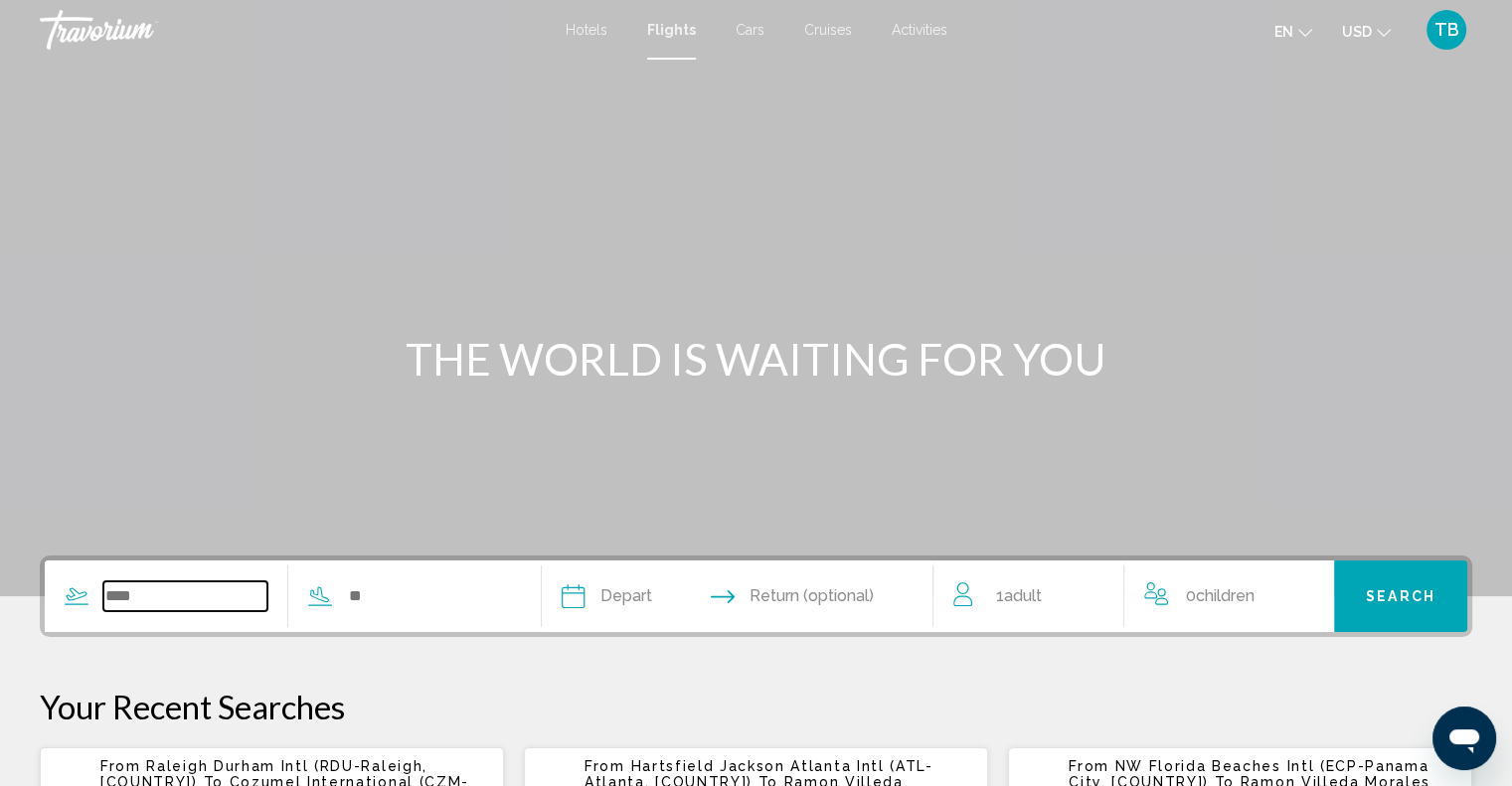 click at bounding box center [185, 596] 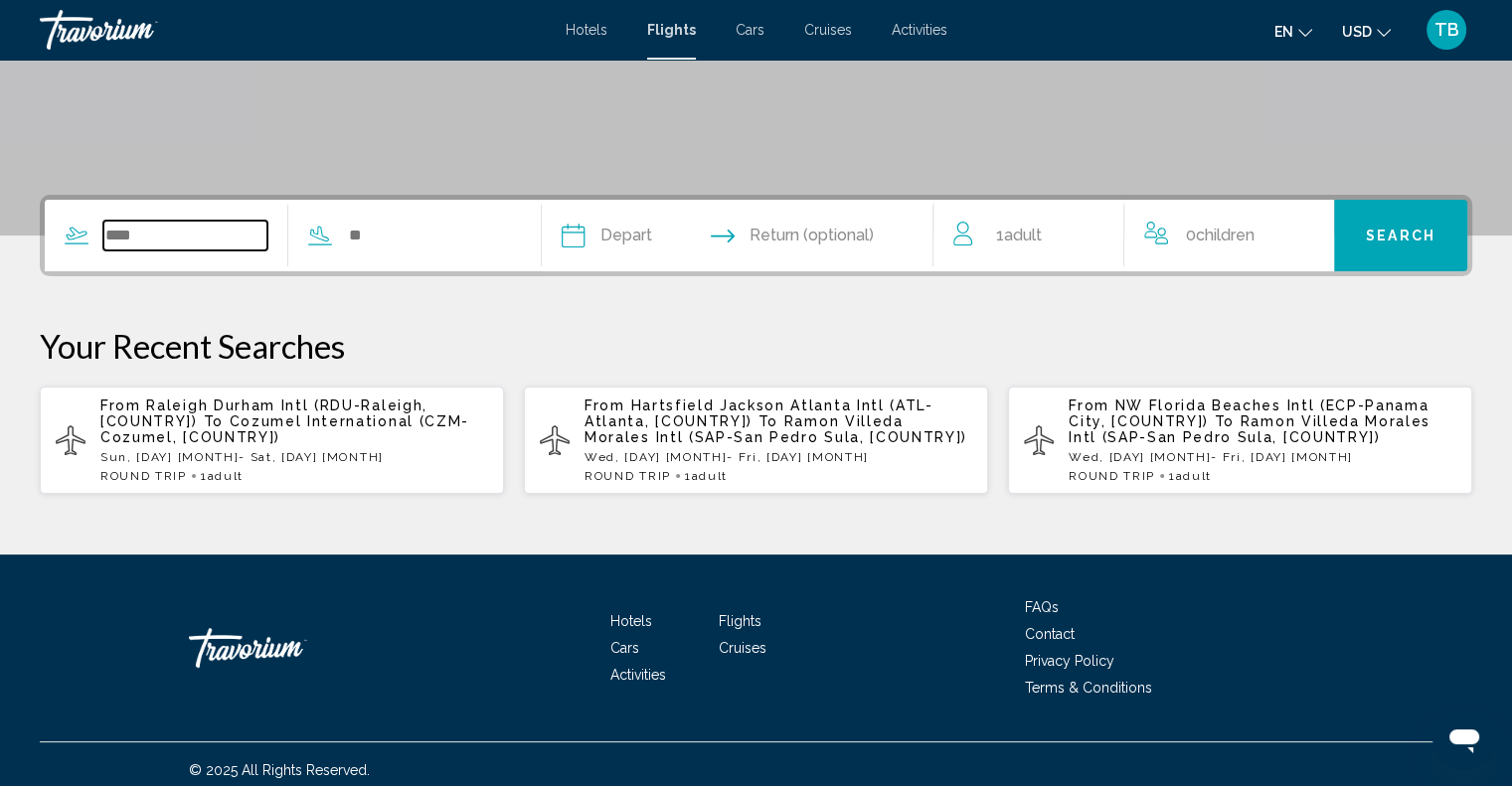 scroll, scrollTop: 371, scrollLeft: 0, axis: vertical 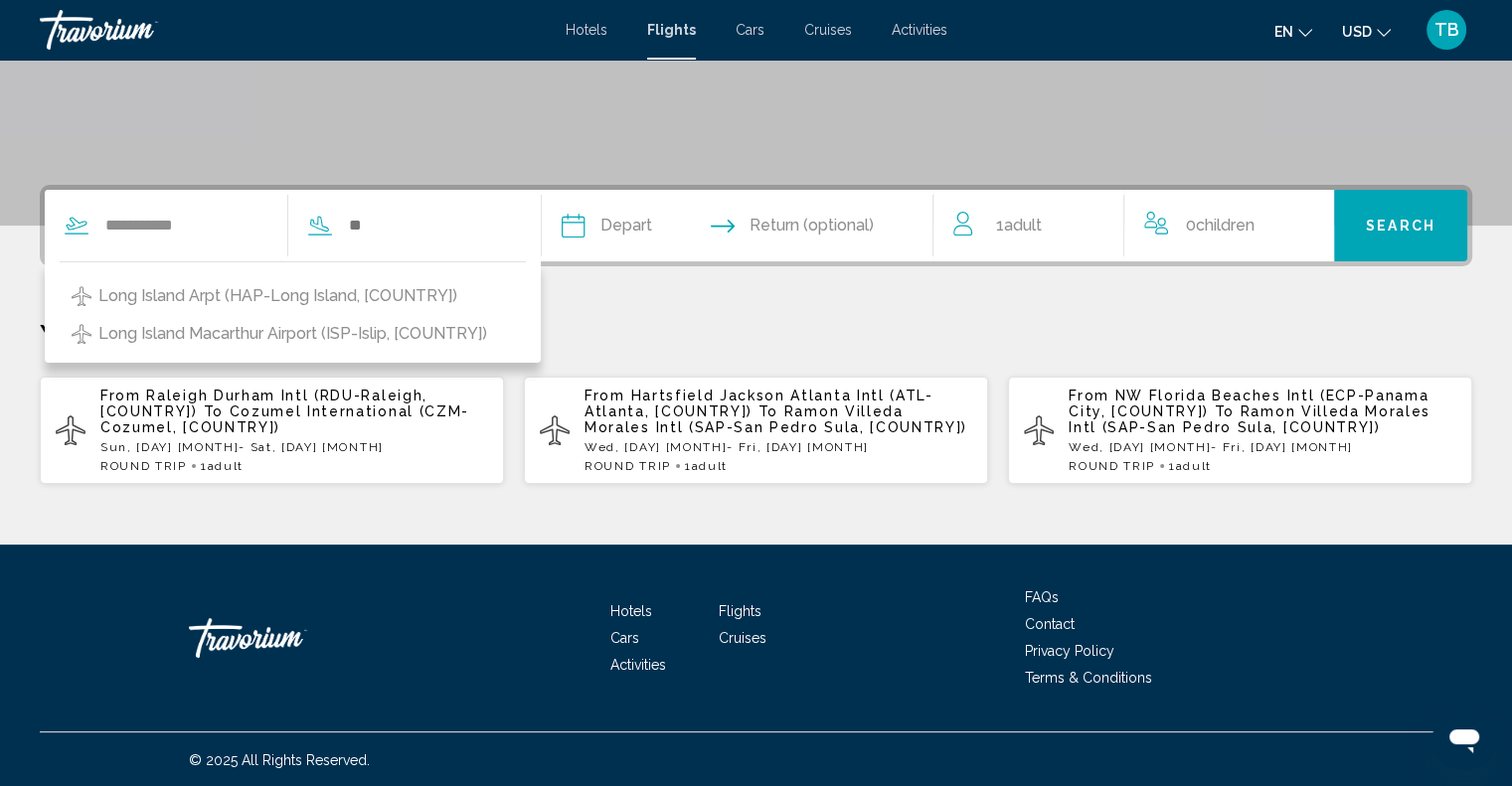 click on "Long Island Macarthur Airport (ISP-Islip, United States of America)" at bounding box center [292, 334] 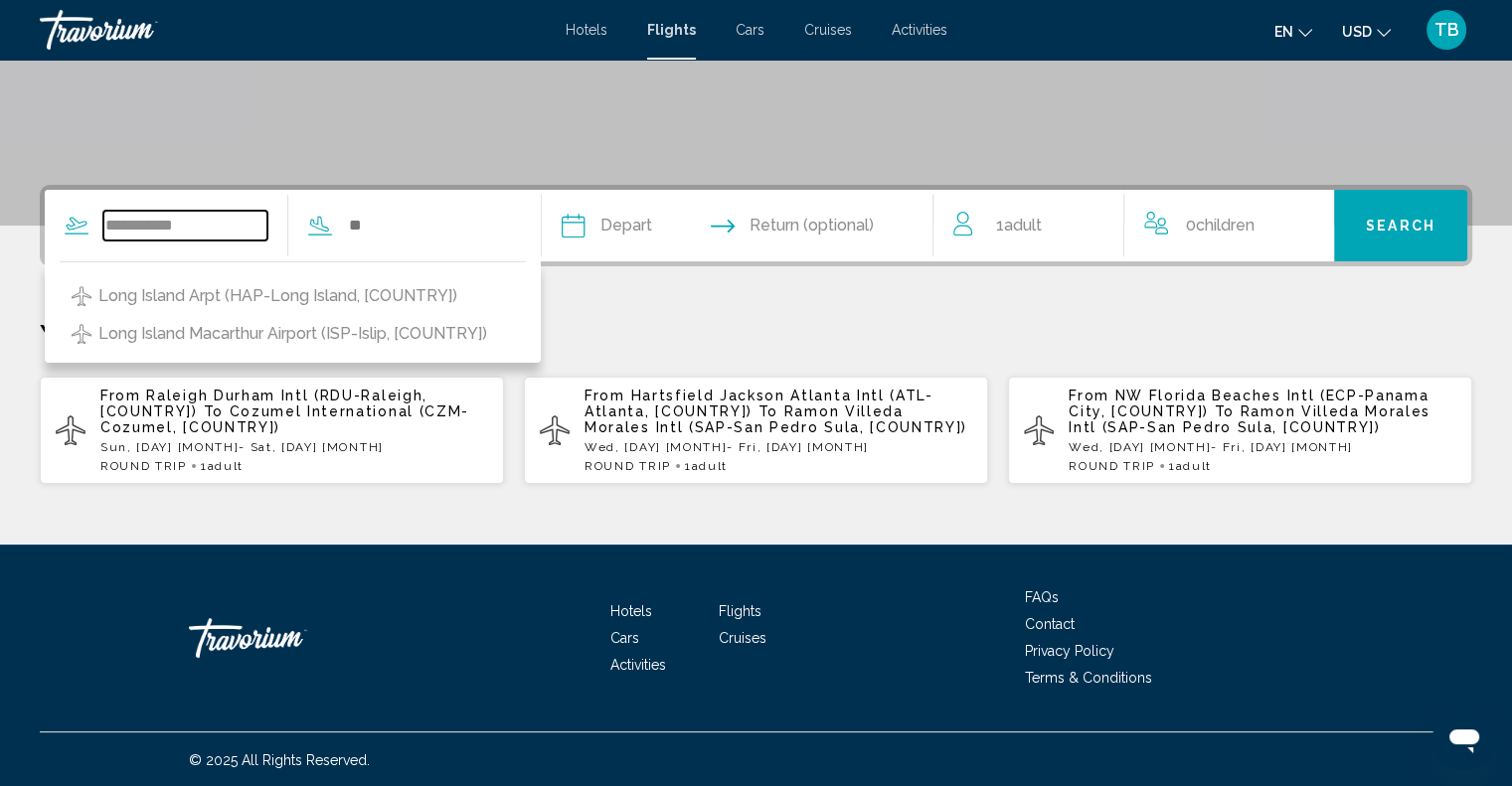 type on "**********" 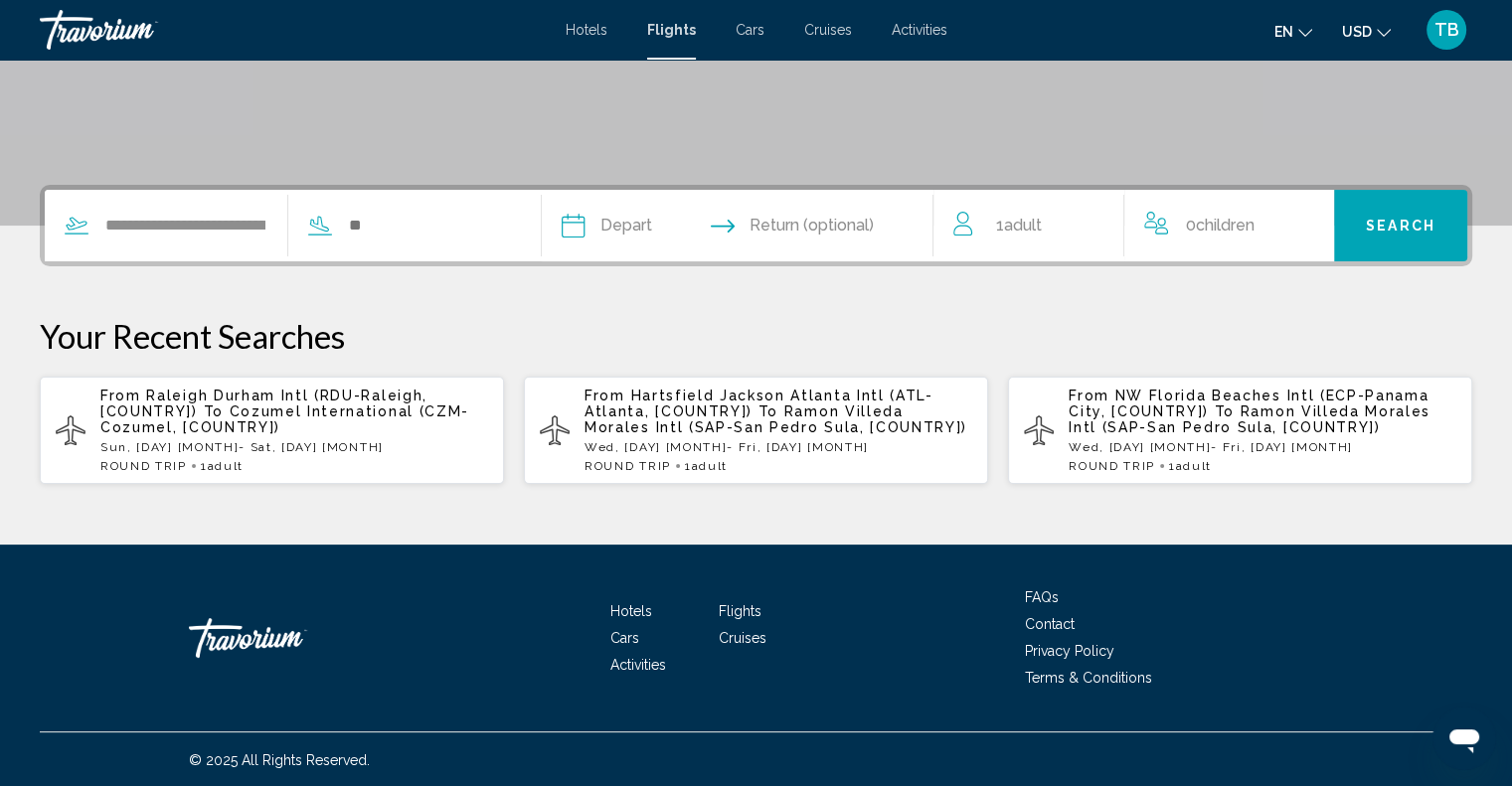 click at bounding box center (653, 229) 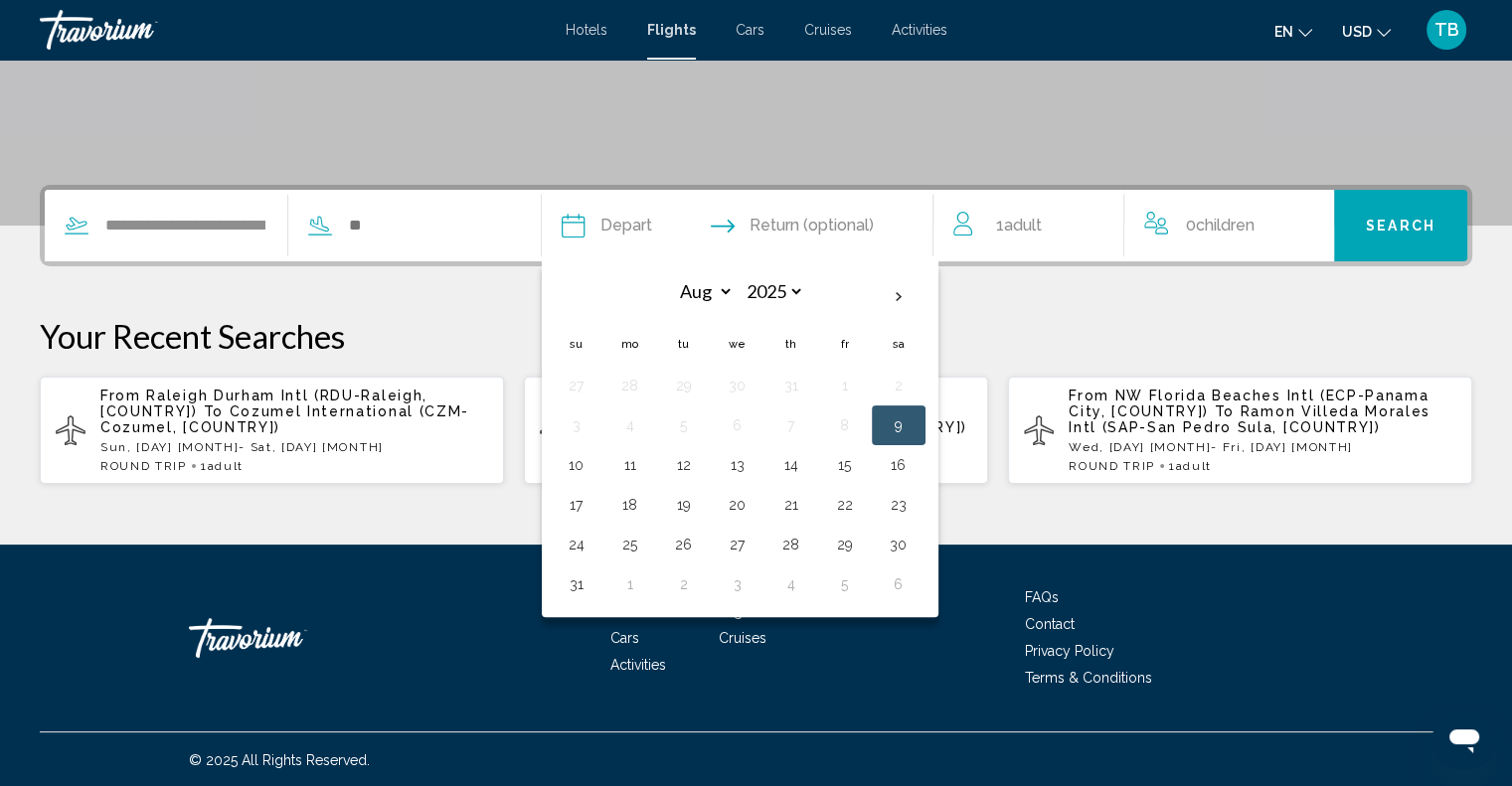 click on "14" at bounding box center [791, 465] 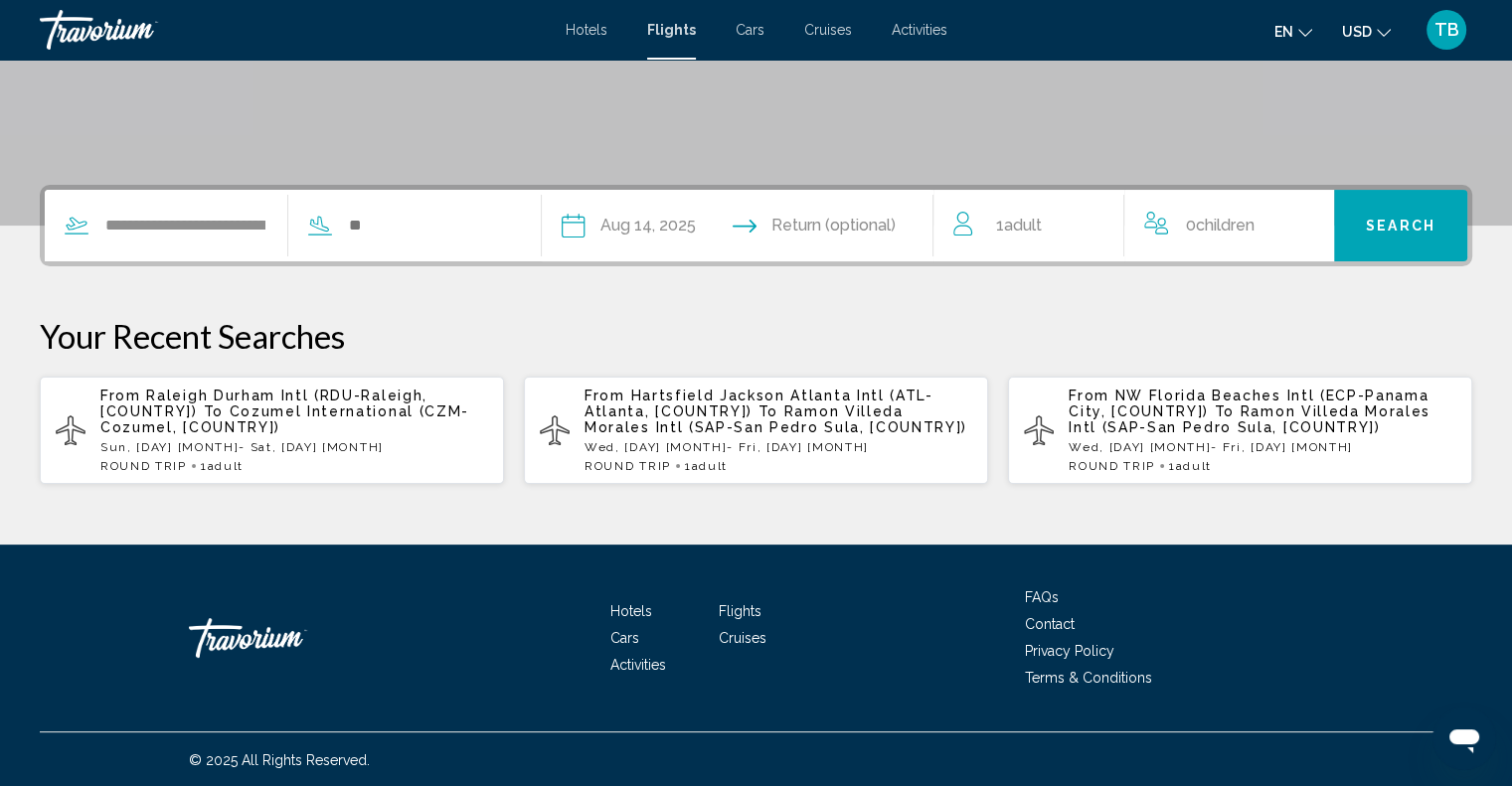 click at bounding box center (844, 229) 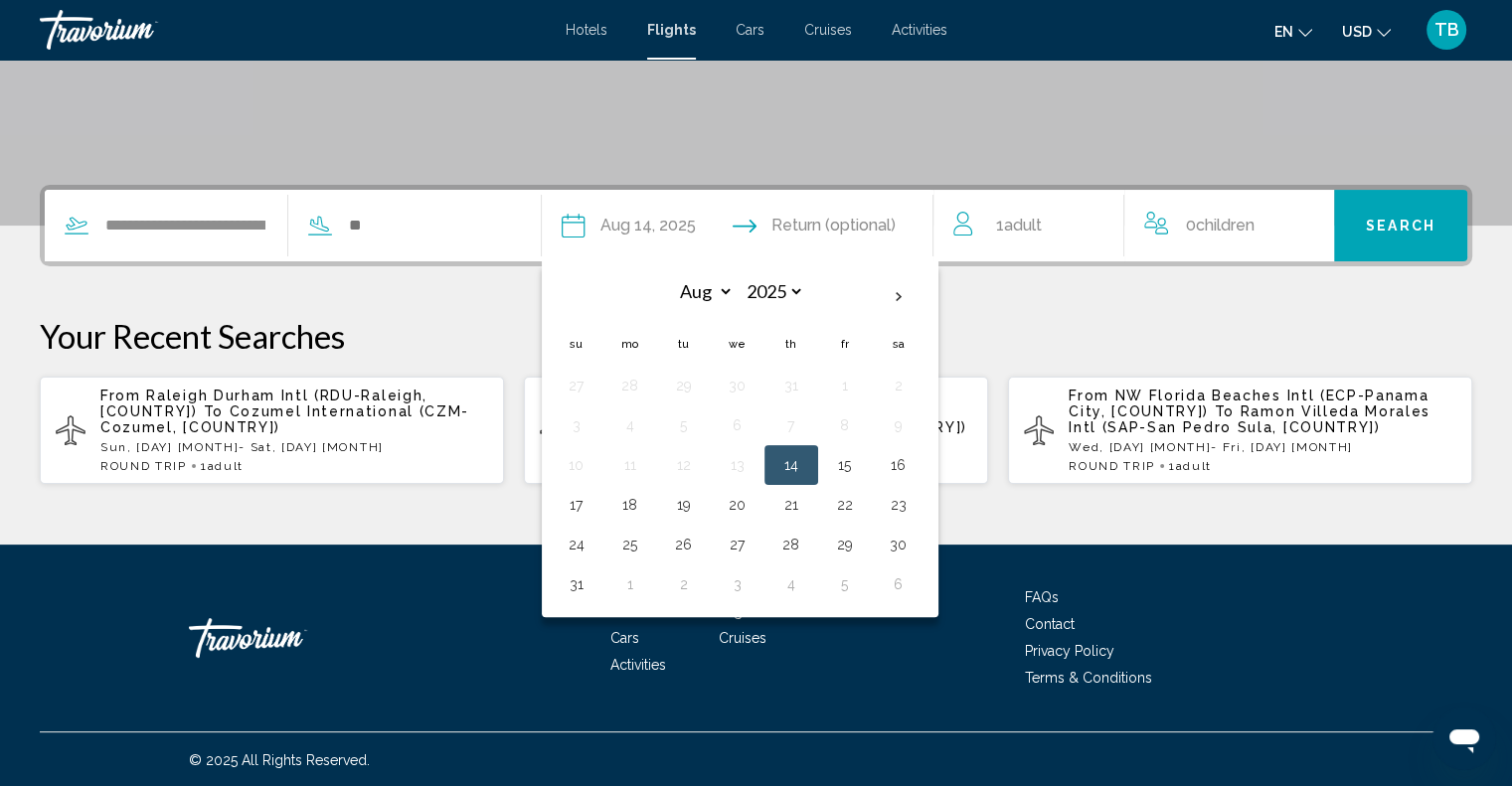 click on "15" at bounding box center [845, 465] 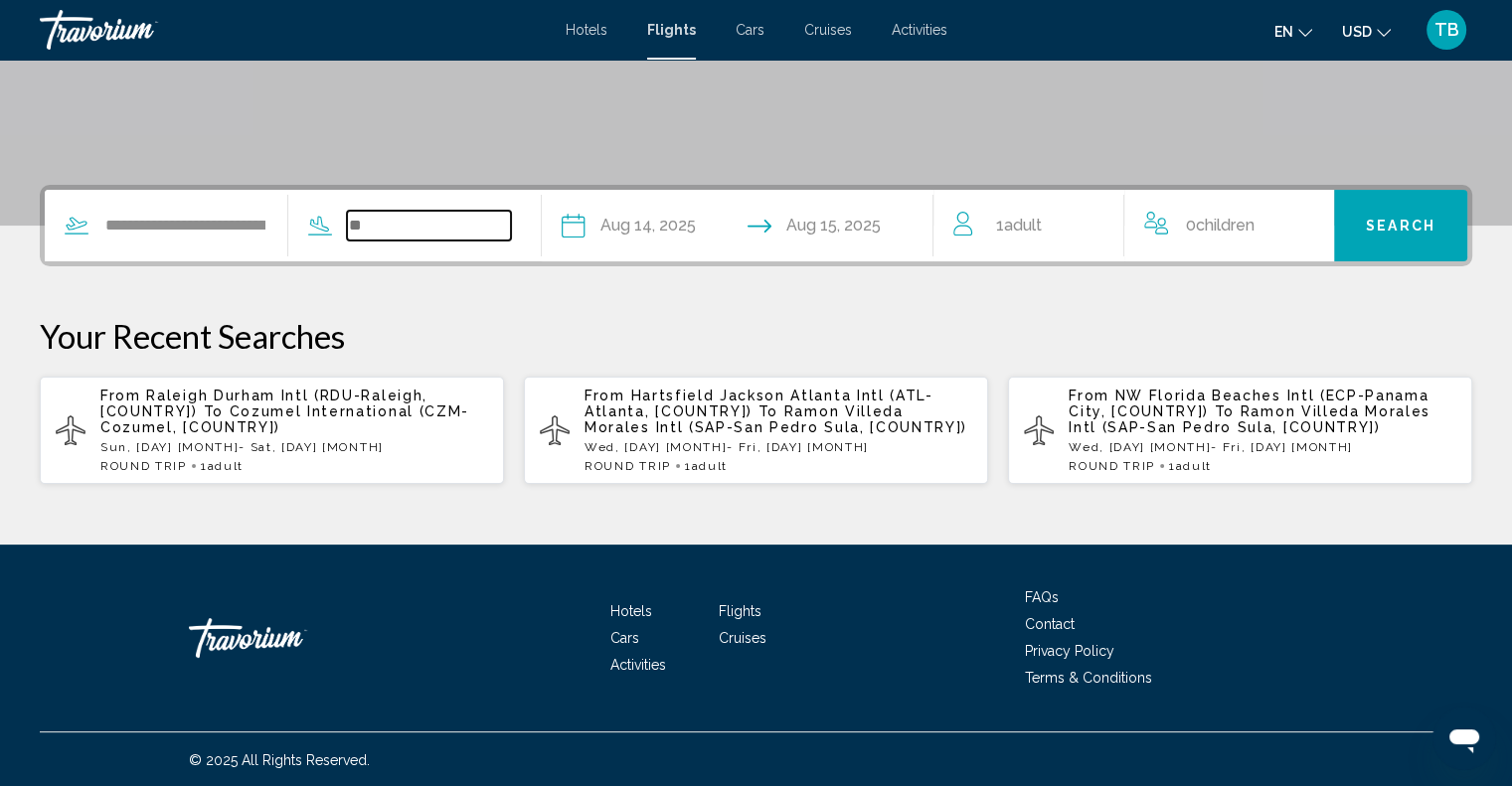 click at bounding box center [428, 226] 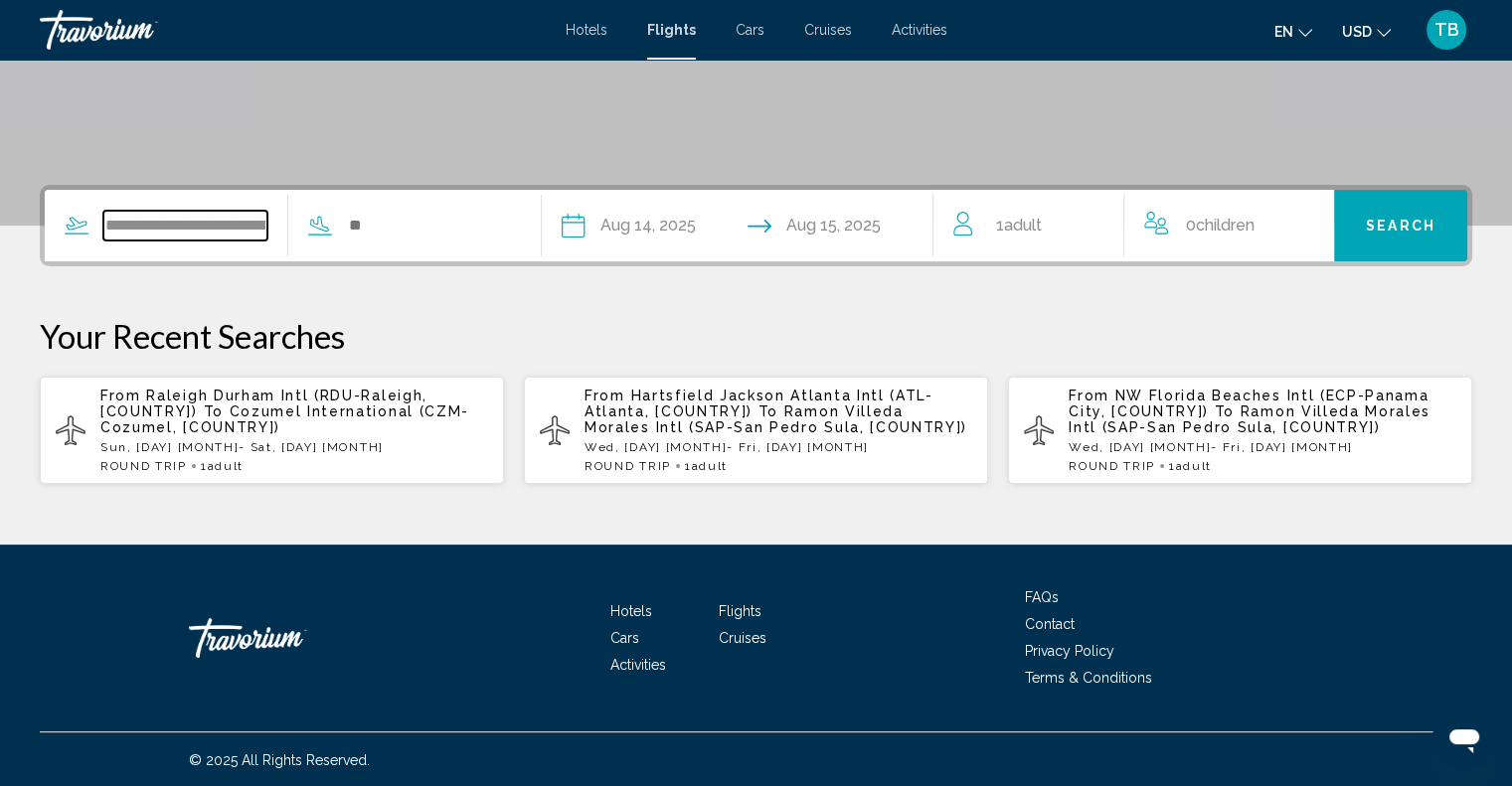 click on "**********" at bounding box center [185, 226] 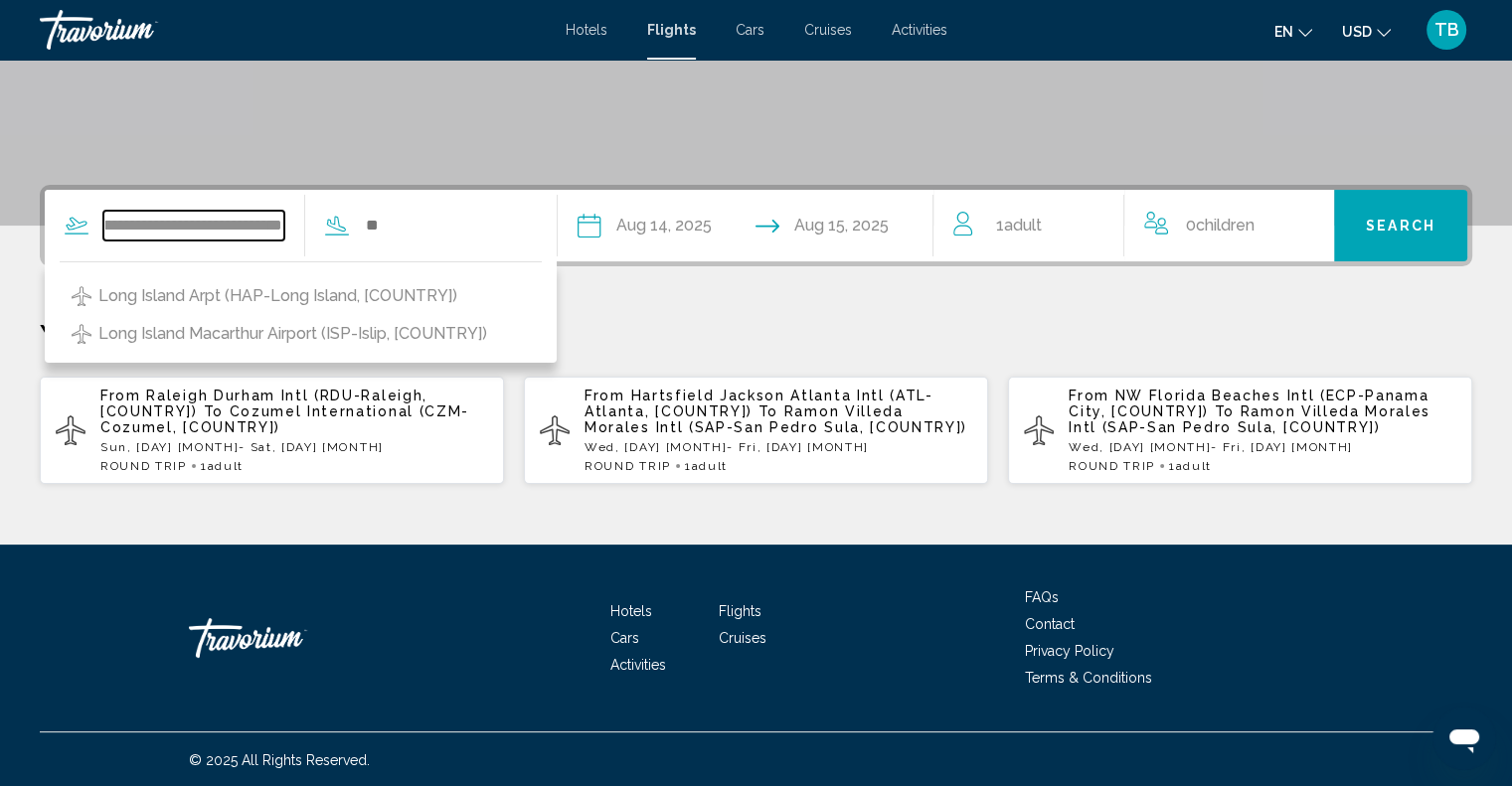 scroll, scrollTop: 0, scrollLeft: 301, axis: horizontal 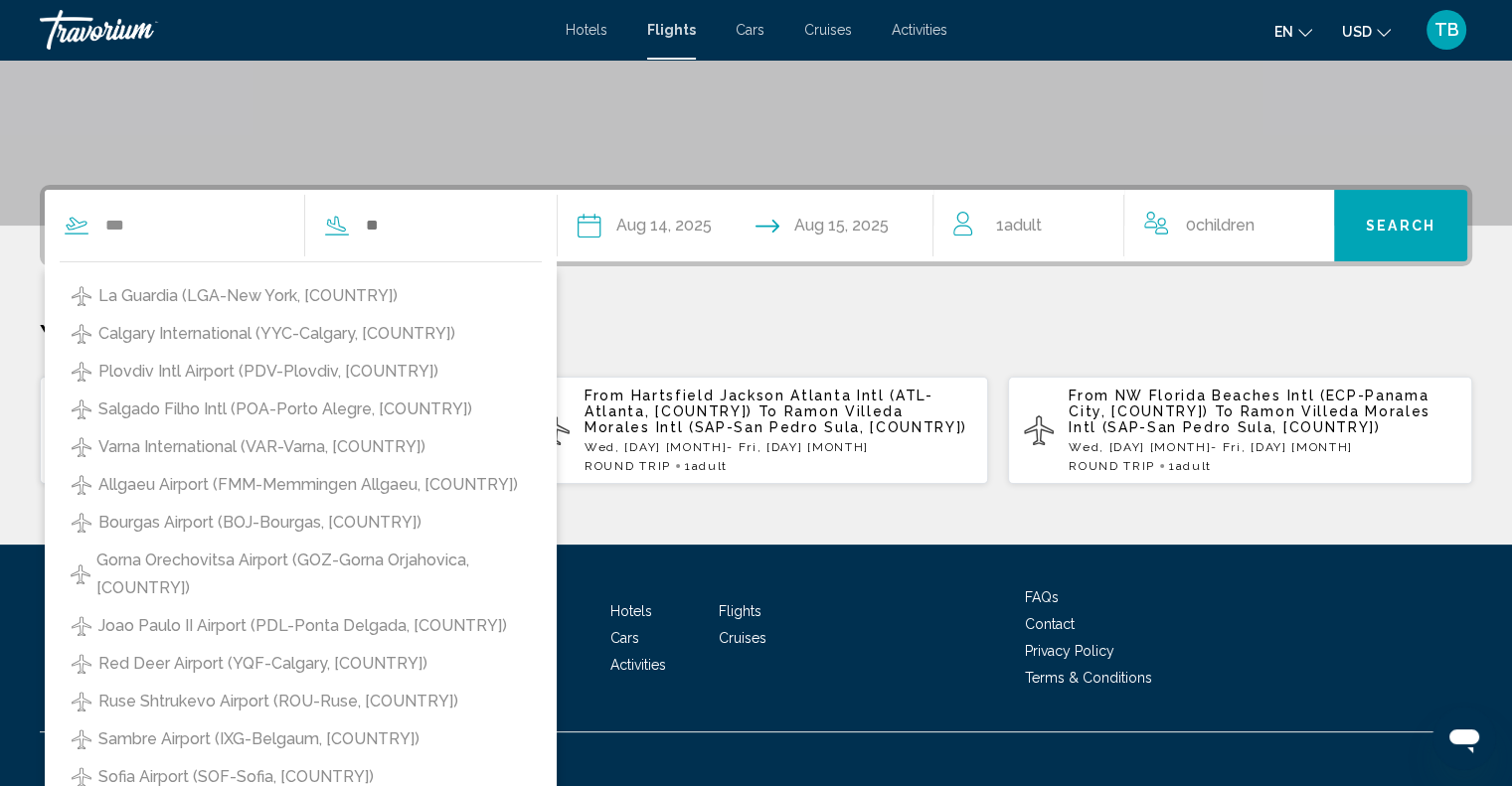 click on "La Guardia (LGA-New York, US)" at bounding box center (300, 296) 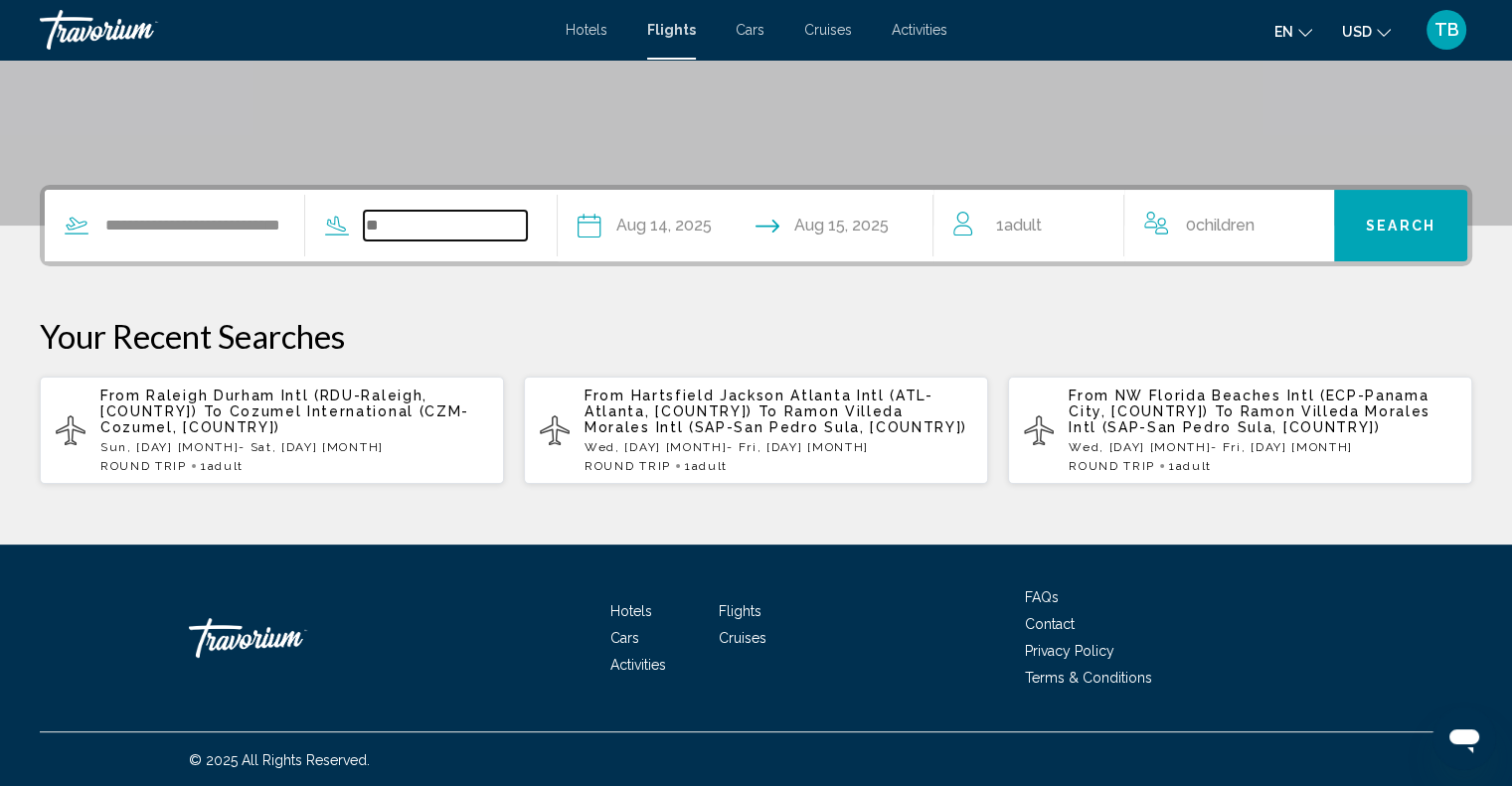 click at bounding box center [445, 226] 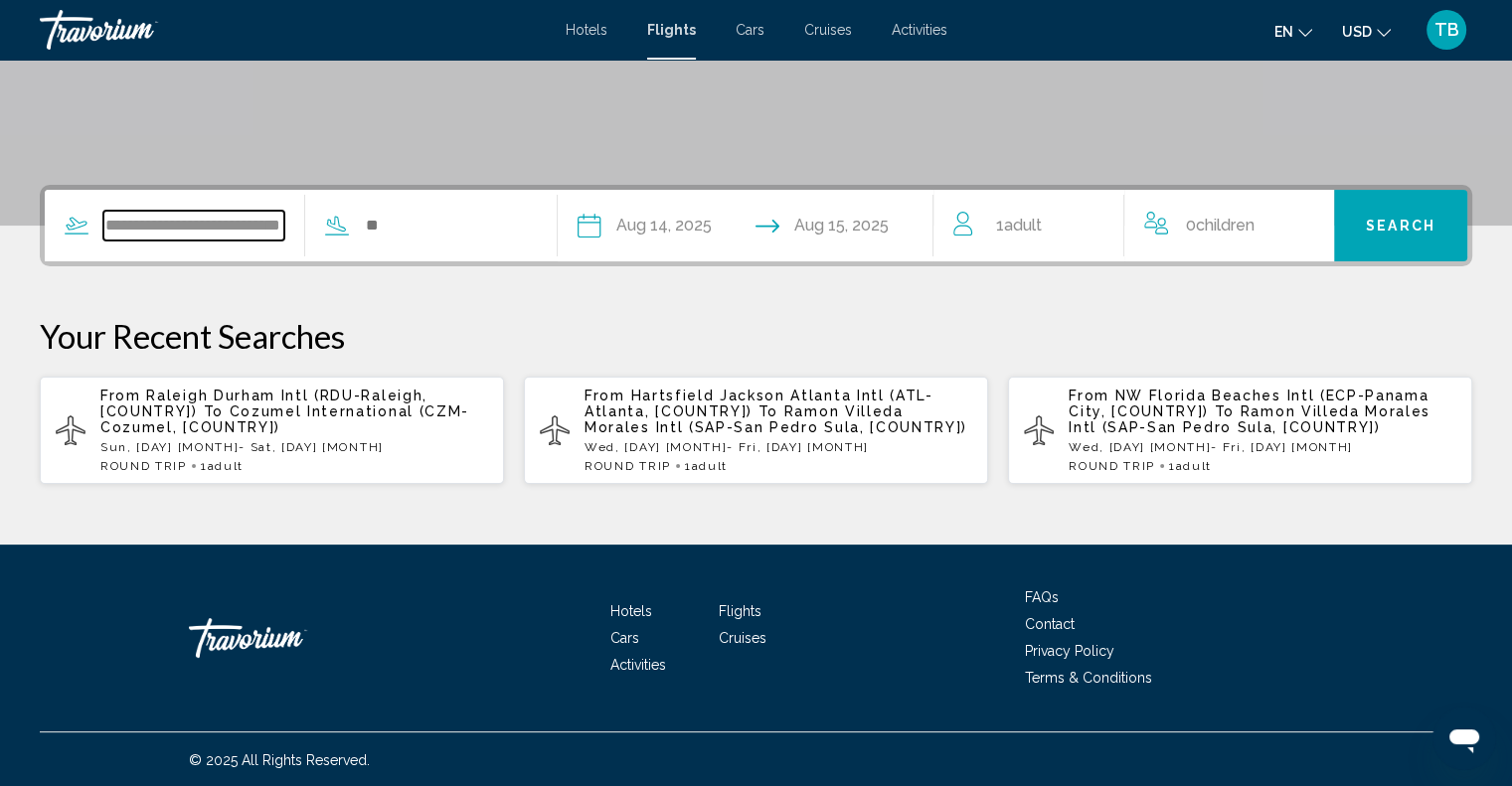 click on "**********" at bounding box center [194, 226] 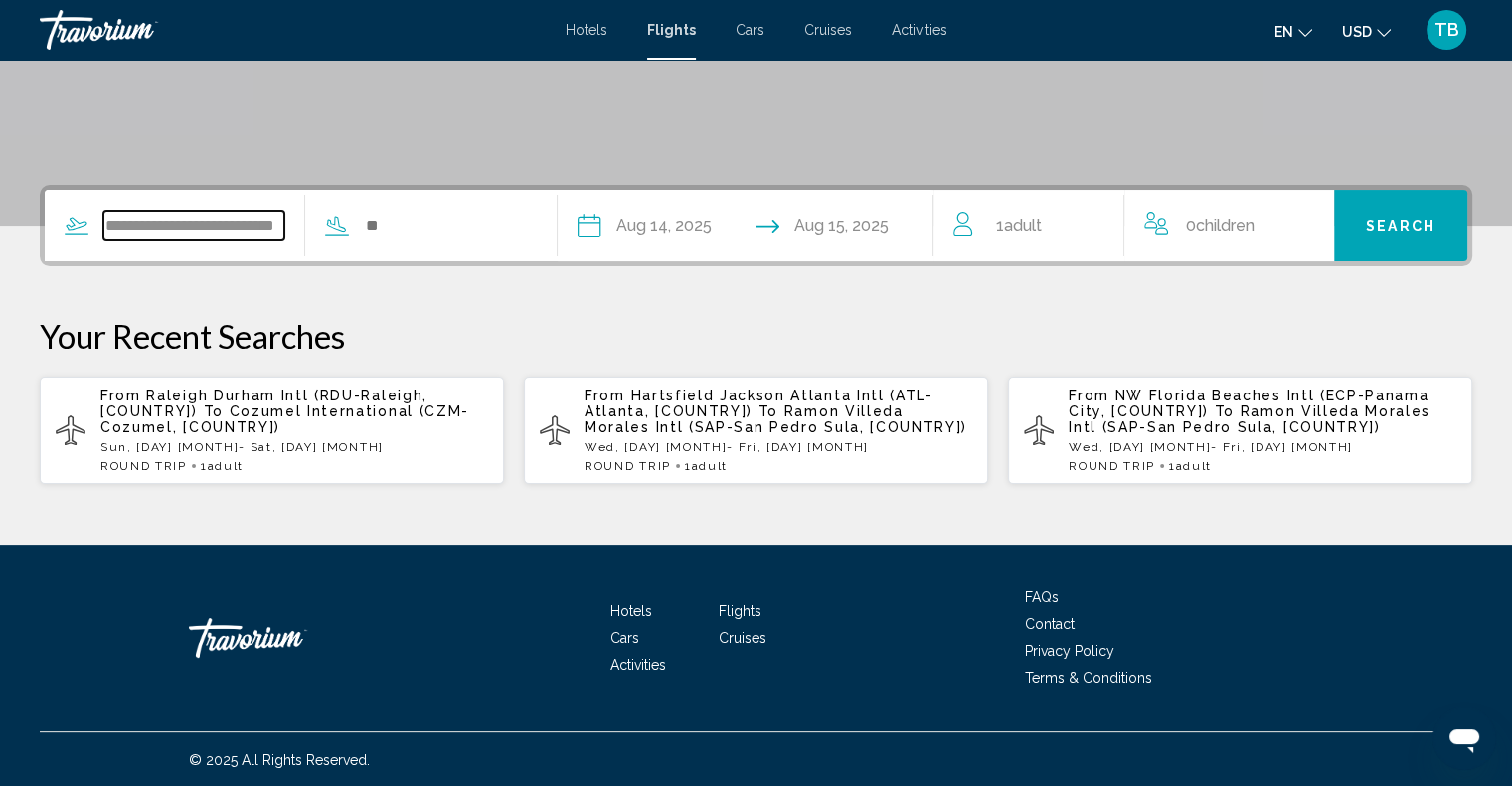 scroll, scrollTop: 0, scrollLeft: 44, axis: horizontal 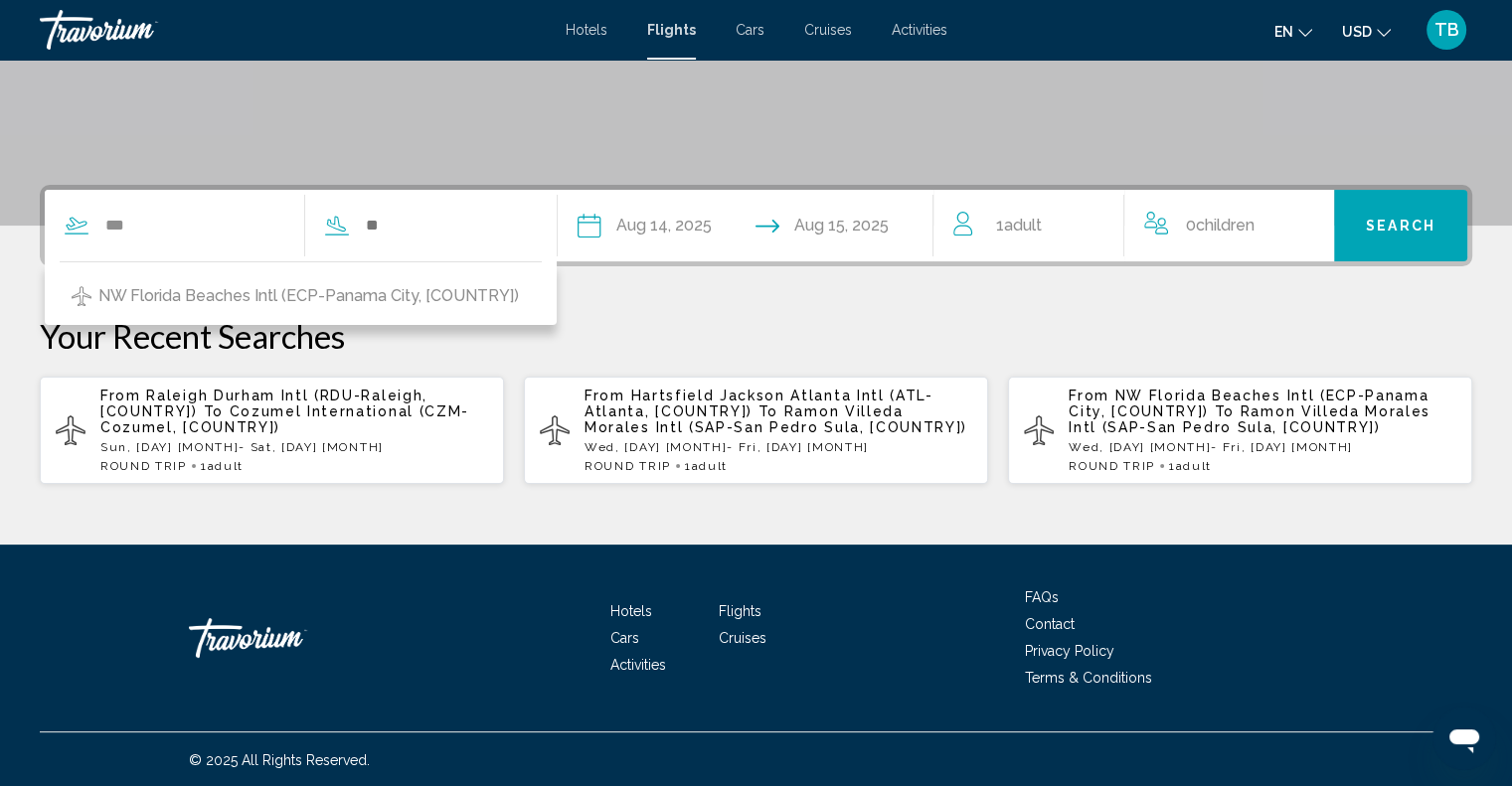 click on "NW Florida Beaches Intl (ECP-Panama City, US)" at bounding box center (308, 296) 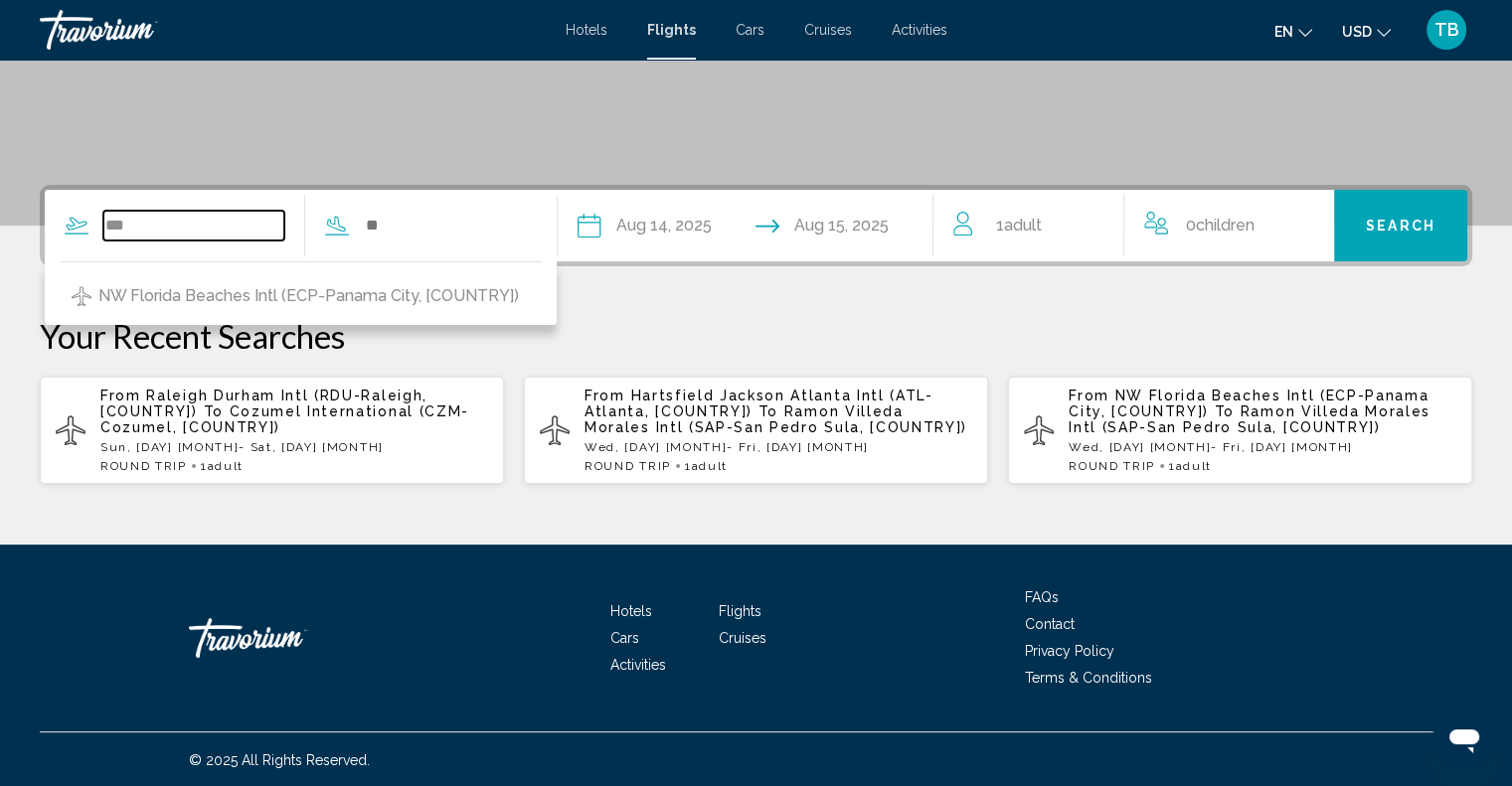 type on "**********" 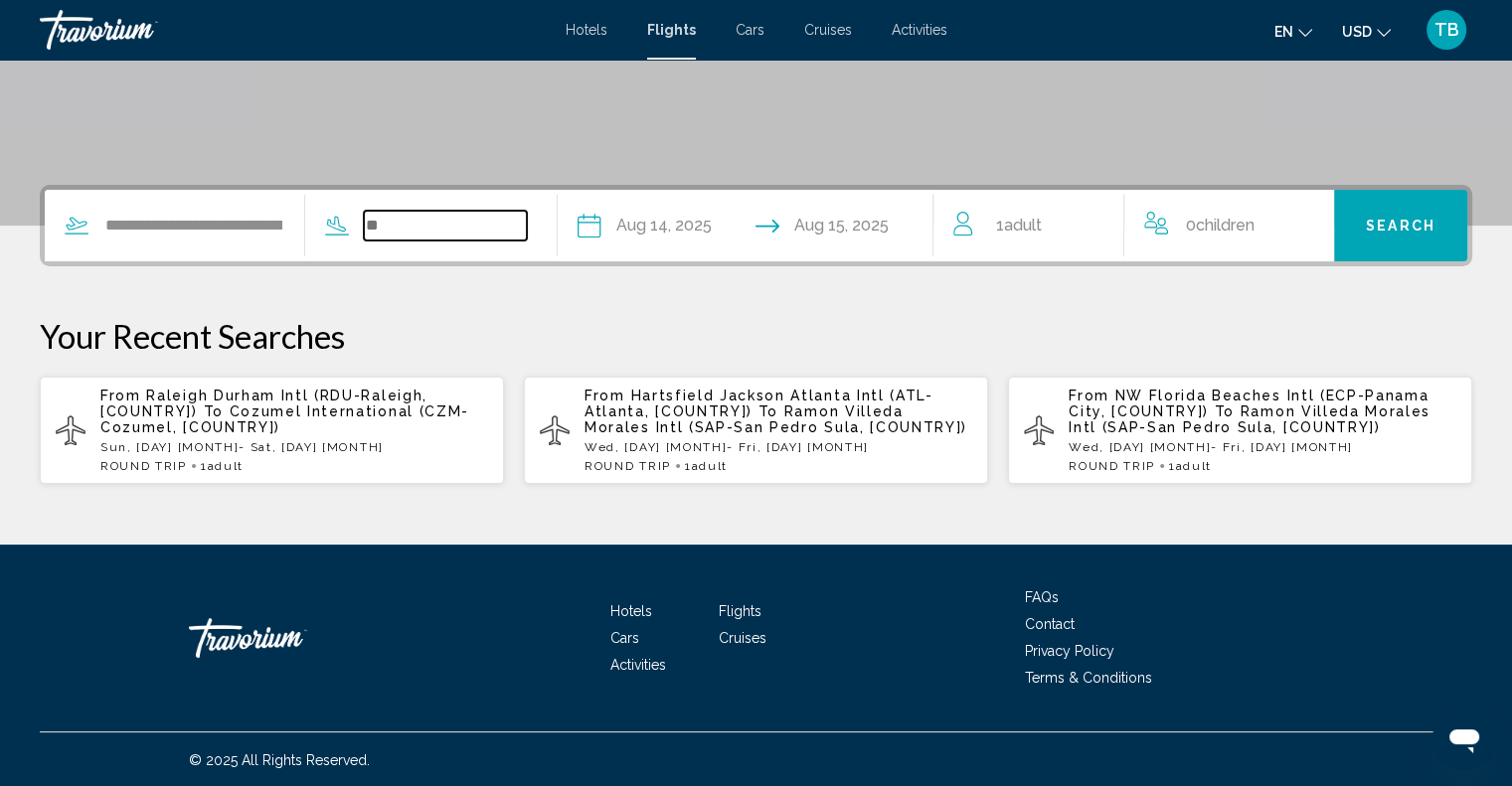 click at bounding box center (445, 226) 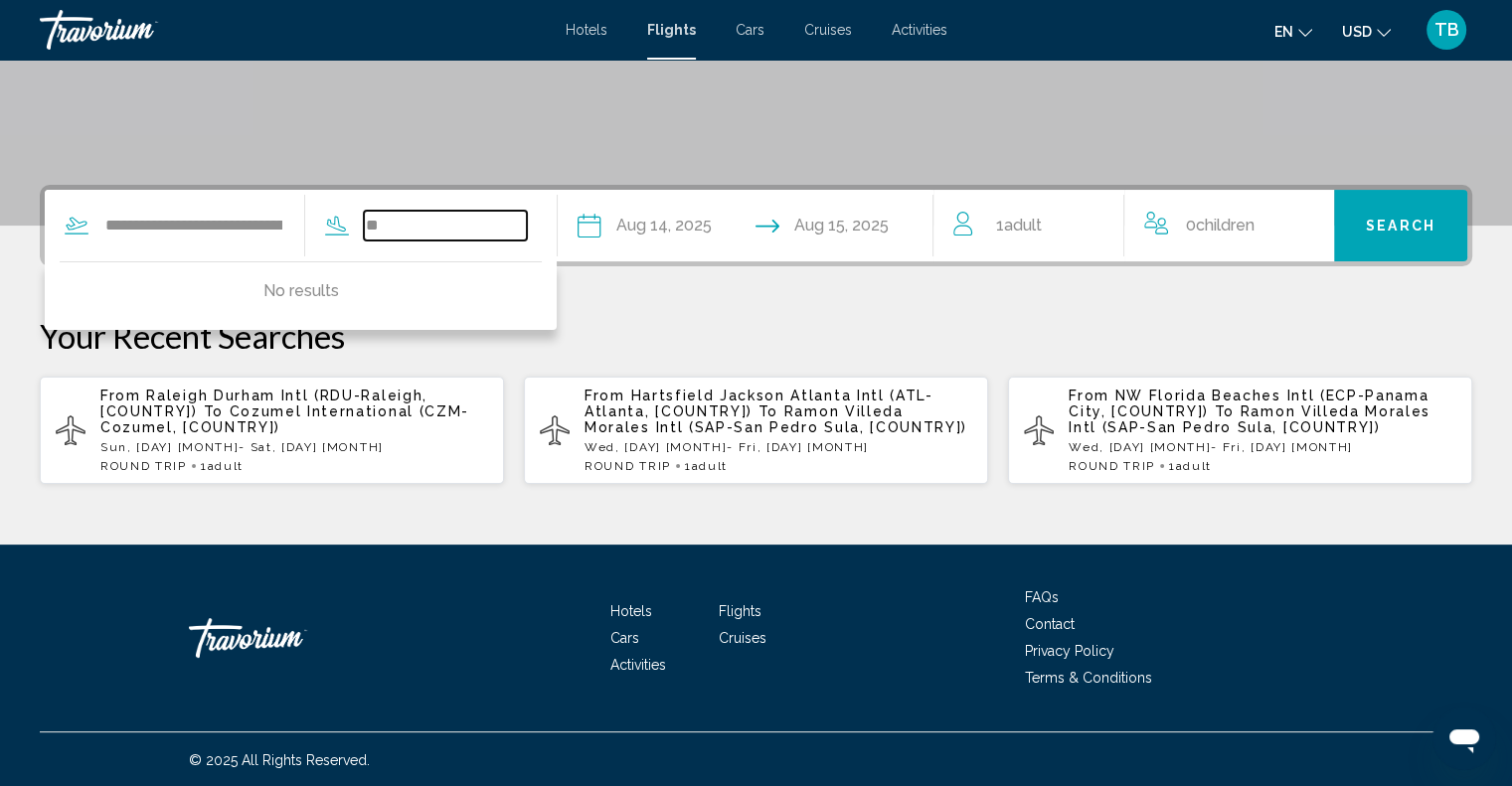type on "*" 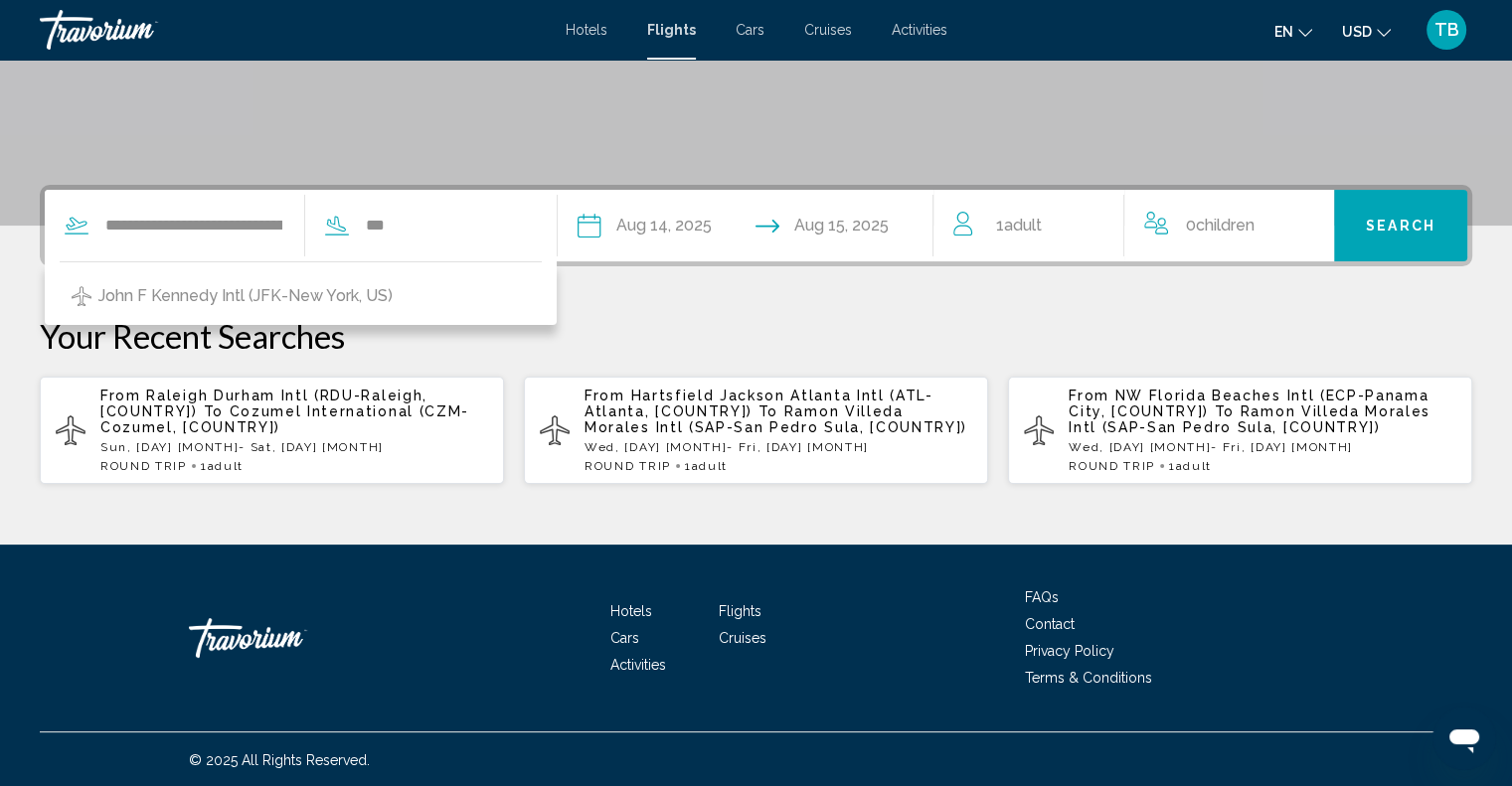 click on "John F Kennedy Intl (JFK-New York, US)" at bounding box center [300, 296] 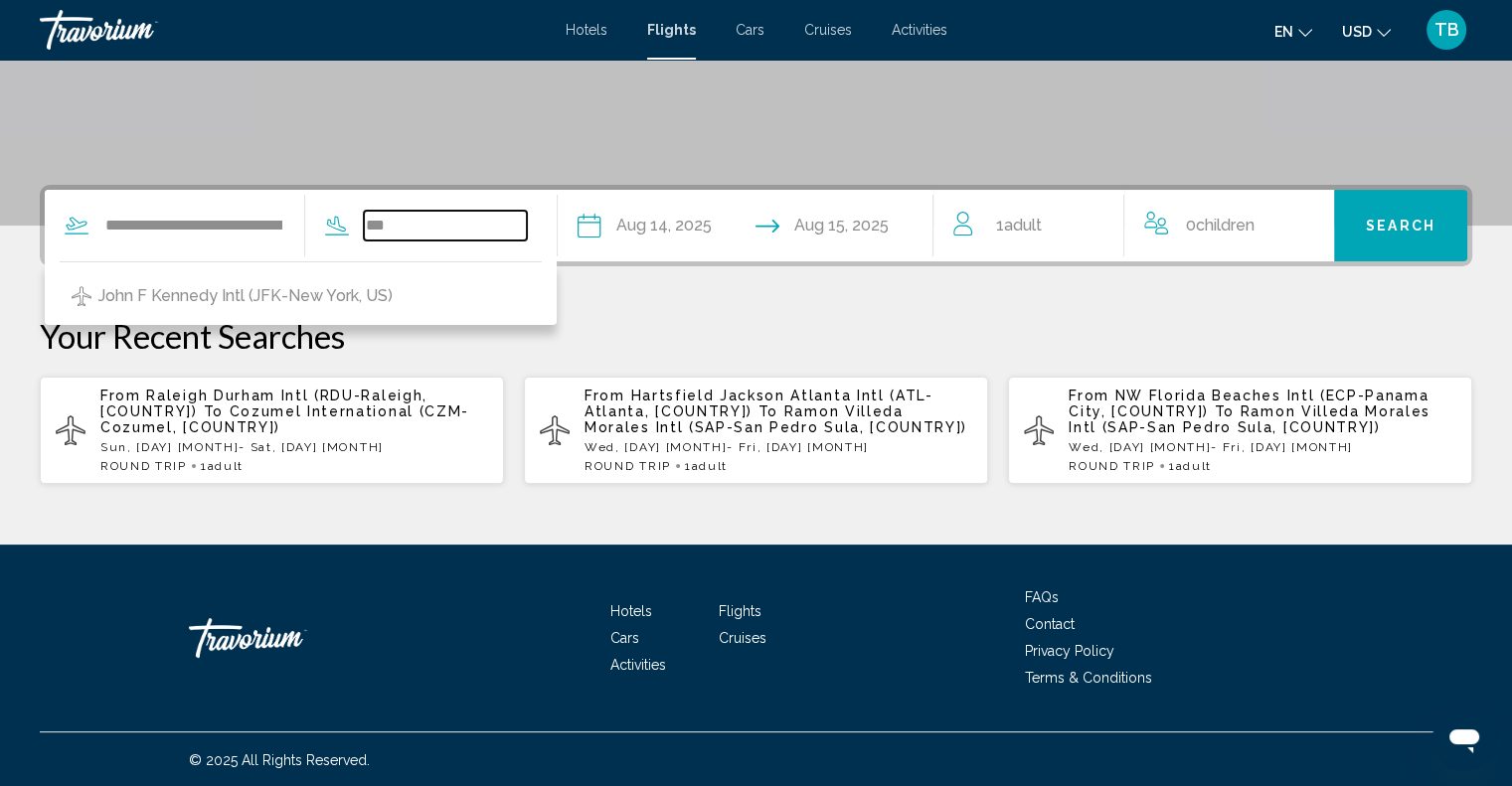 type on "**********" 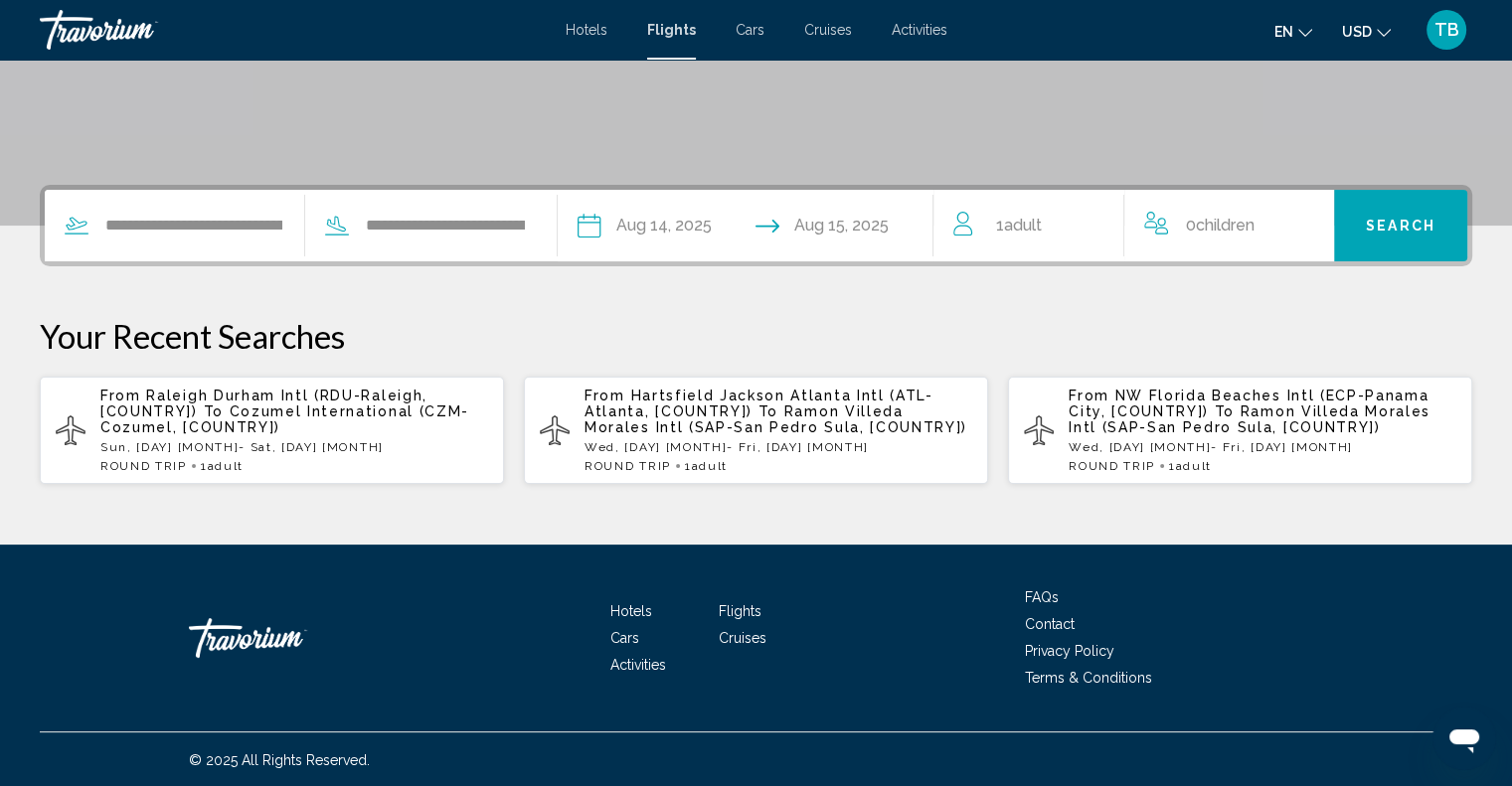 click on "**********" at bounding box center (665, 229) 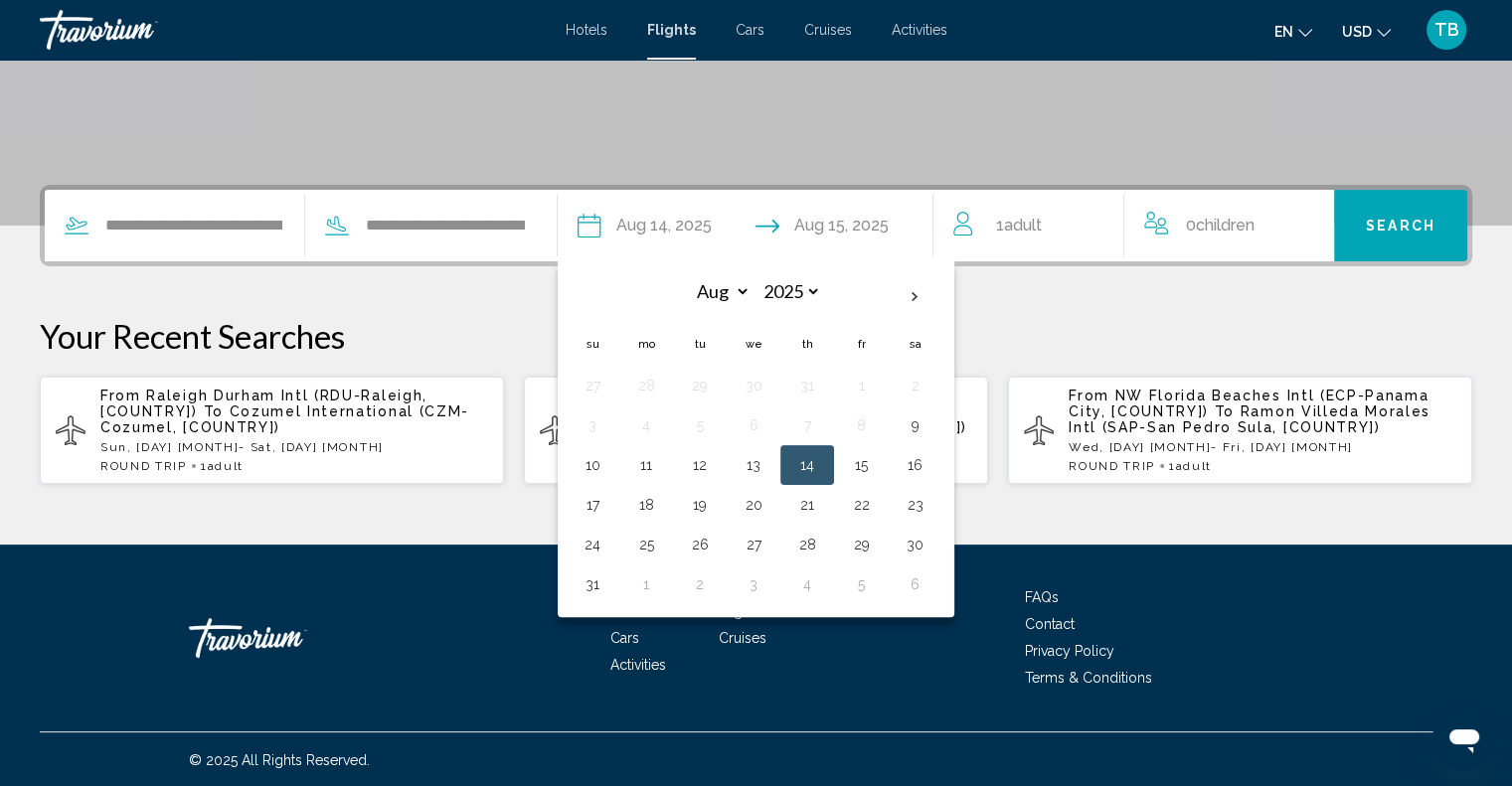 click on "14" at bounding box center (807, 465) 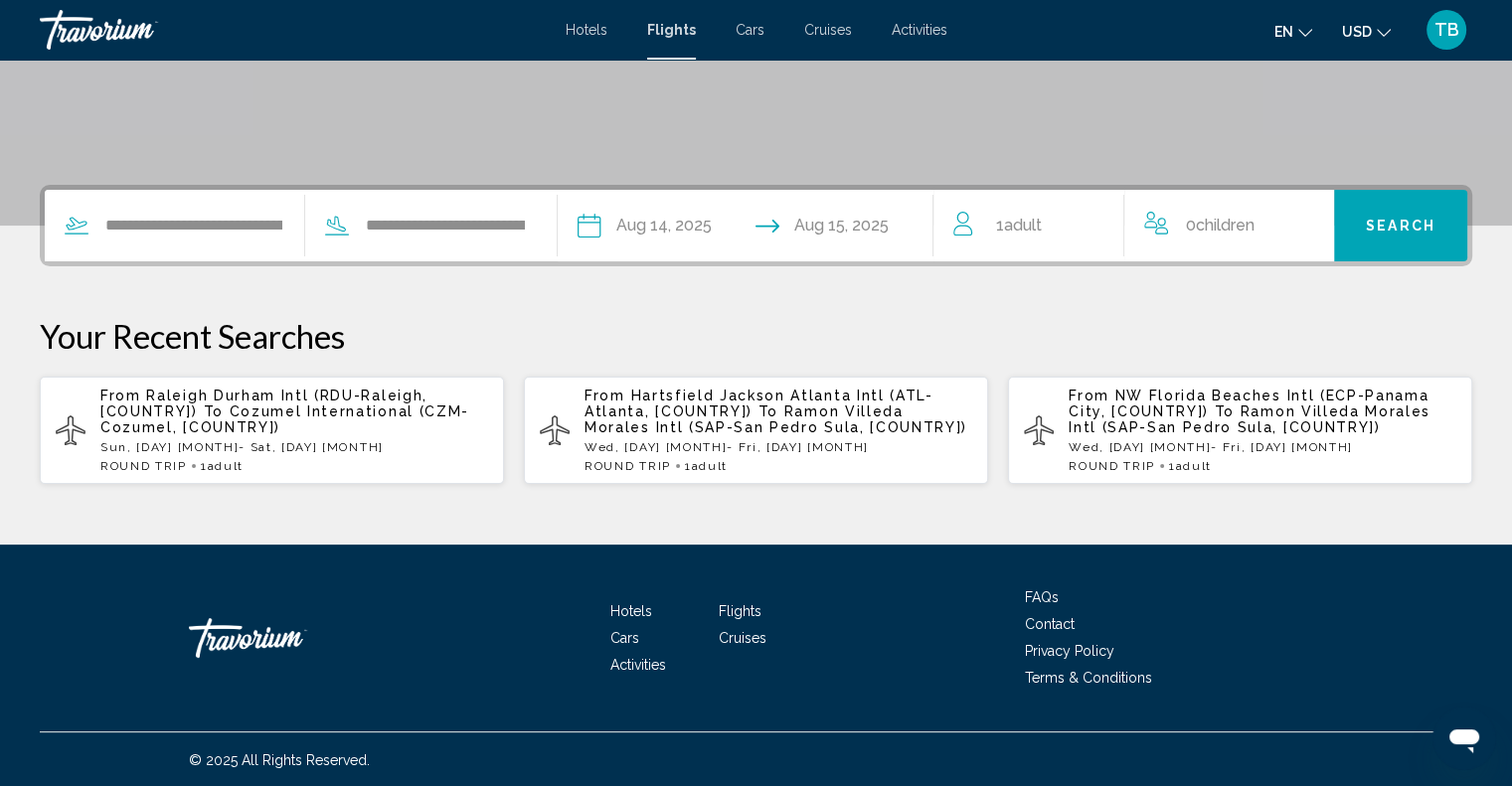 click at bounding box center (848, 229) 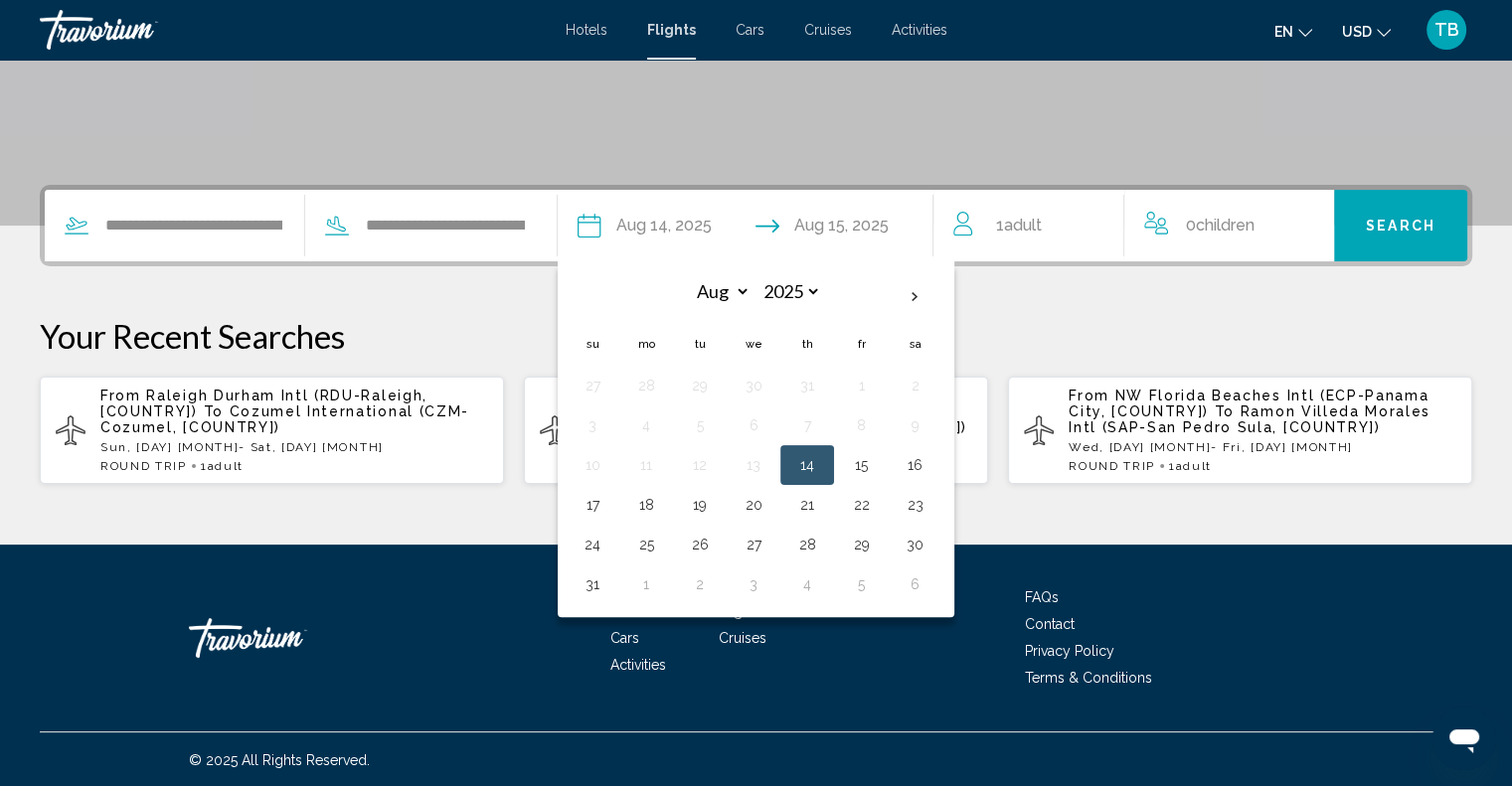 click on "16" at bounding box center (915, 465) 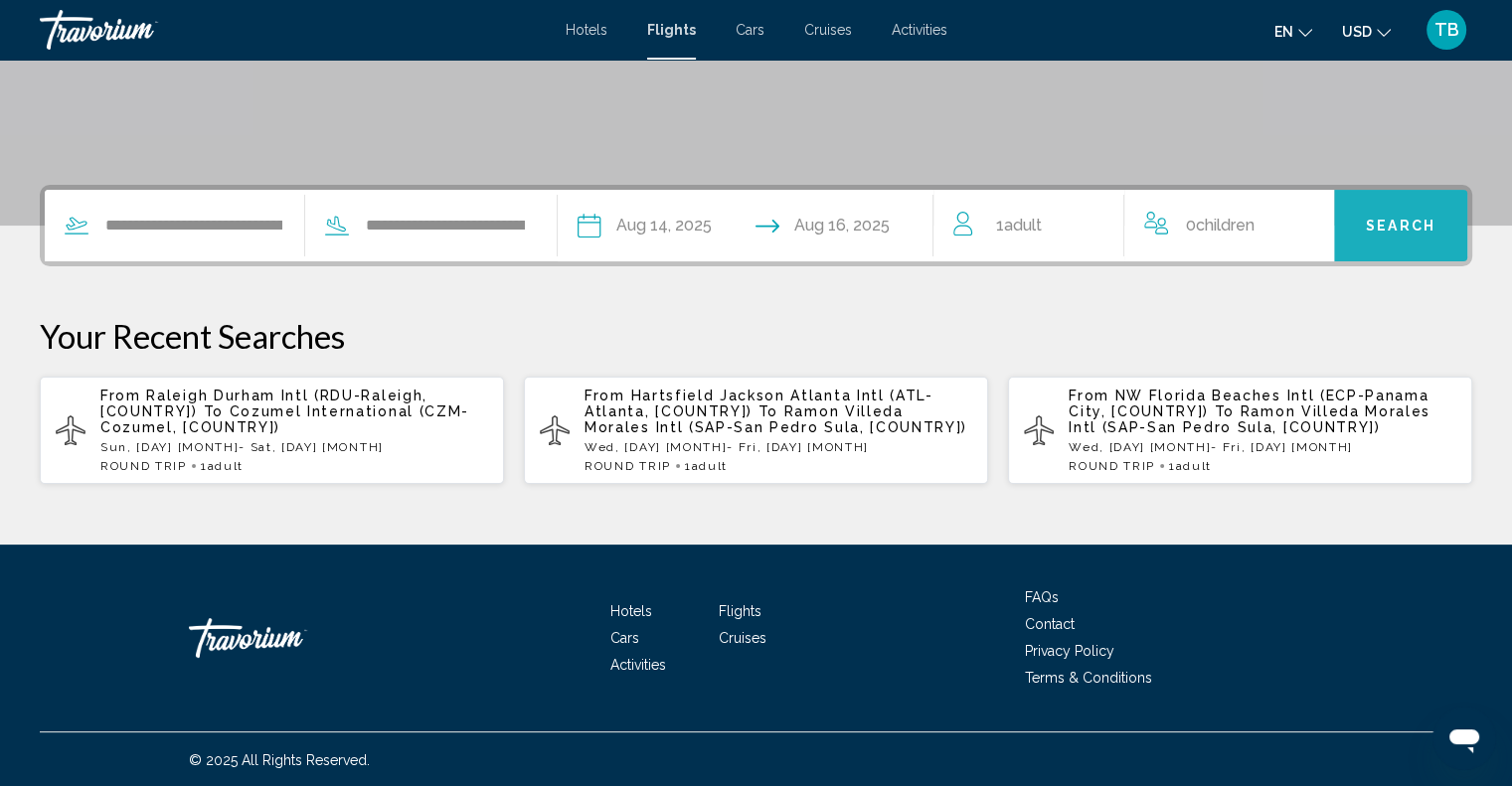 click on "Search" at bounding box center (1401, 226) 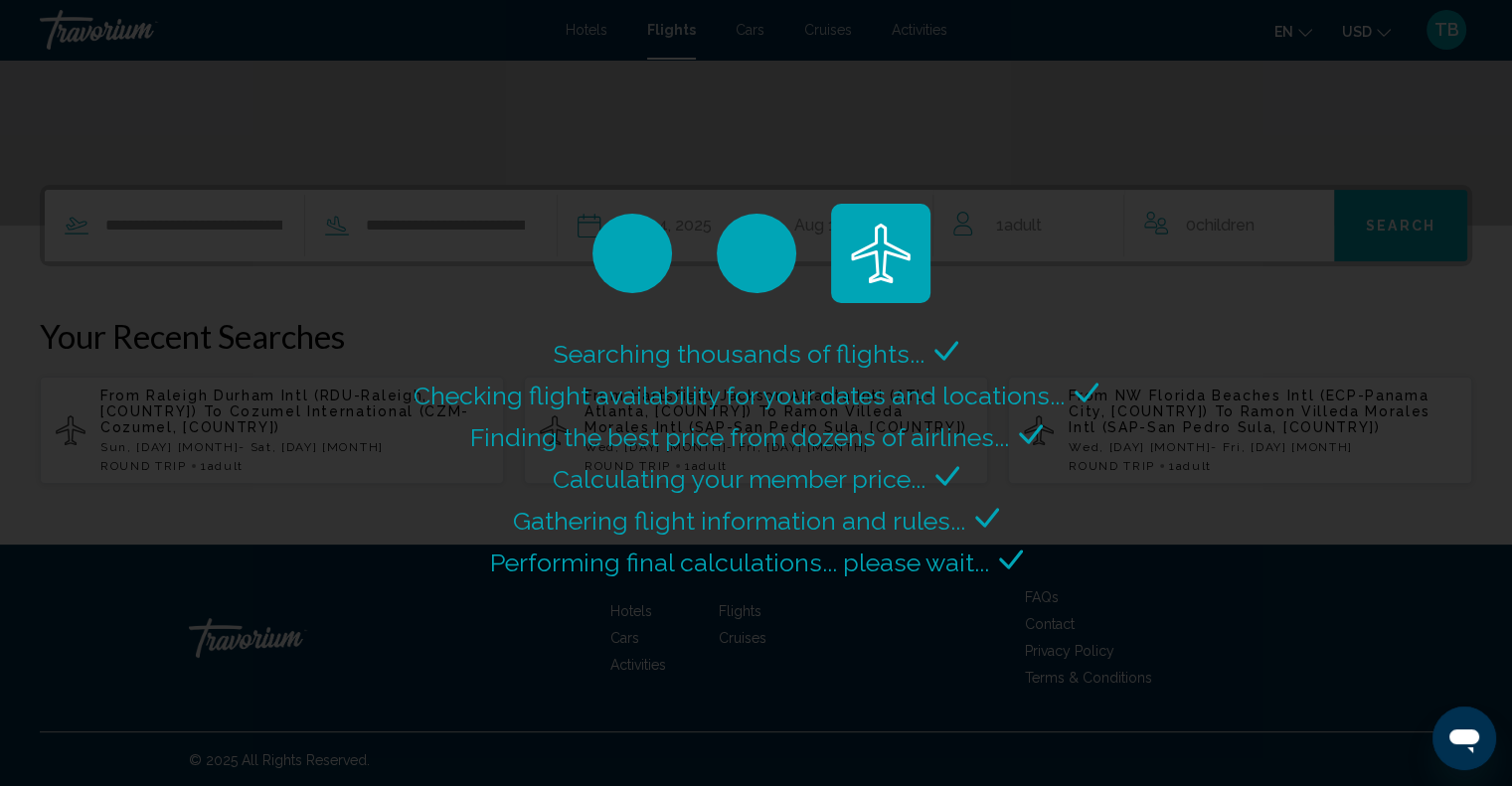 scroll, scrollTop: 0, scrollLeft: 0, axis: both 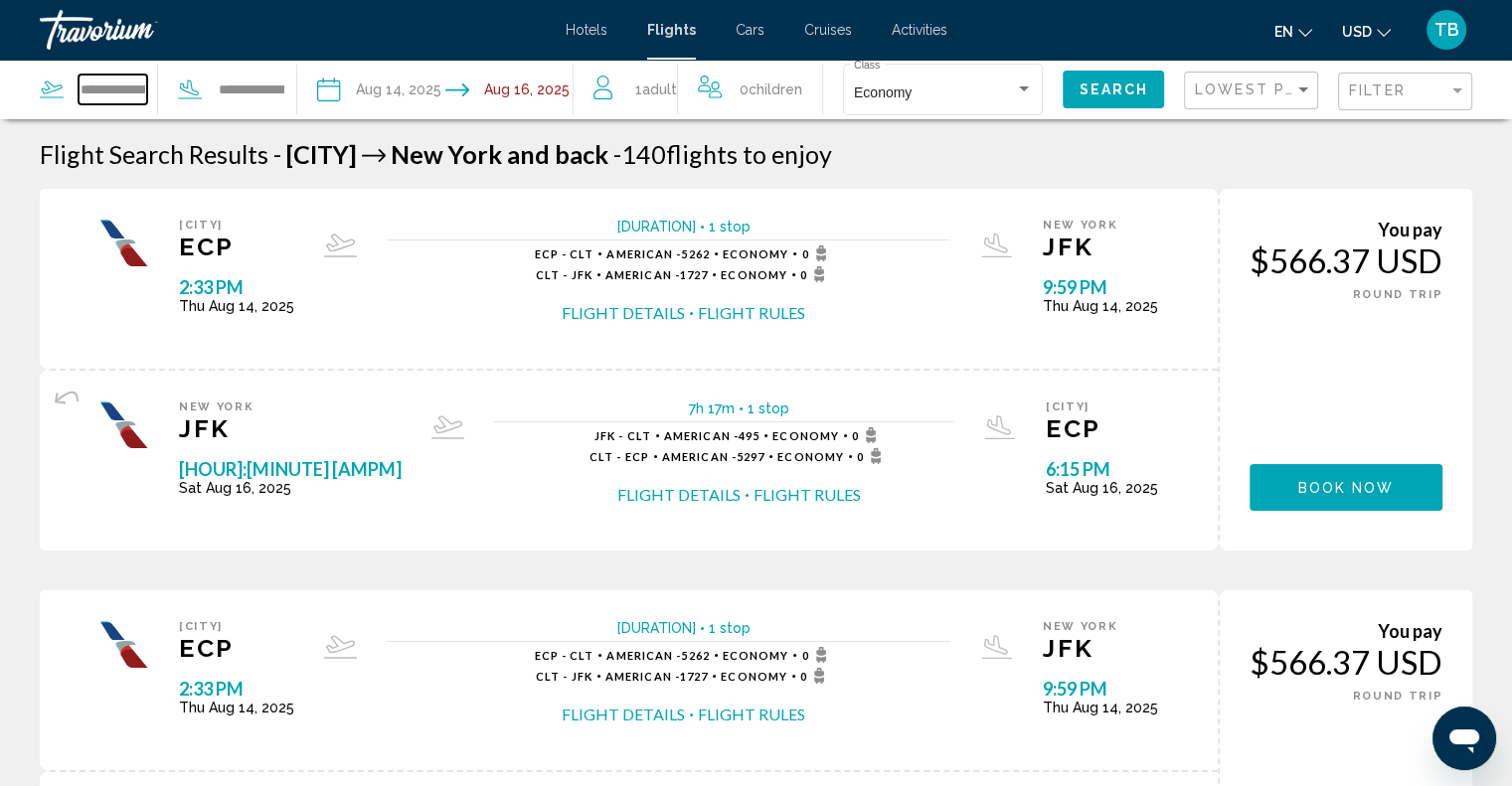 click on "**********" at bounding box center [112, 89] 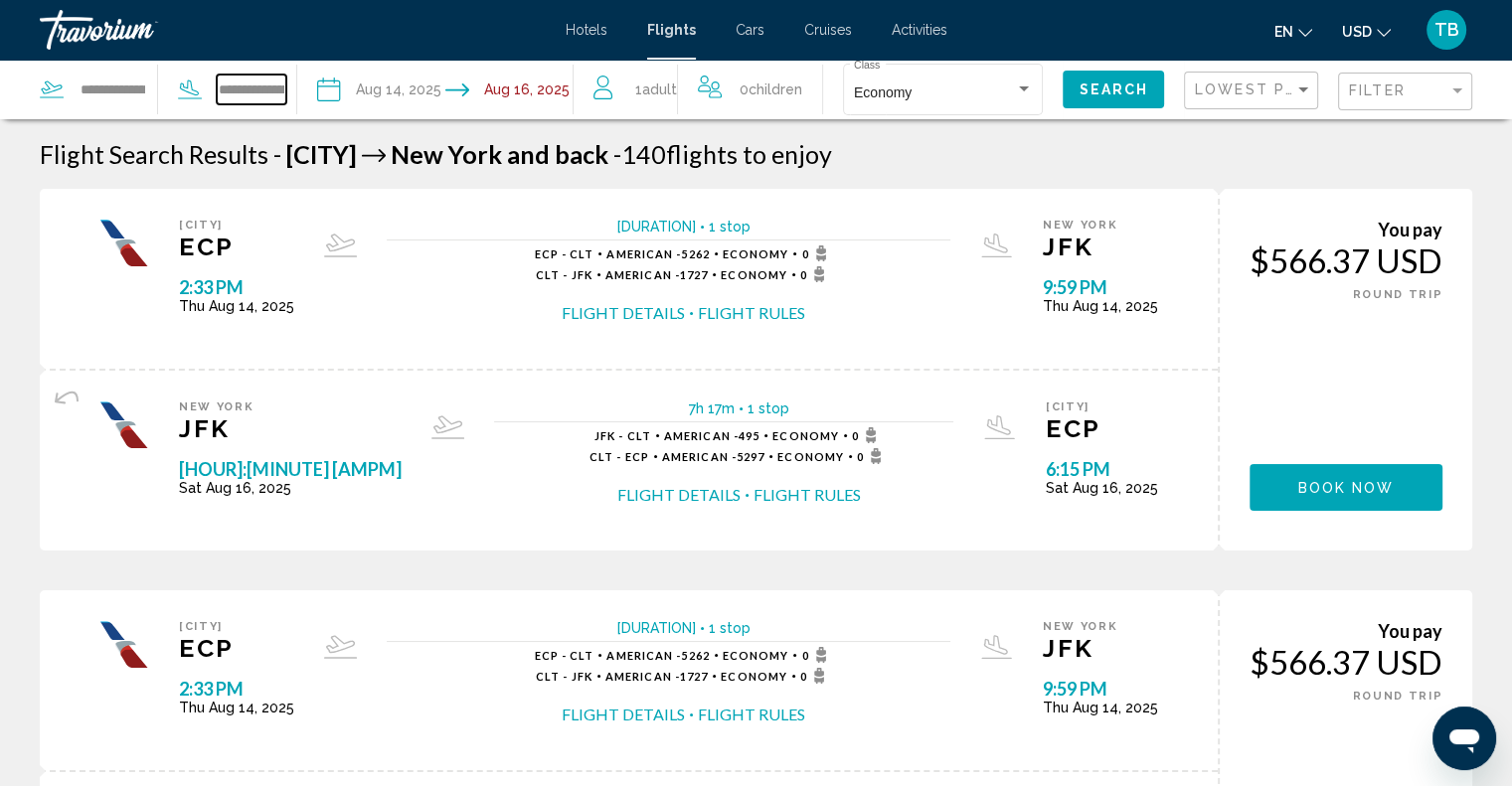 scroll, scrollTop: 0, scrollLeft: 185, axis: horizontal 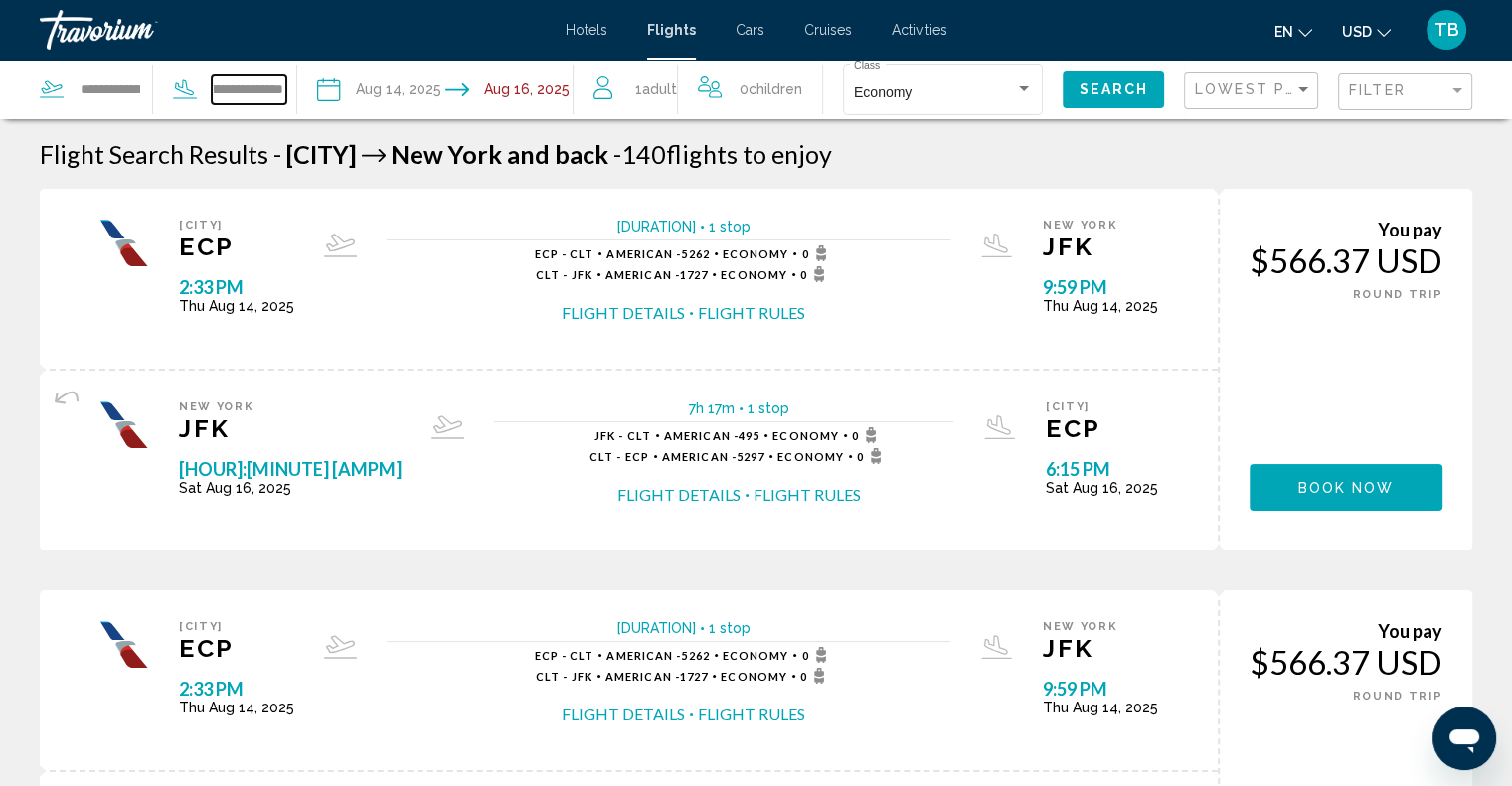 drag, startPoint x: 227, startPoint y: 83, endPoint x: 354, endPoint y: 89, distance: 127.14165 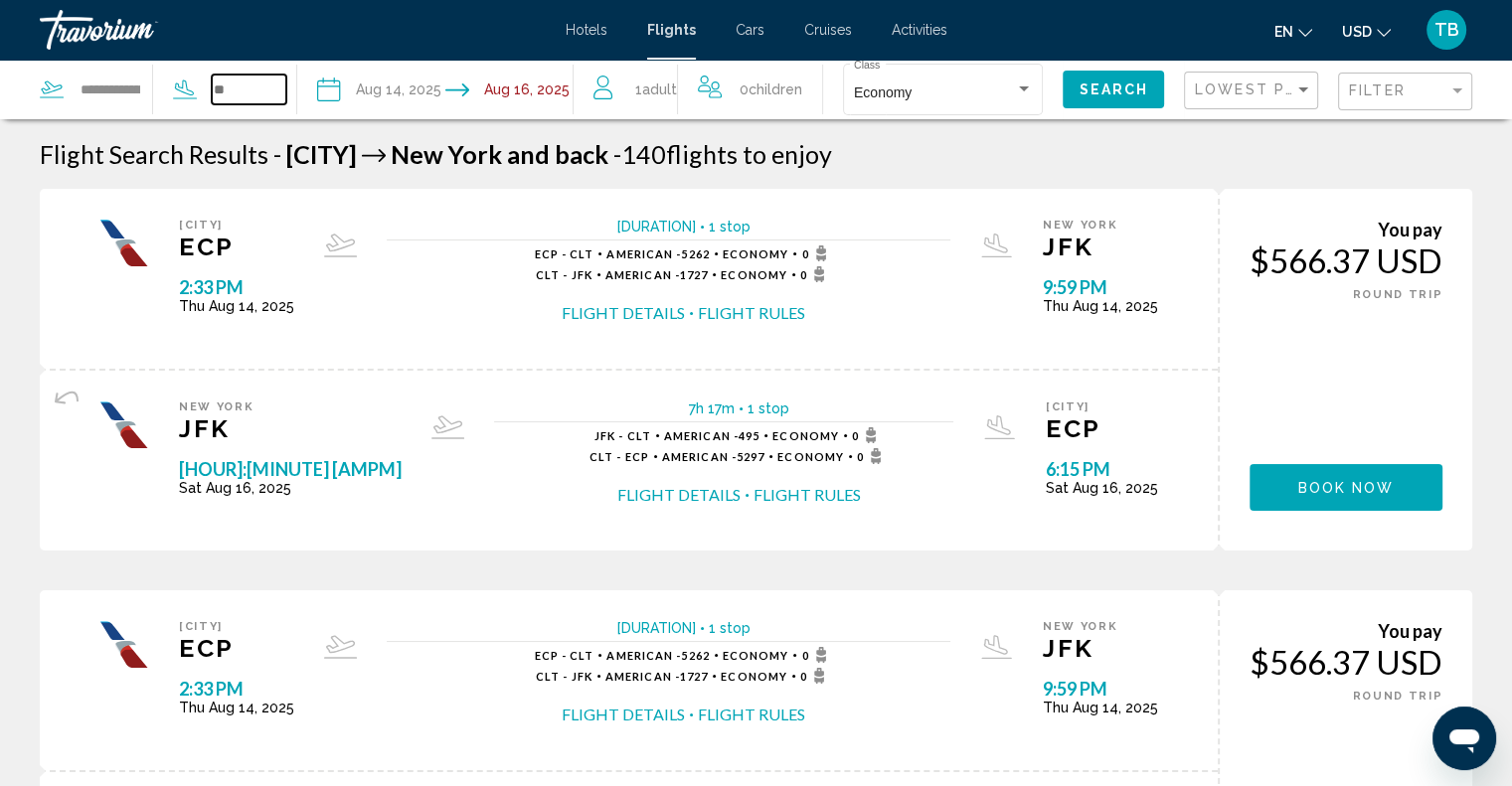 scroll, scrollTop: 0, scrollLeft: 0, axis: both 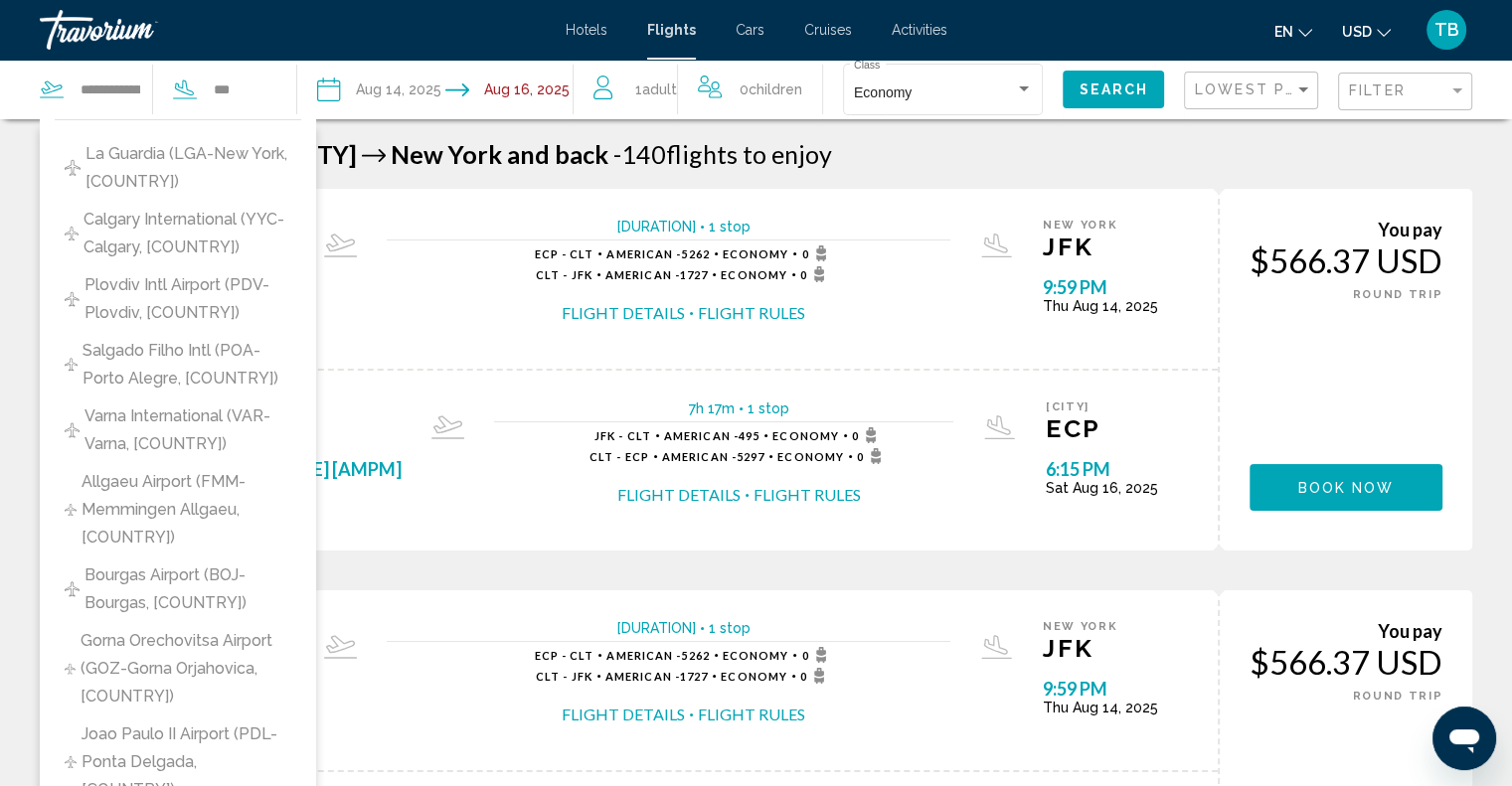 click on "La Guardia (LGA-New York, US)" at bounding box center (188, 168) 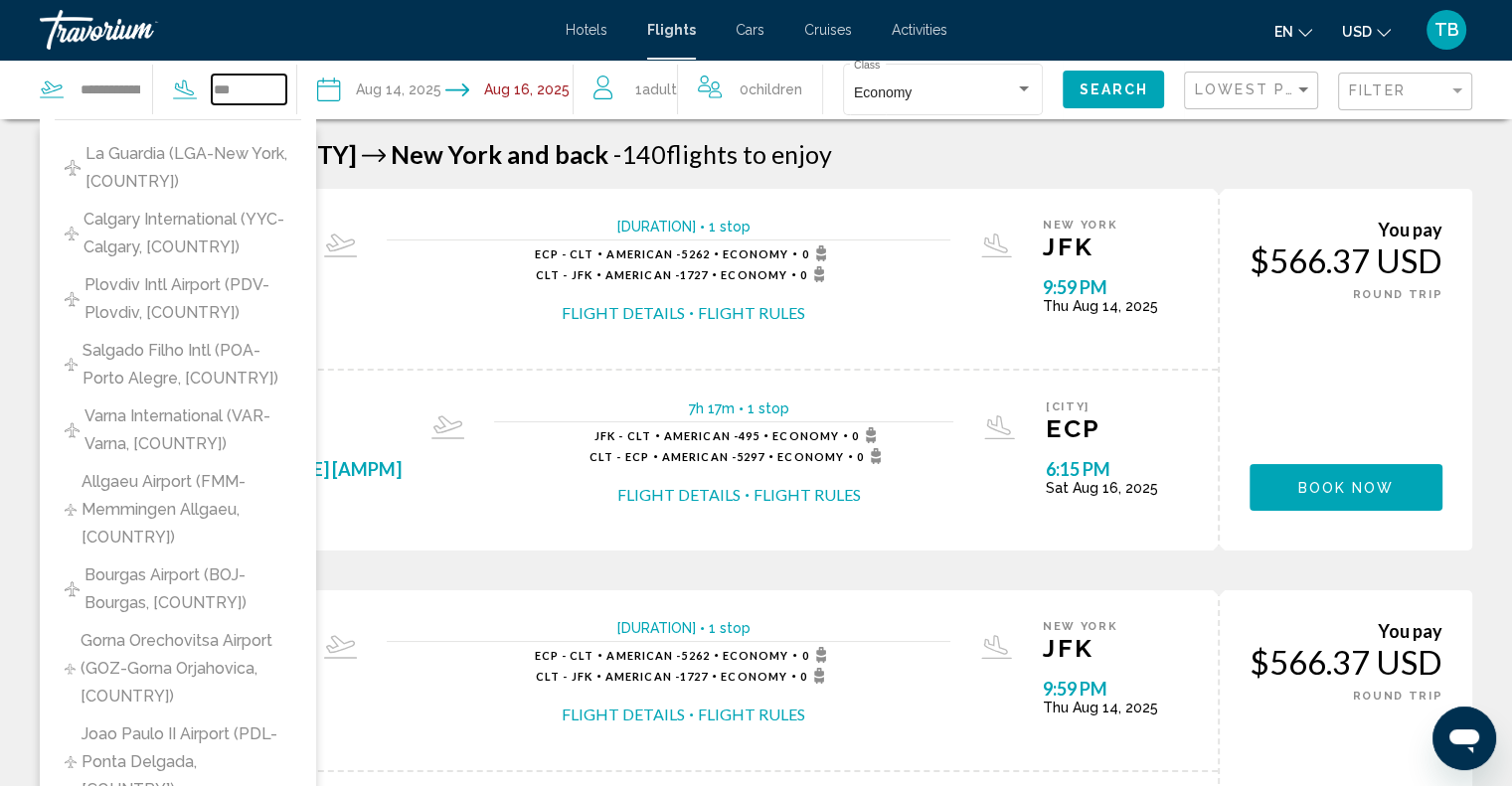 type on "**********" 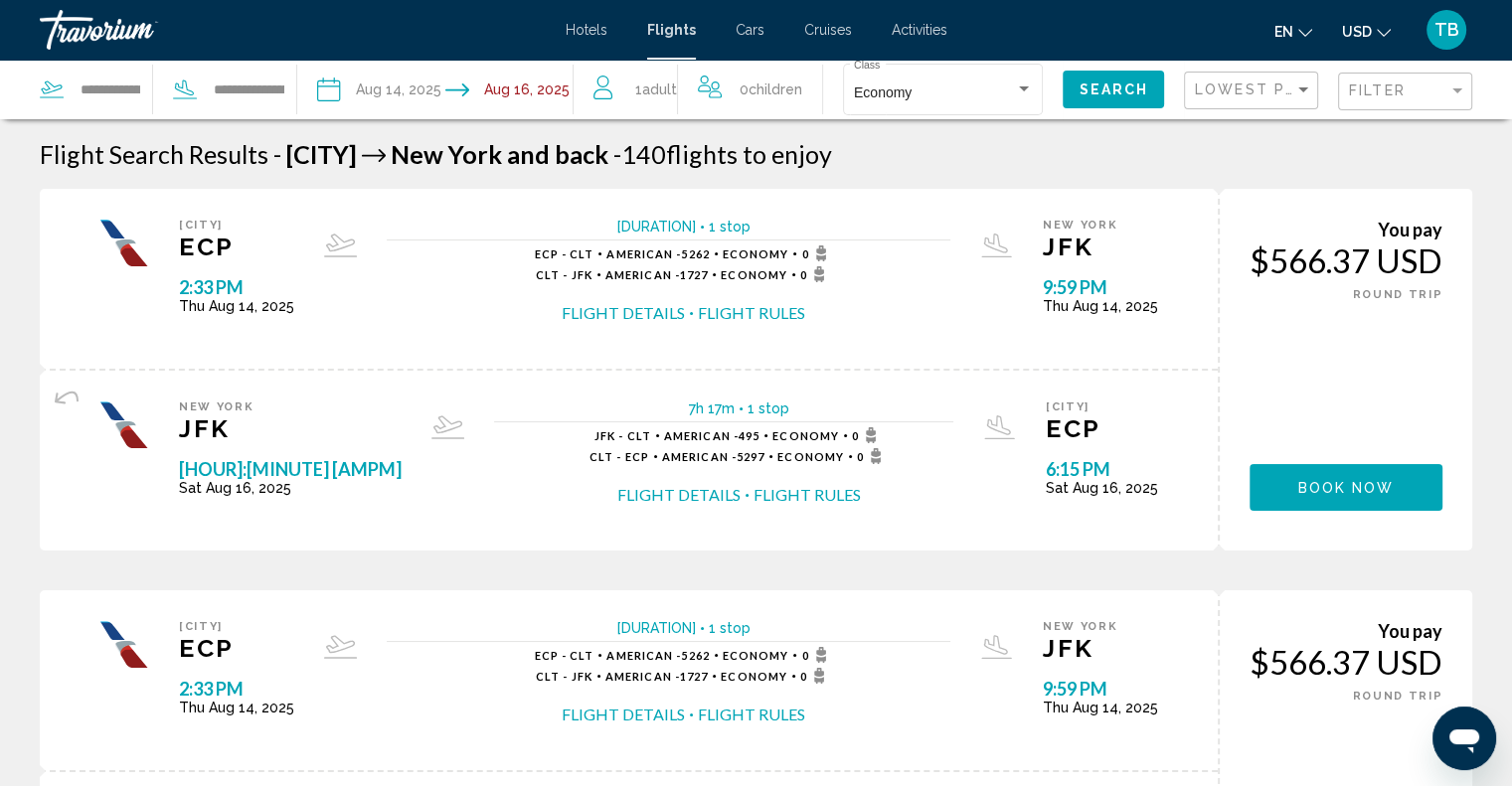 click on "Search" 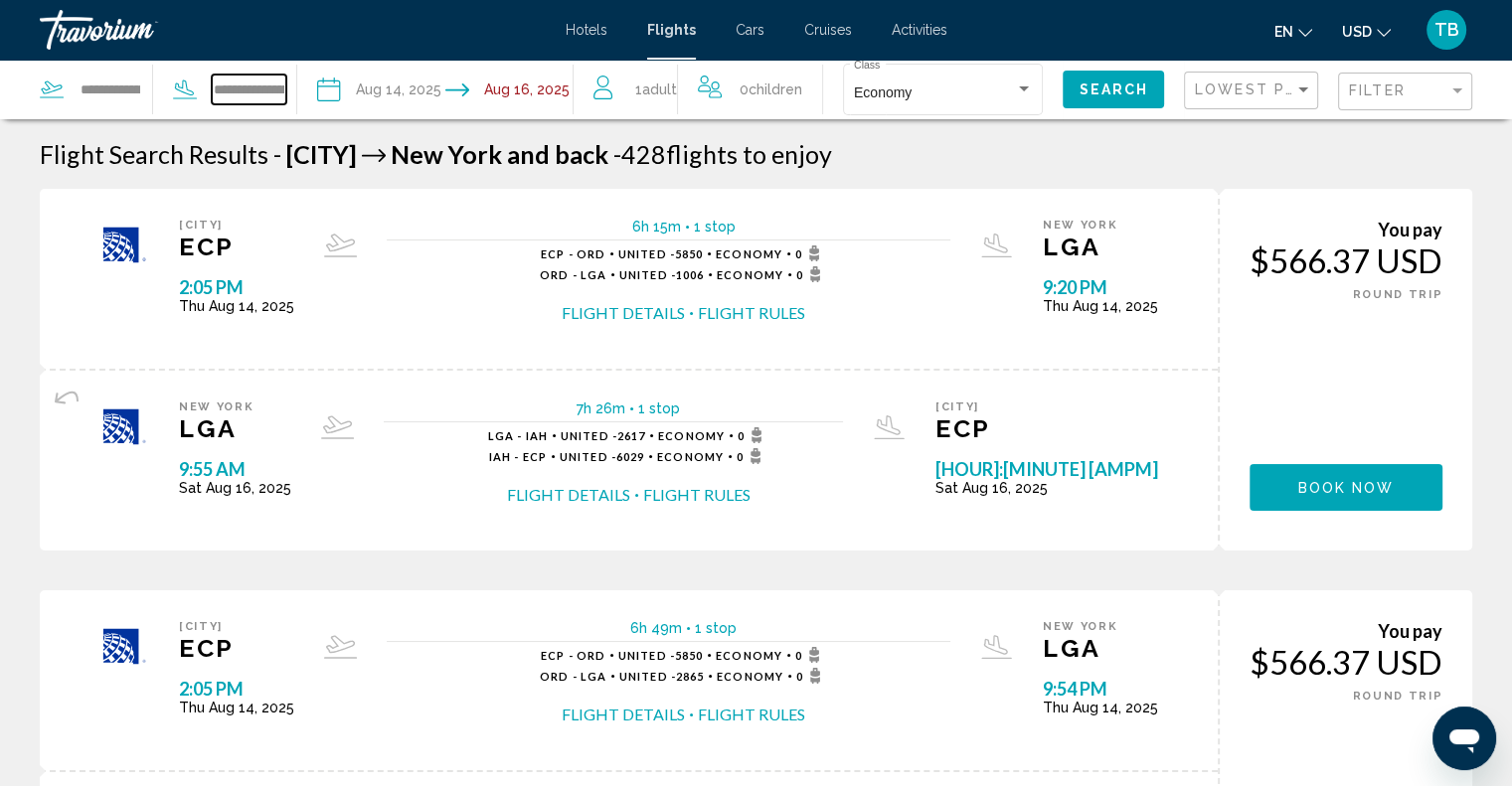 scroll, scrollTop: 0, scrollLeft: 131, axis: horizontal 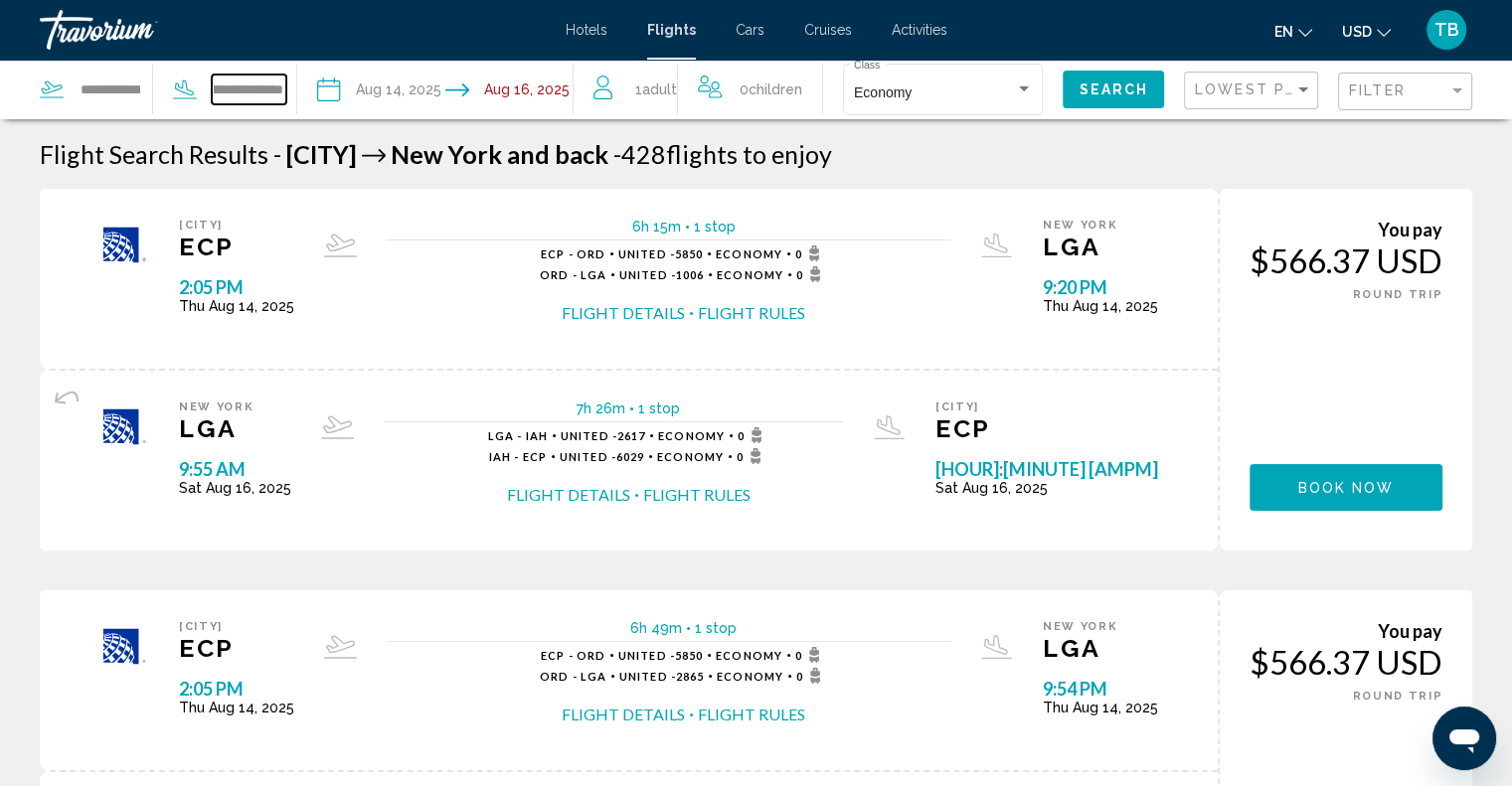 drag, startPoint x: 223, startPoint y: 85, endPoint x: 341, endPoint y: 96, distance: 118.511603 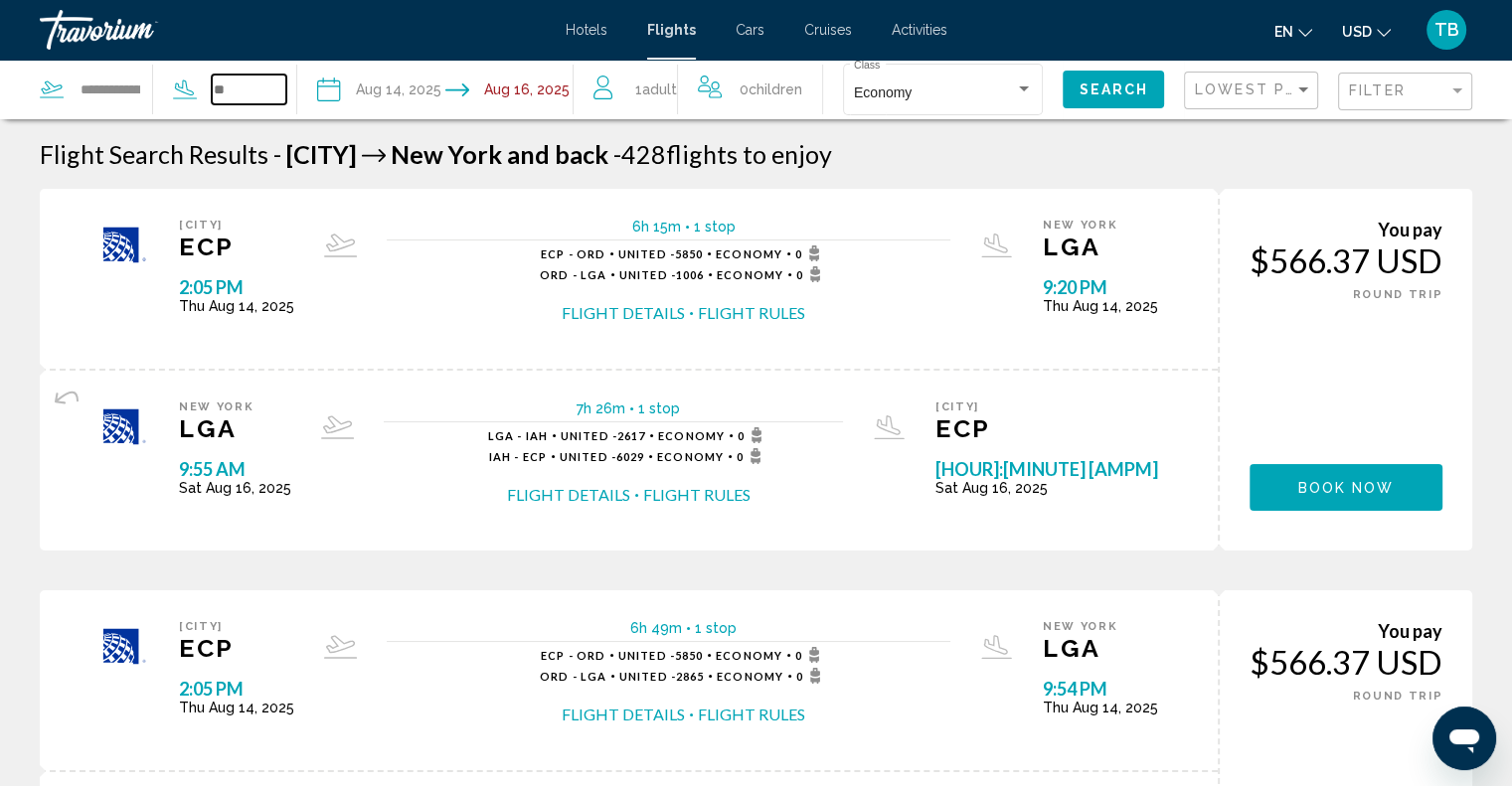 scroll, scrollTop: 0, scrollLeft: 0, axis: both 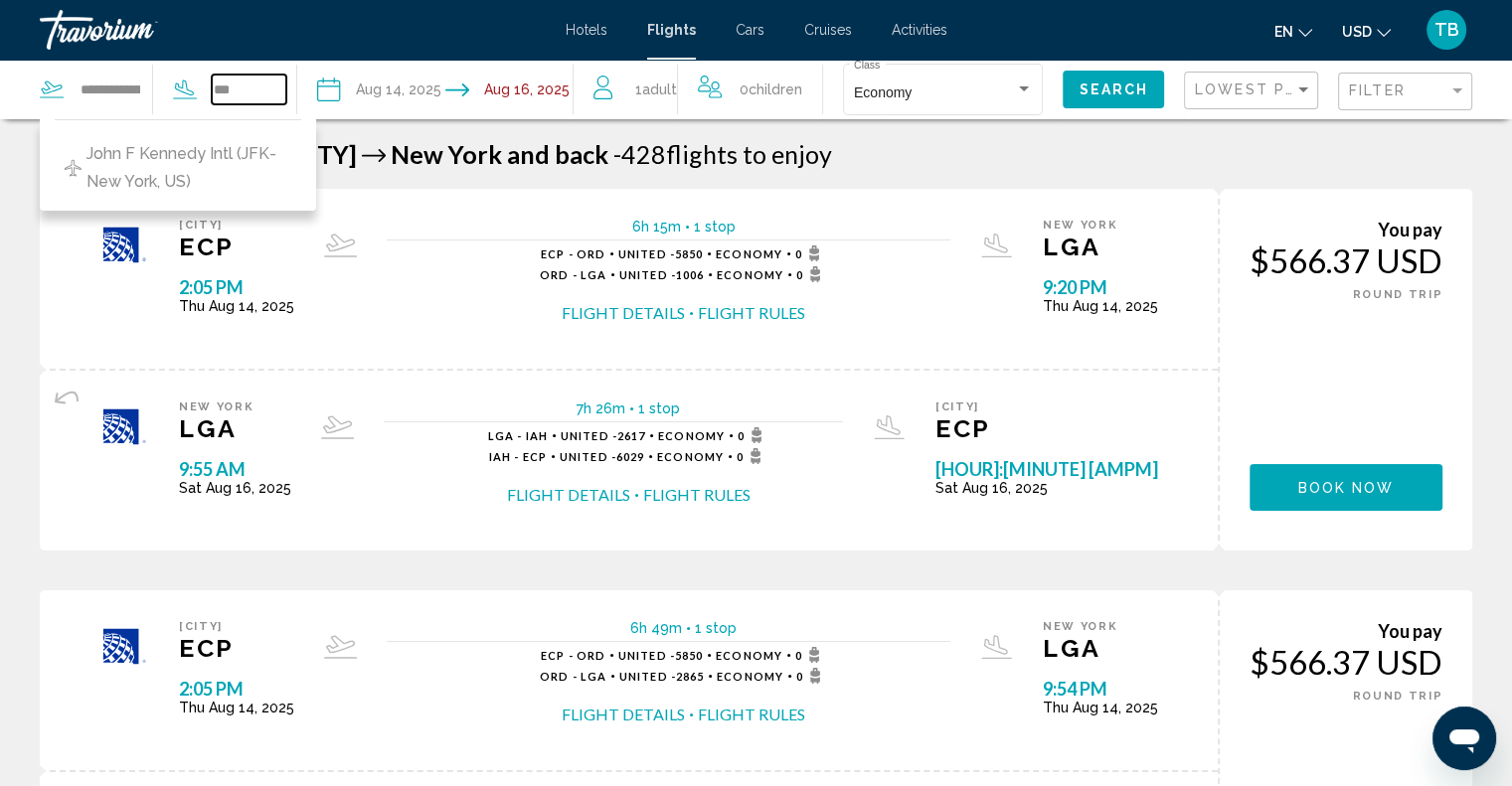 type on "***" 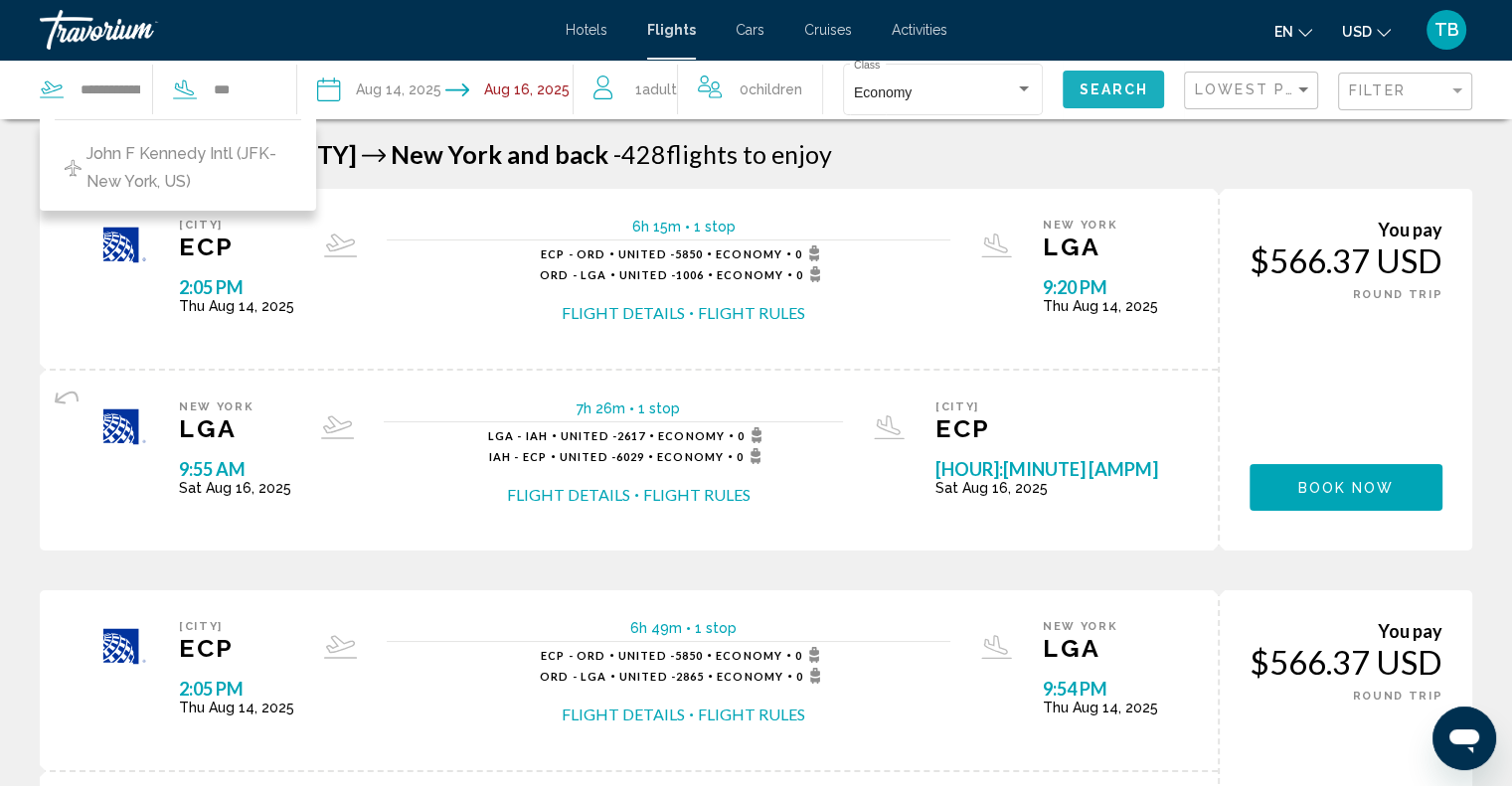 click on "Search" 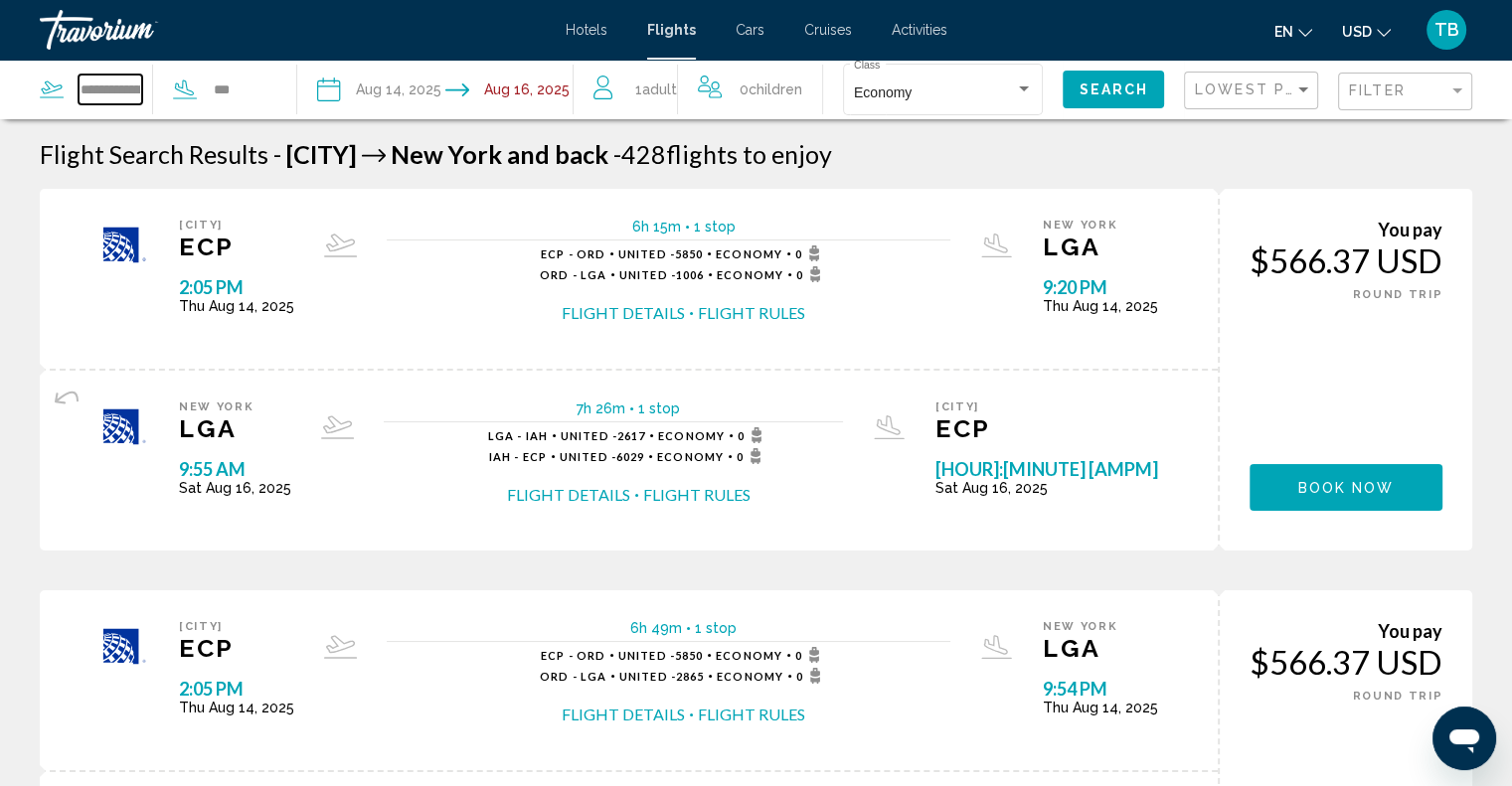 click on "**********" at bounding box center [110, 89] 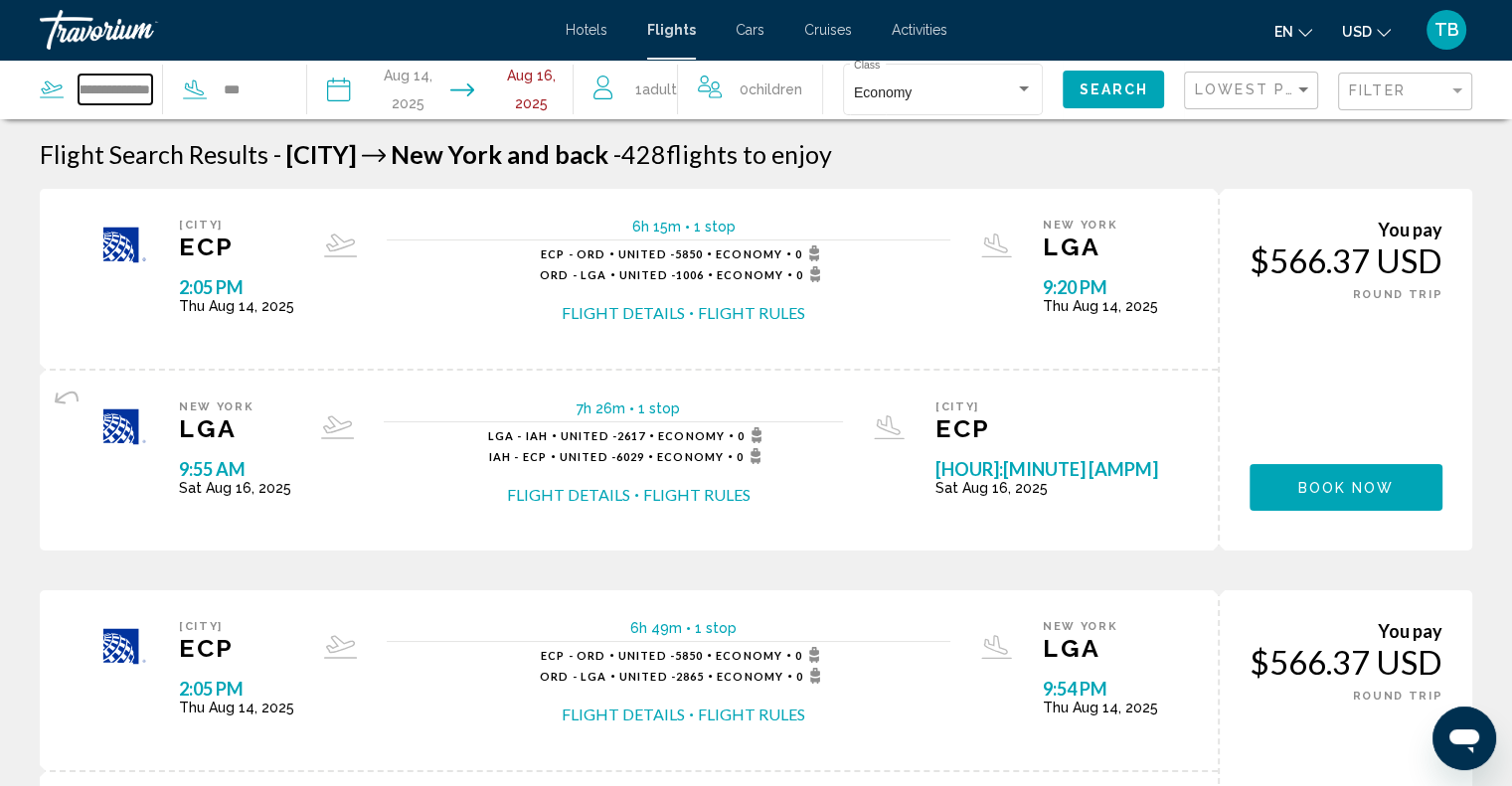 scroll, scrollTop: 0, scrollLeft: 237, axis: horizontal 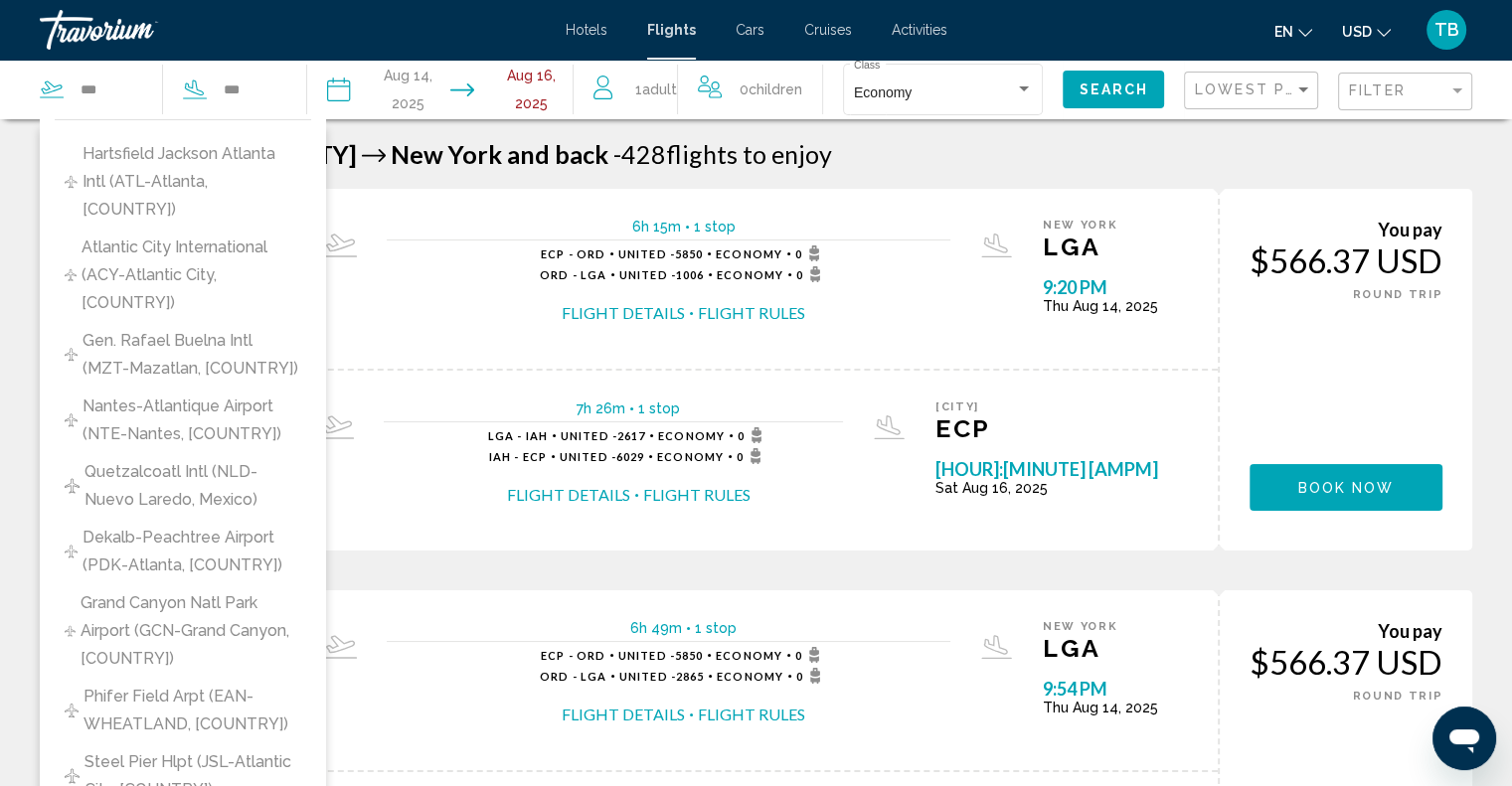 click on "Hartsfield Jackson Atlanta Intl  (ATL-Atlanta, US)" at bounding box center [192, 182] 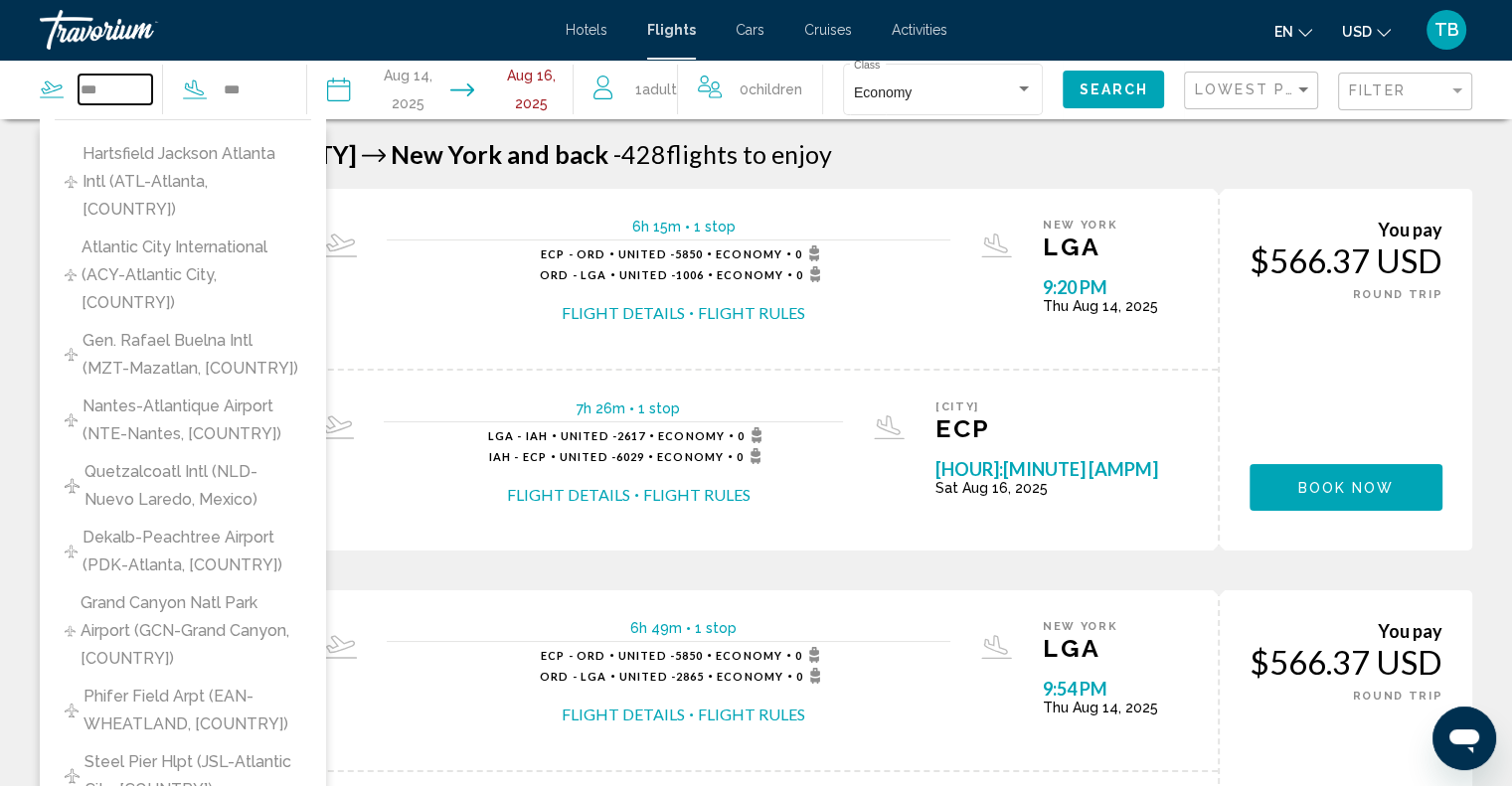 type on "**********" 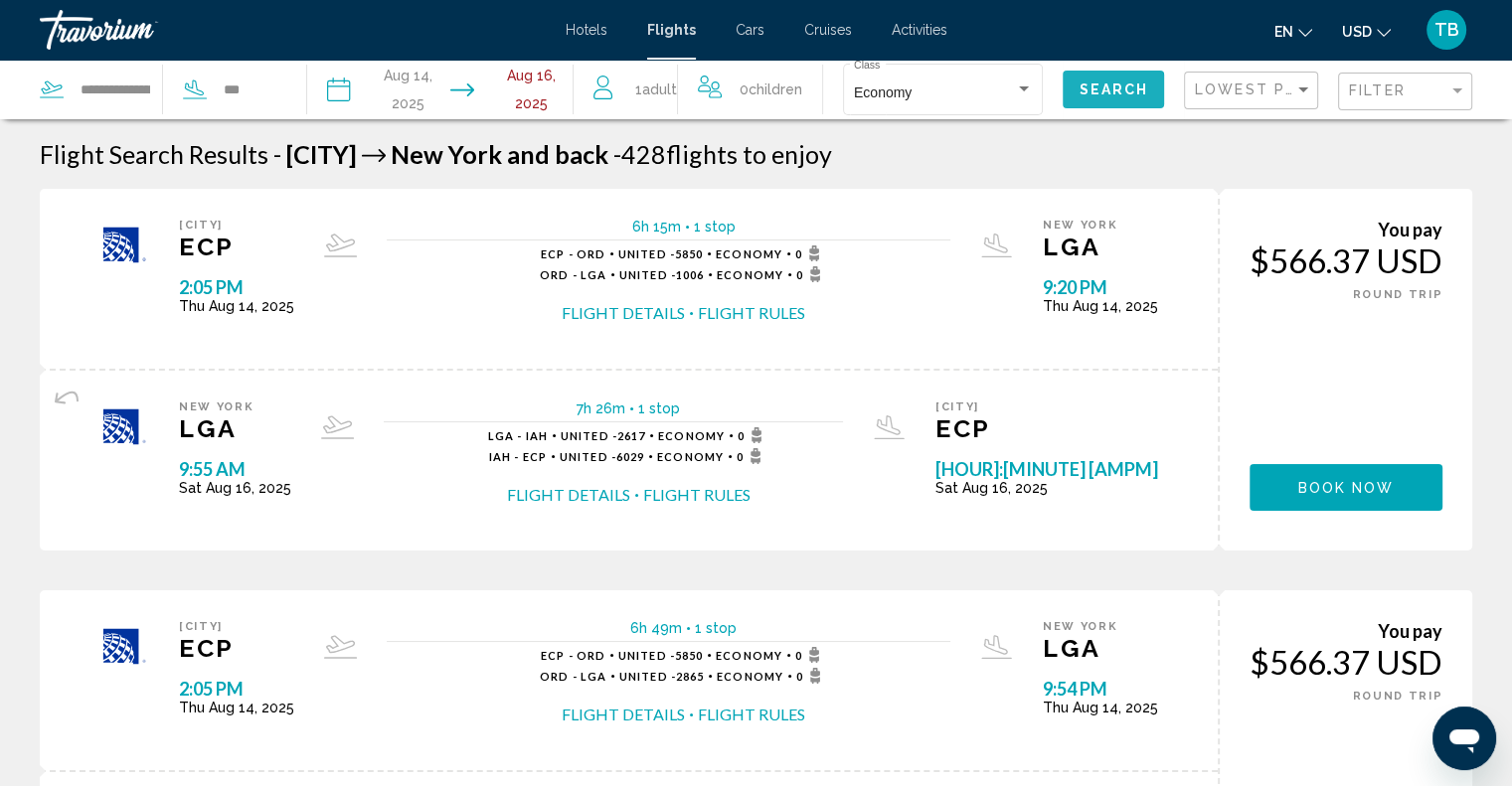 click on "Search" 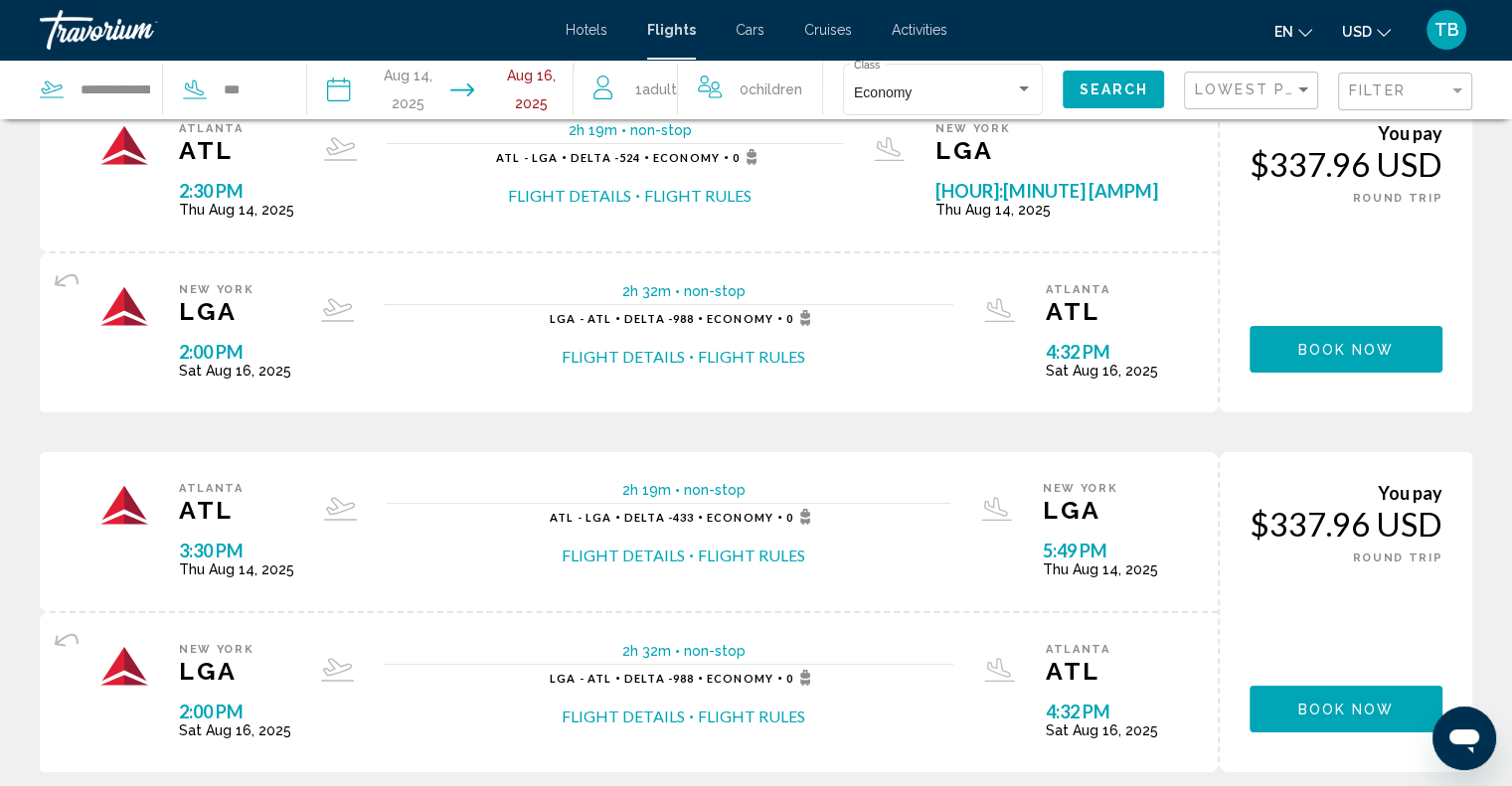 scroll, scrollTop: 0, scrollLeft: 0, axis: both 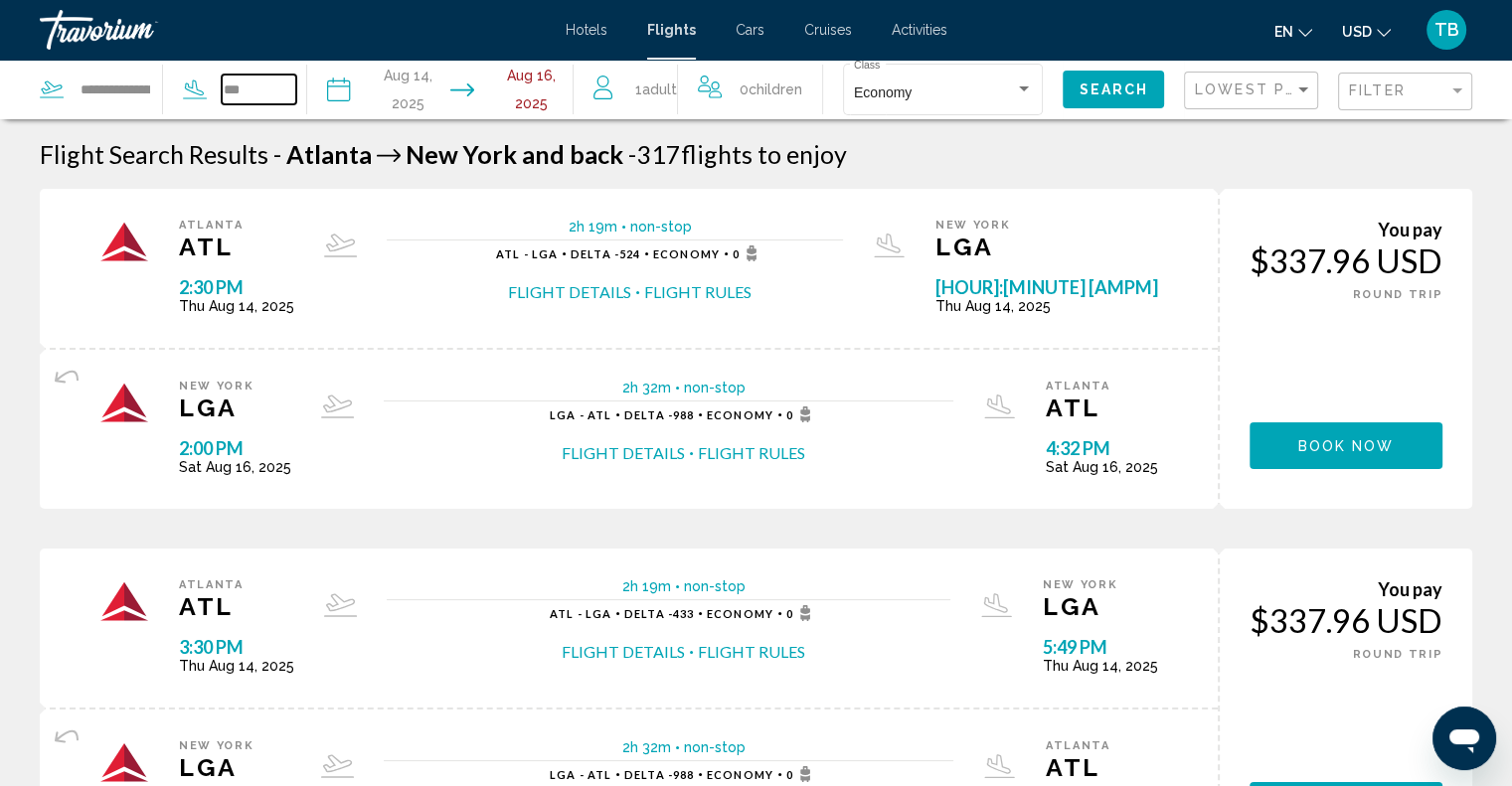 drag, startPoint x: 255, startPoint y: 92, endPoint x: 226, endPoint y: 100, distance: 30.08322 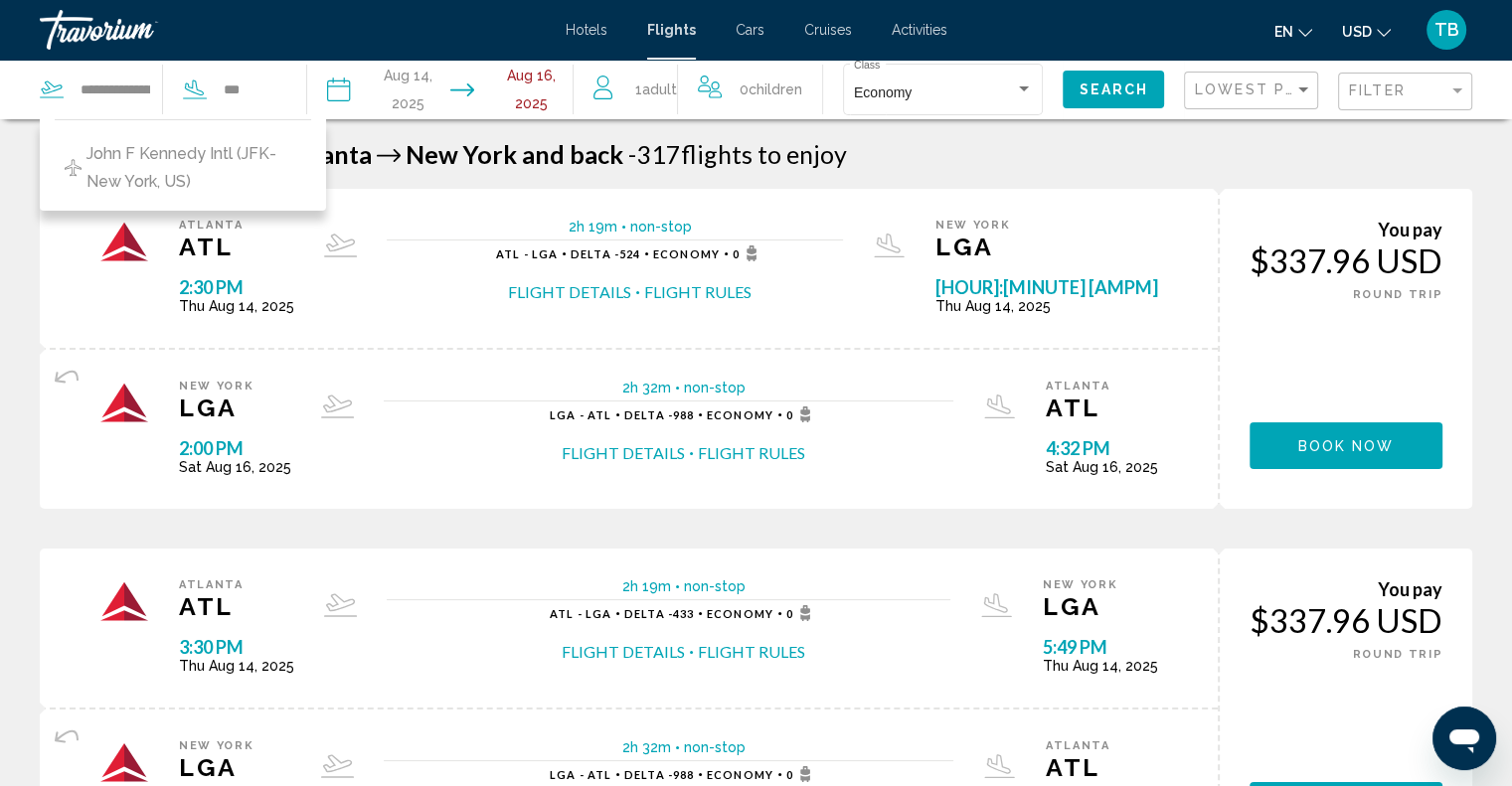 click on "John F Kennedy Intl (JFK-New York, US)" at bounding box center (193, 168) 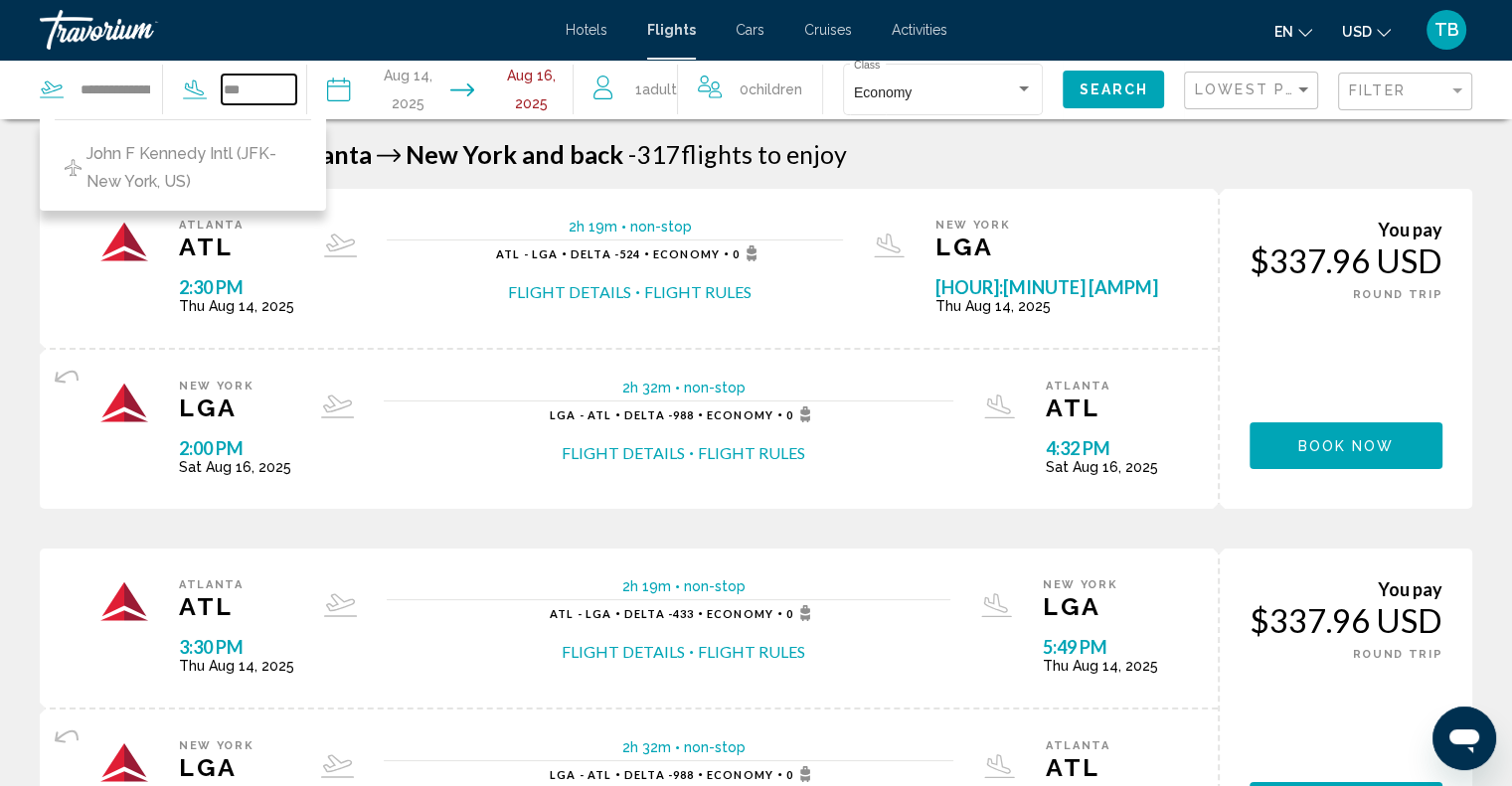 type on "**********" 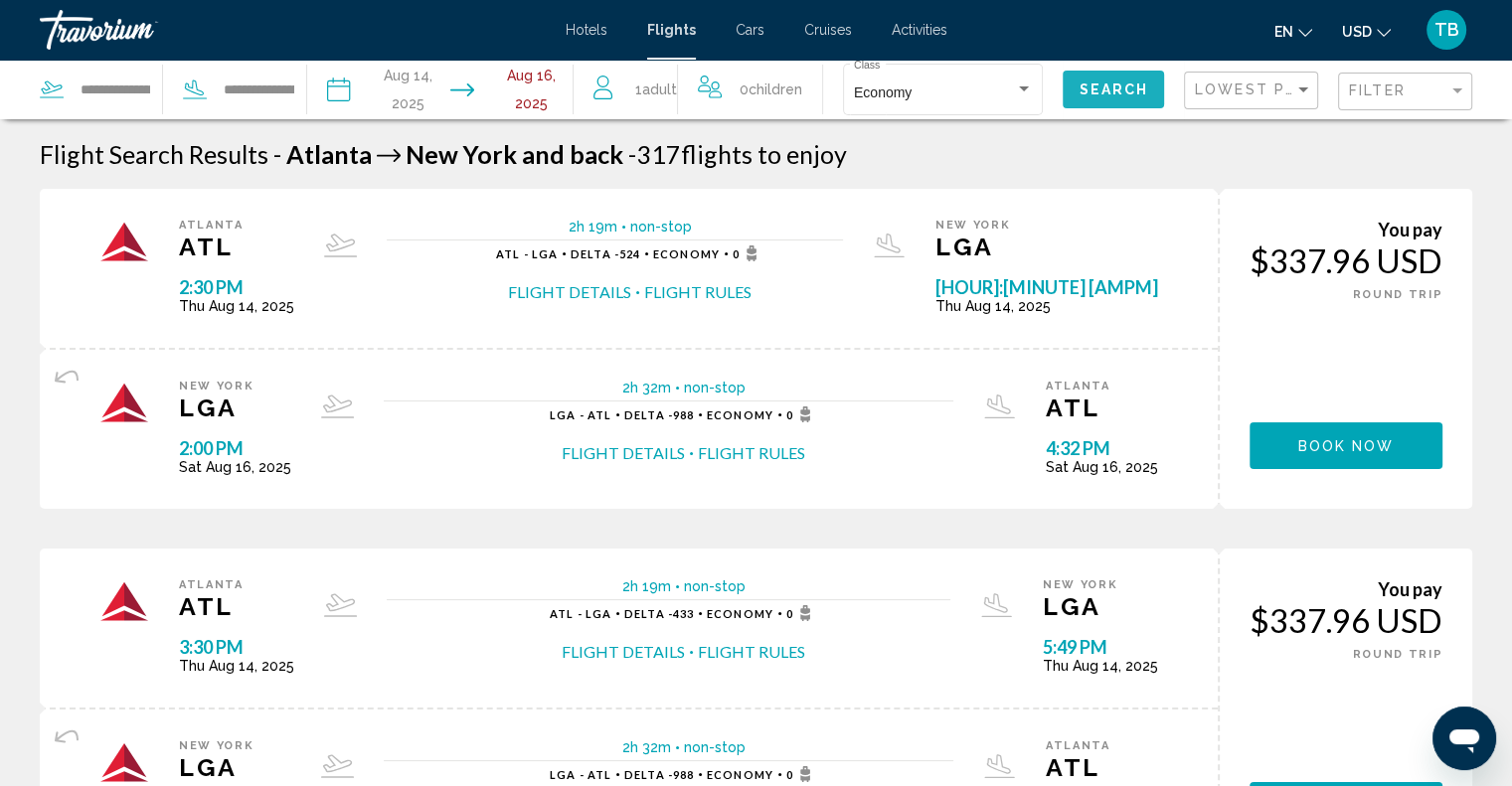 click on "Search" 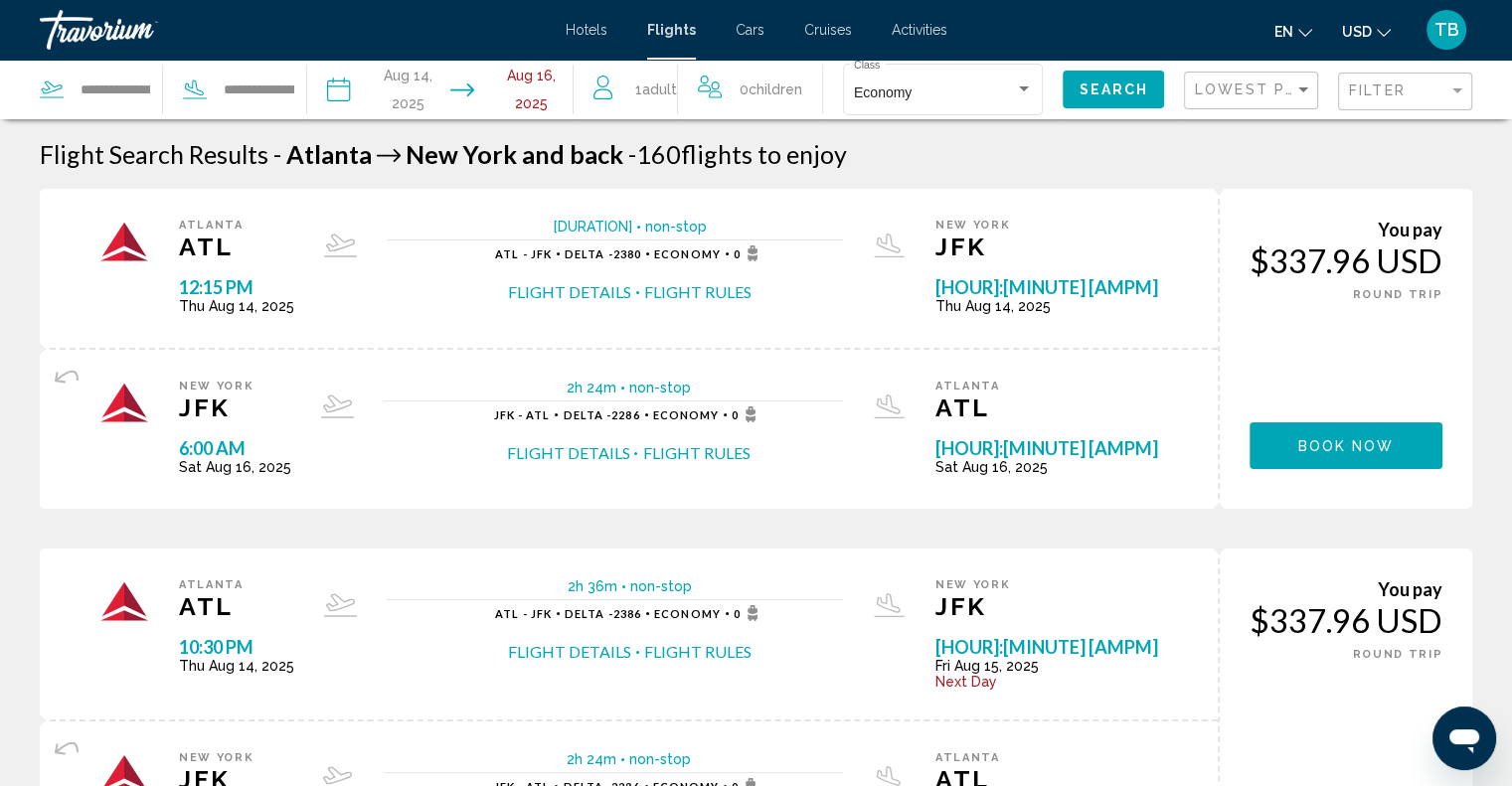 click on "Flight Details" at bounding box center (570, 292) 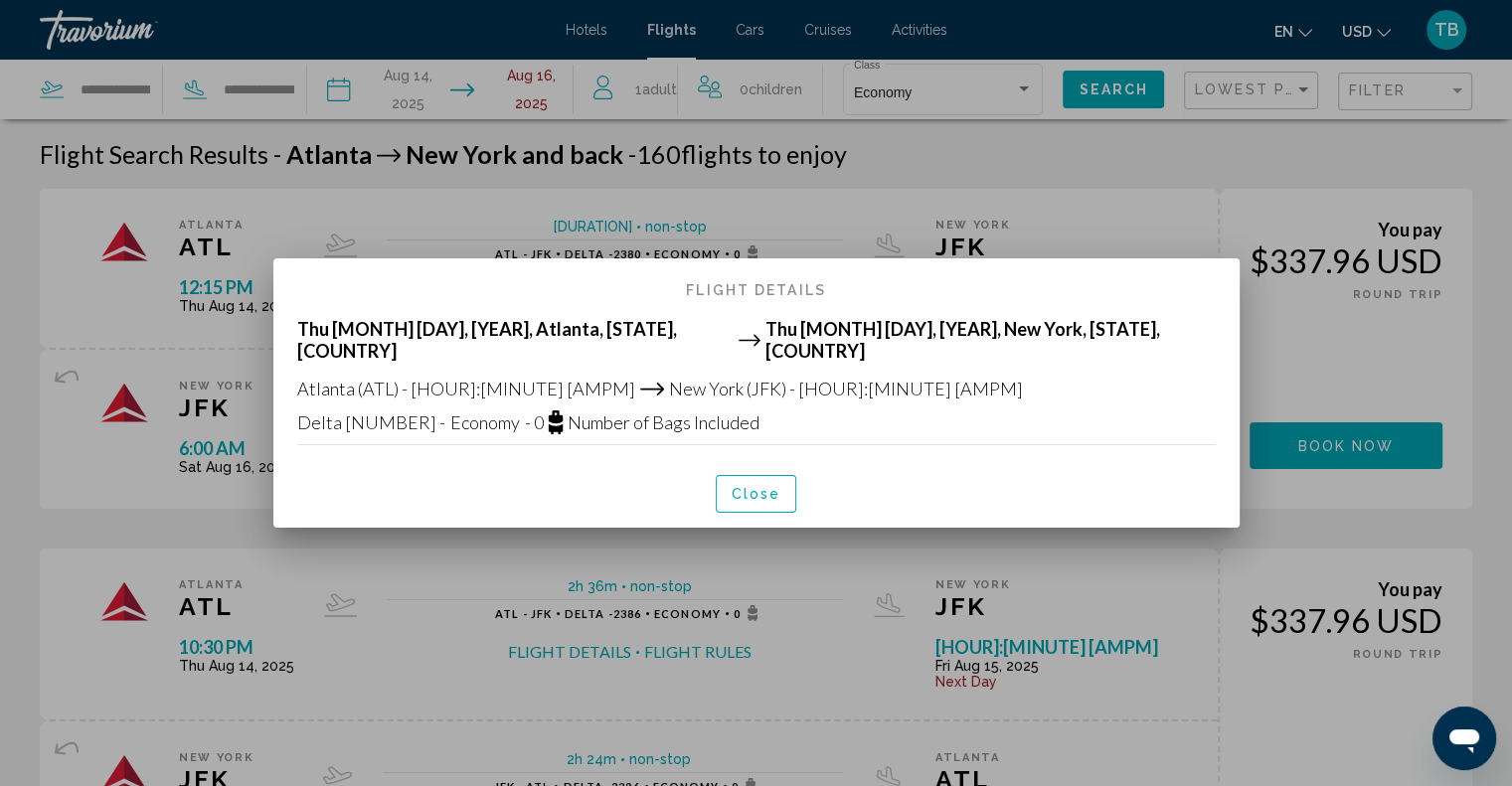 click on "Close" at bounding box center [756, 495] 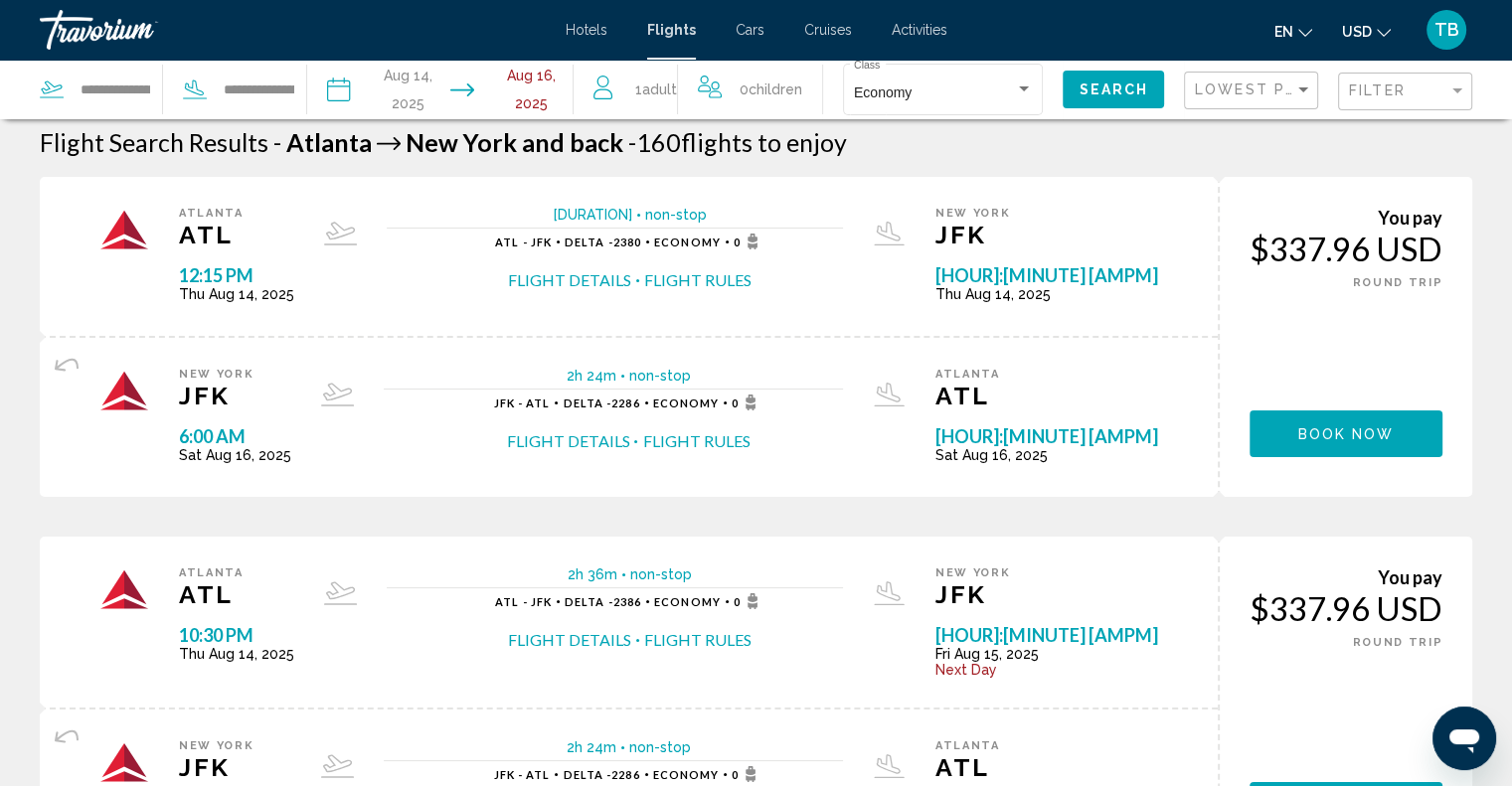 scroll, scrollTop: 9, scrollLeft: 0, axis: vertical 